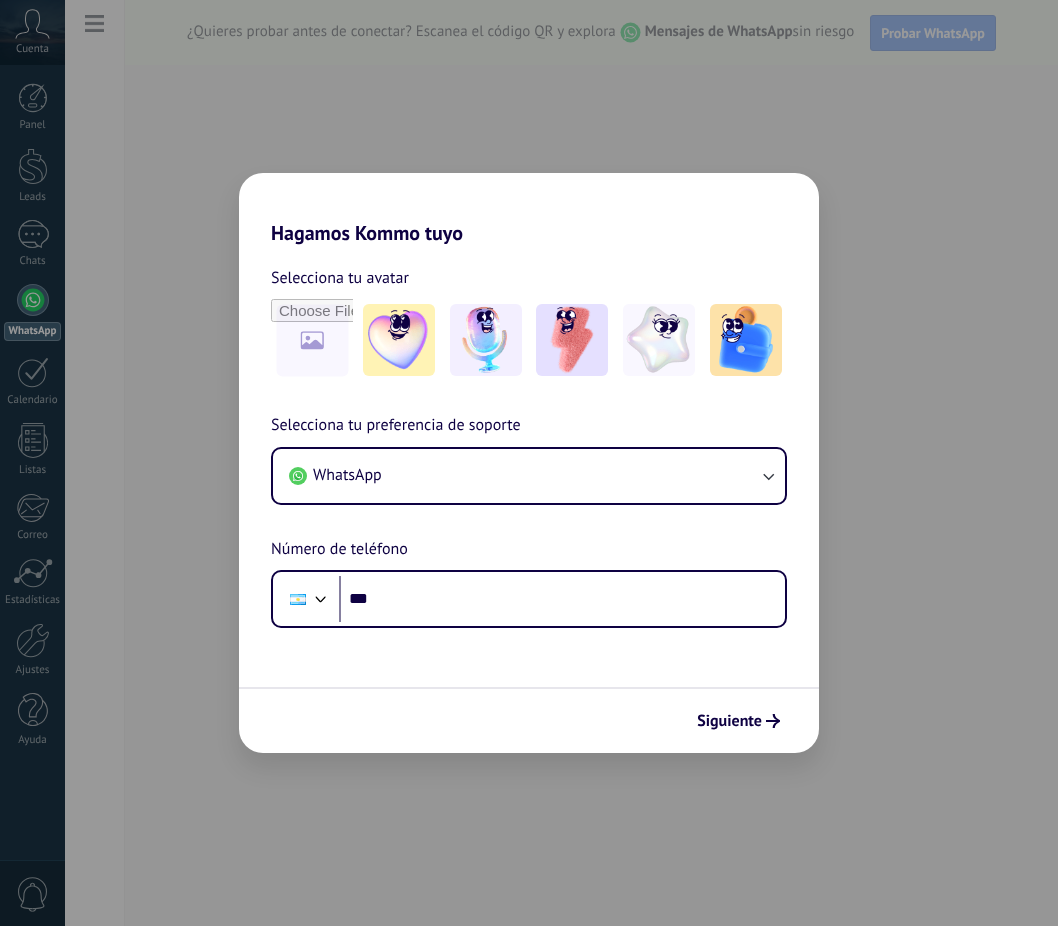 scroll, scrollTop: 0, scrollLeft: 0, axis: both 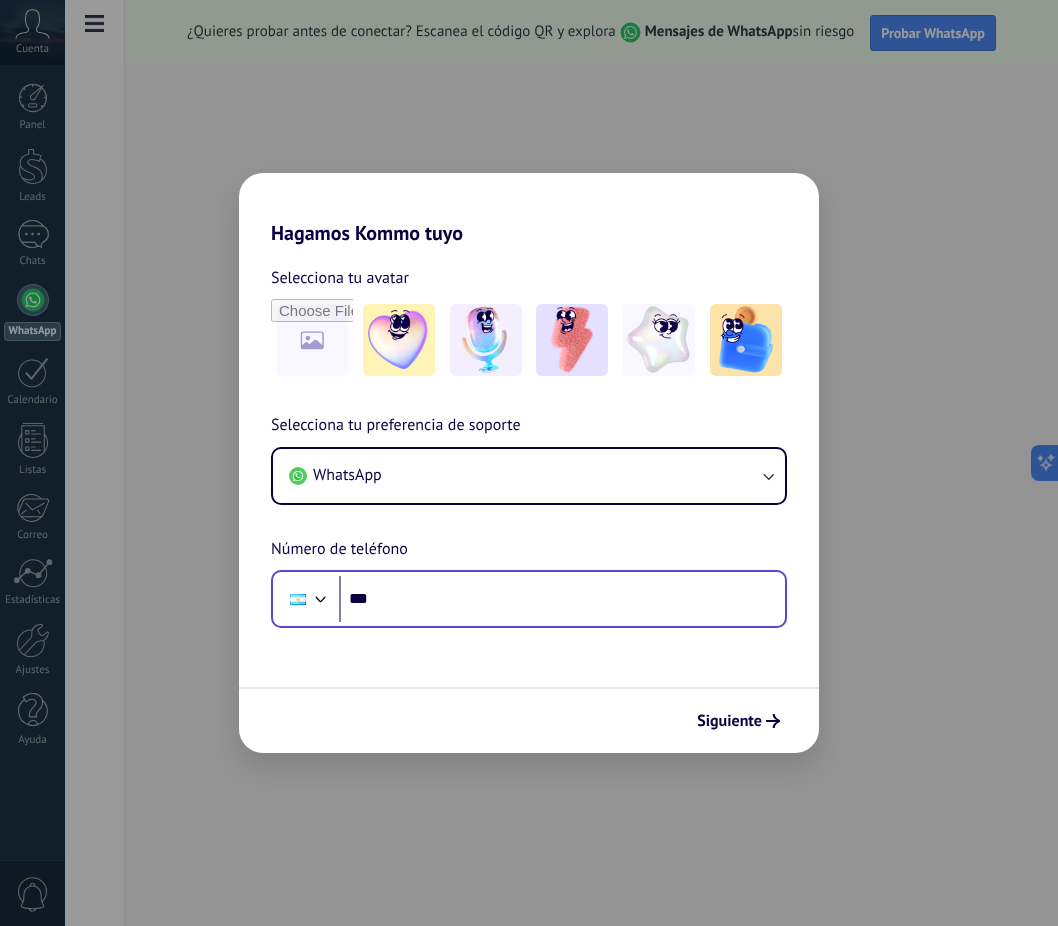 click on "Phone ***" at bounding box center (529, 599) 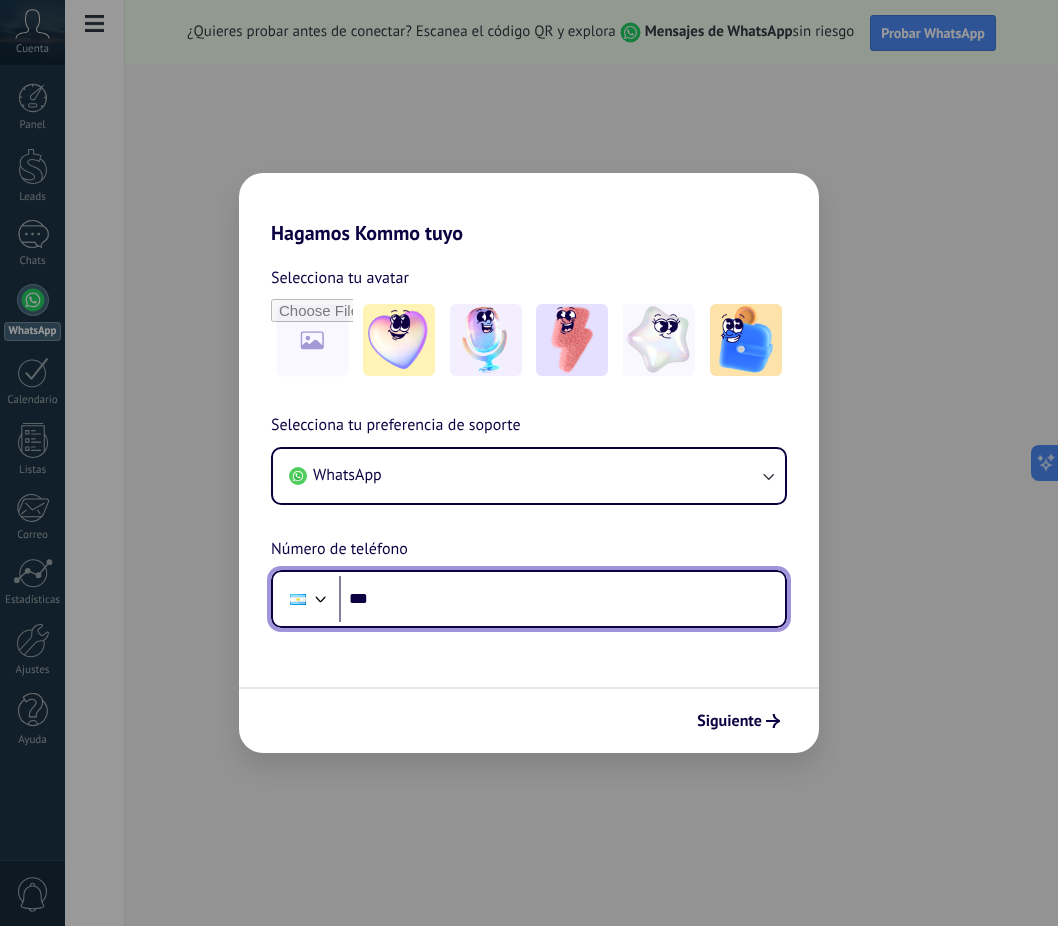 click on "***" at bounding box center (562, 599) 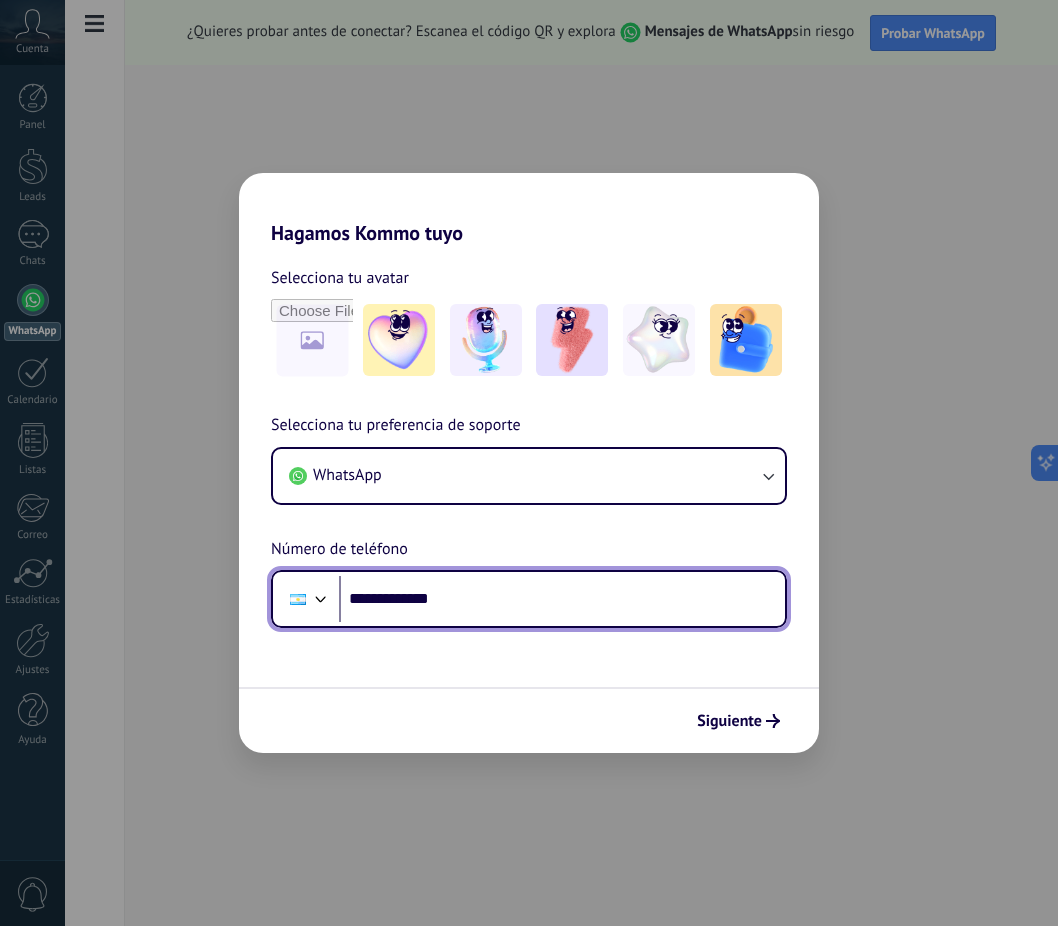 click on "**********" at bounding box center [562, 599] 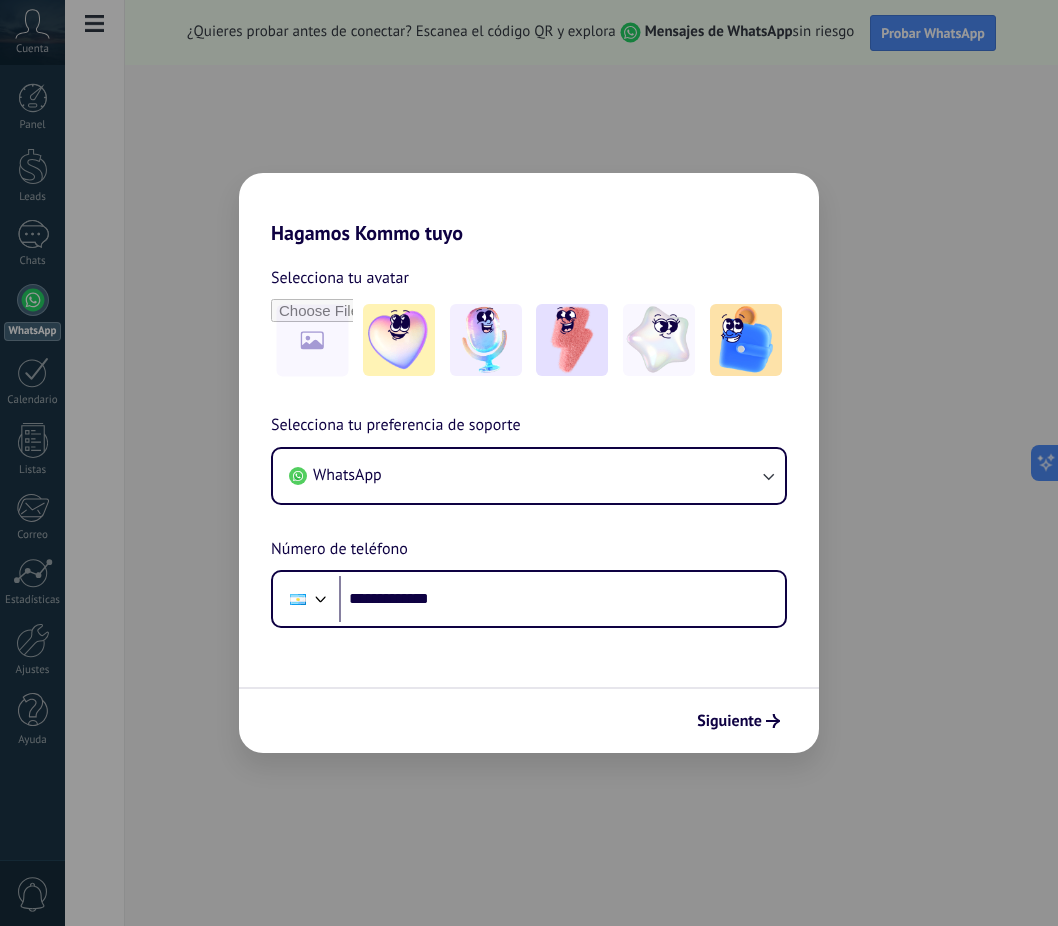 click on "**********" at bounding box center (529, 499) 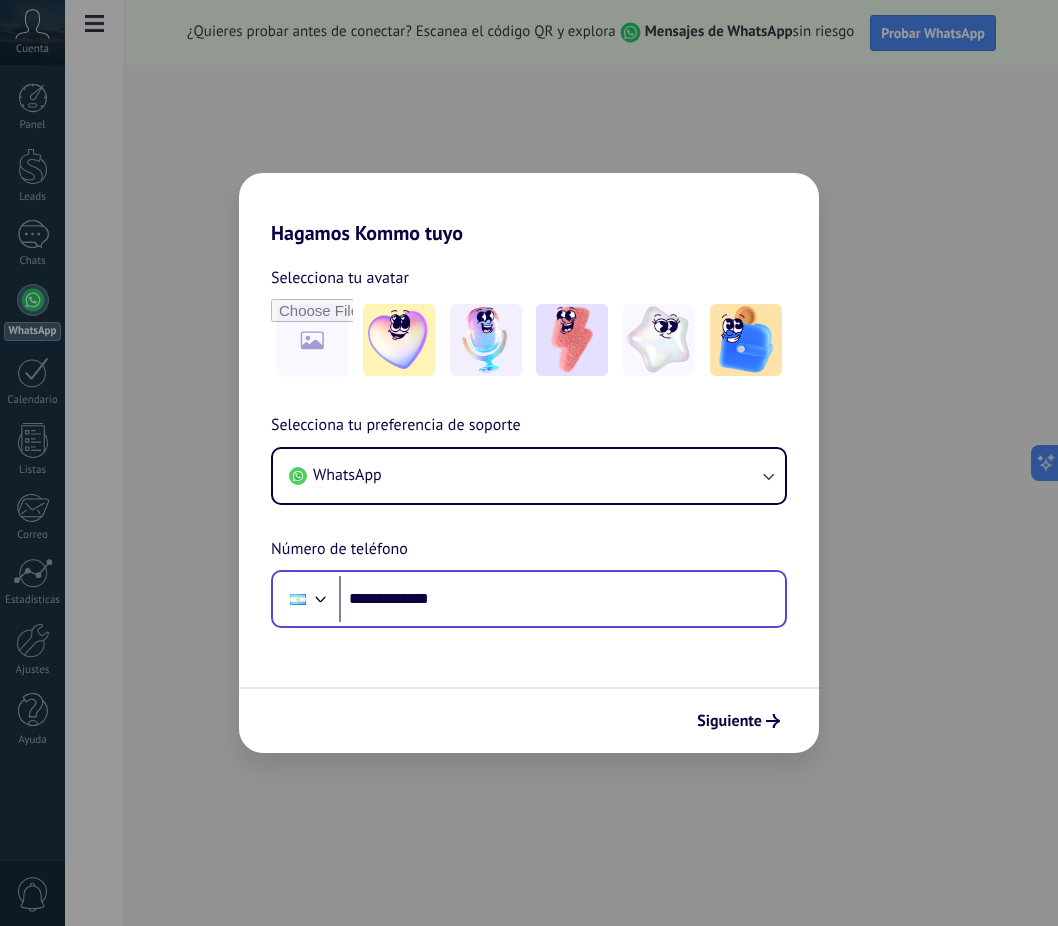 click on "**********" at bounding box center [529, 599] 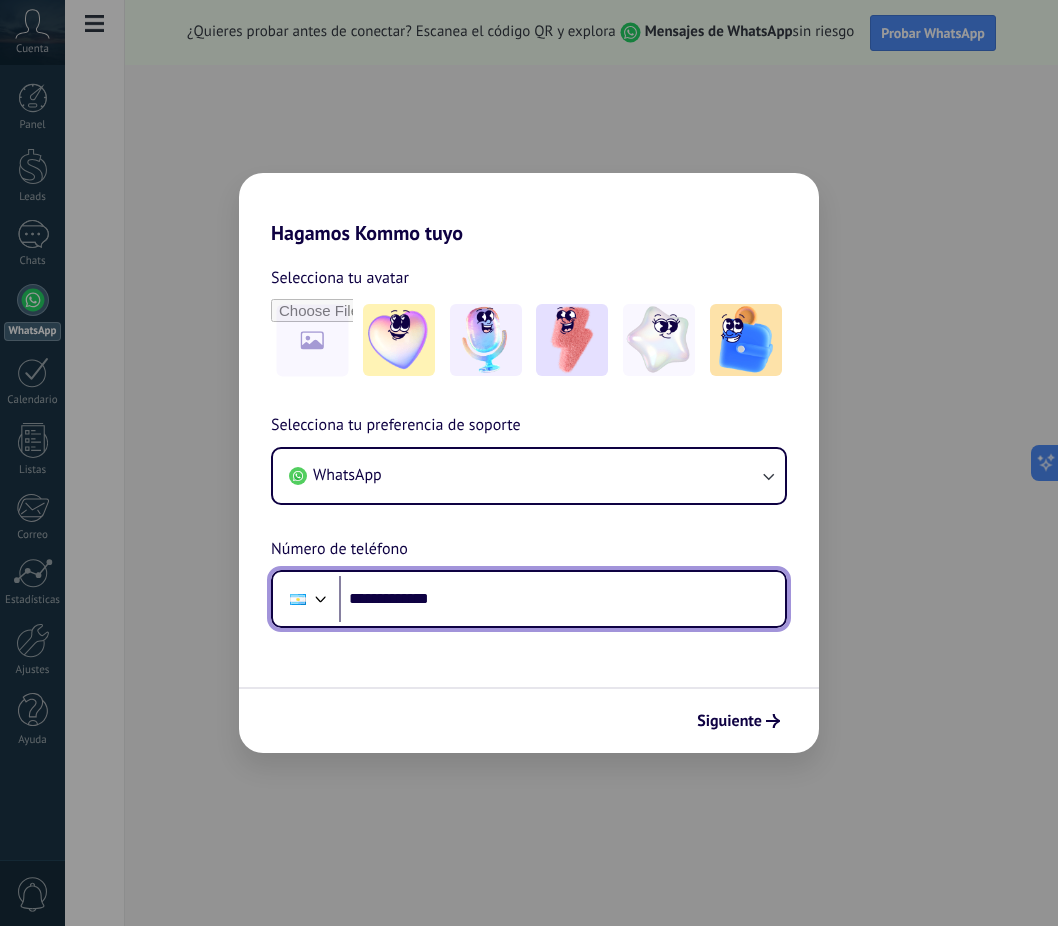 click on "**********" at bounding box center (562, 599) 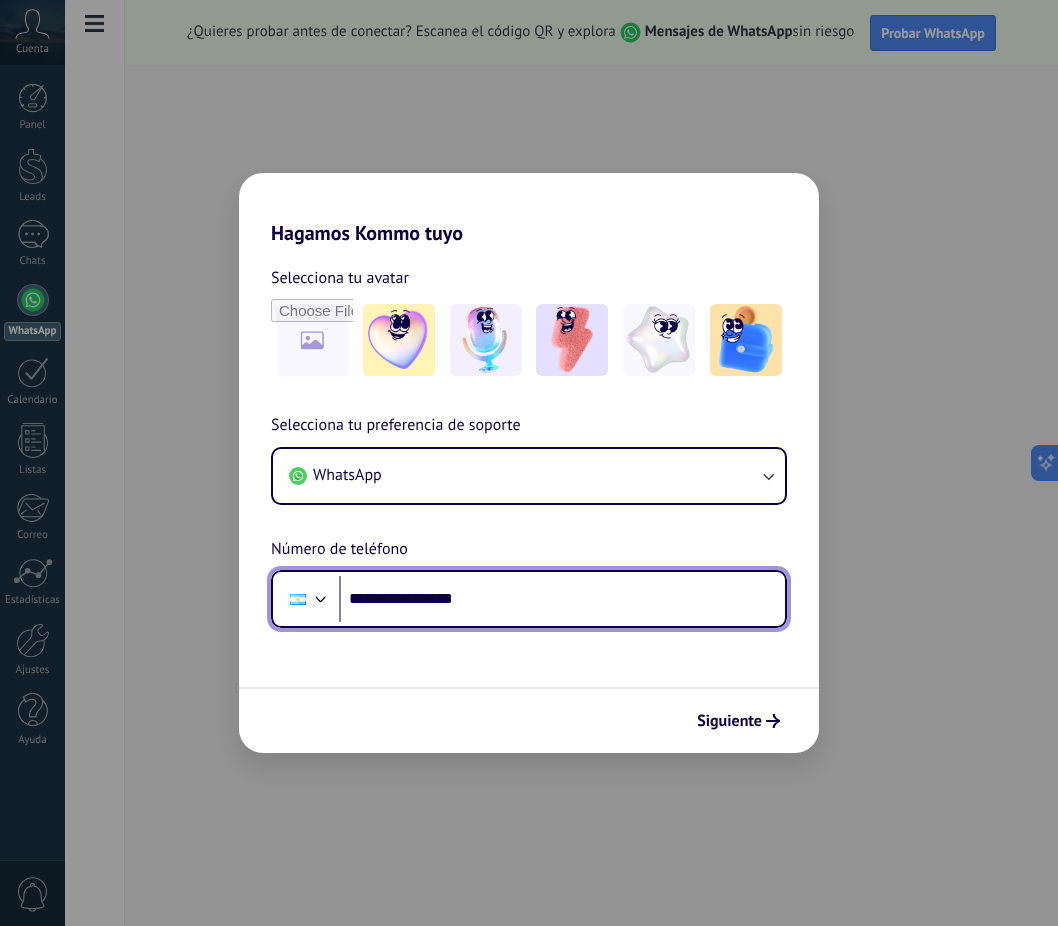 click on "**********" at bounding box center (562, 599) 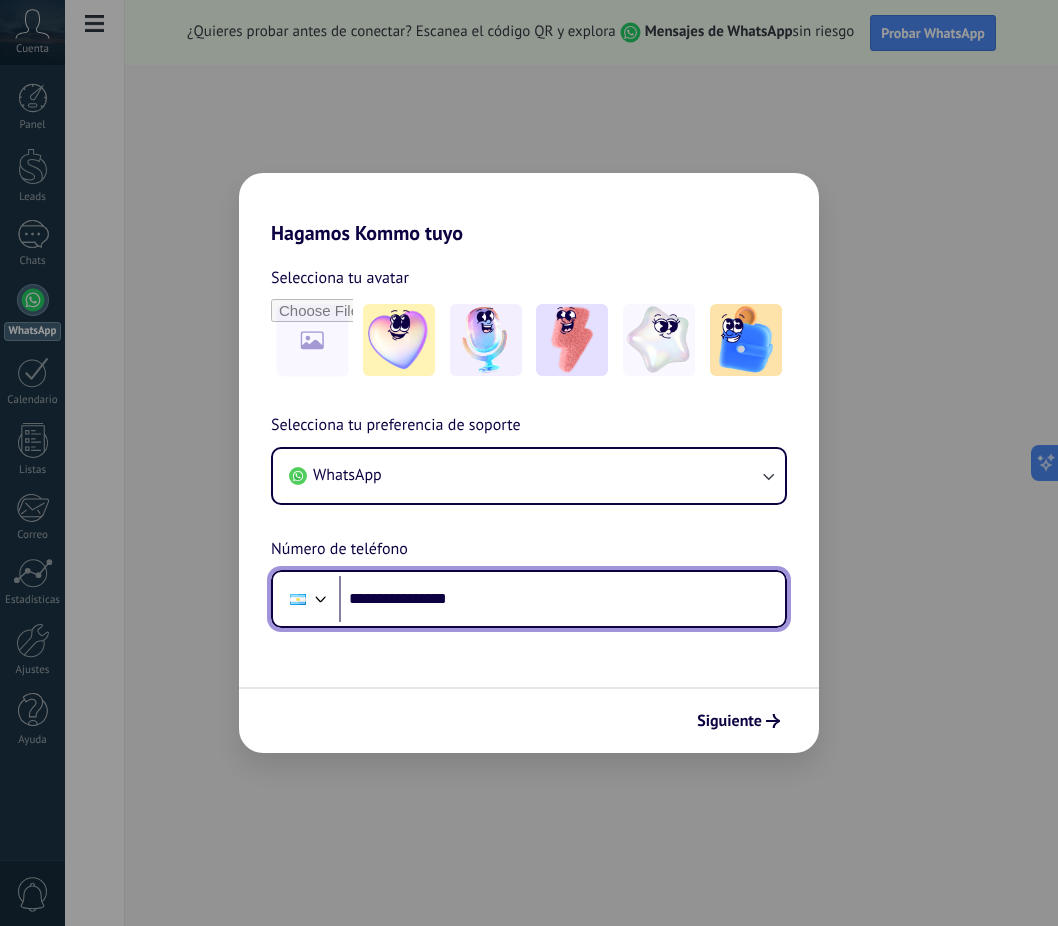 click on "**********" at bounding box center (562, 599) 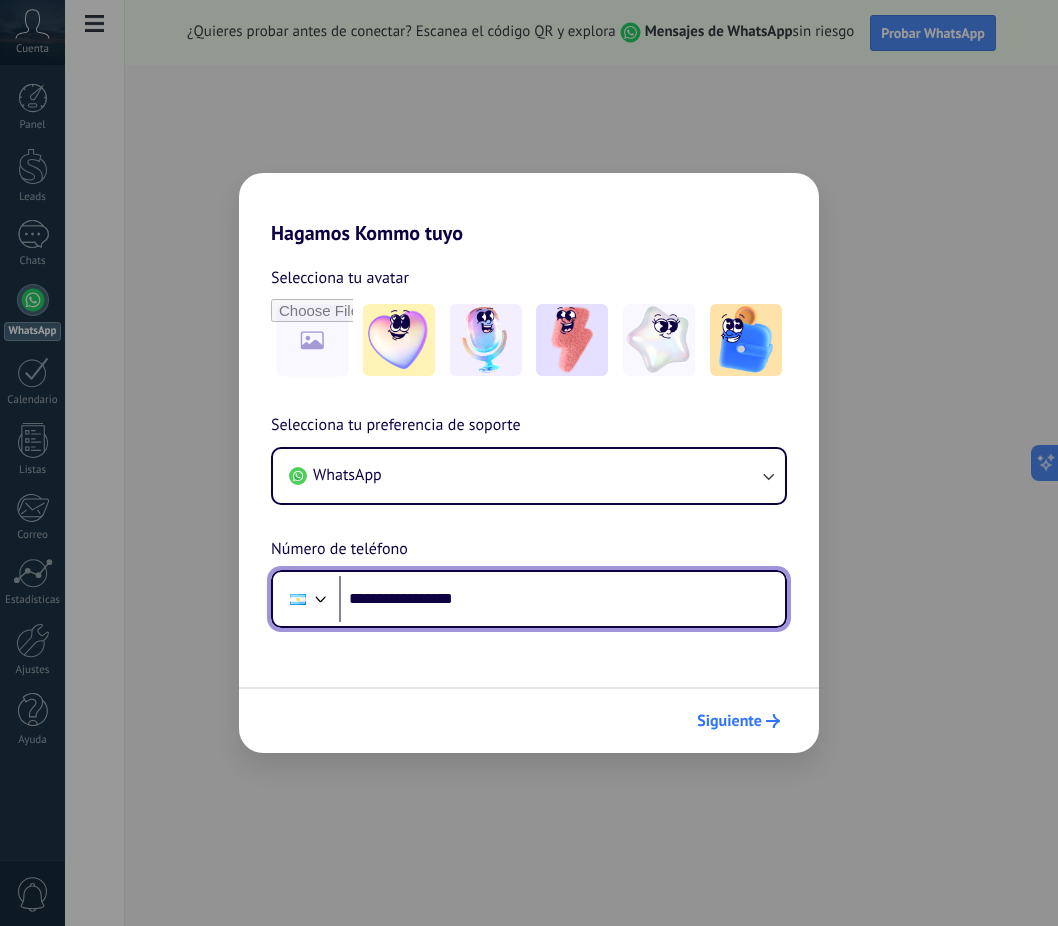type on "**********" 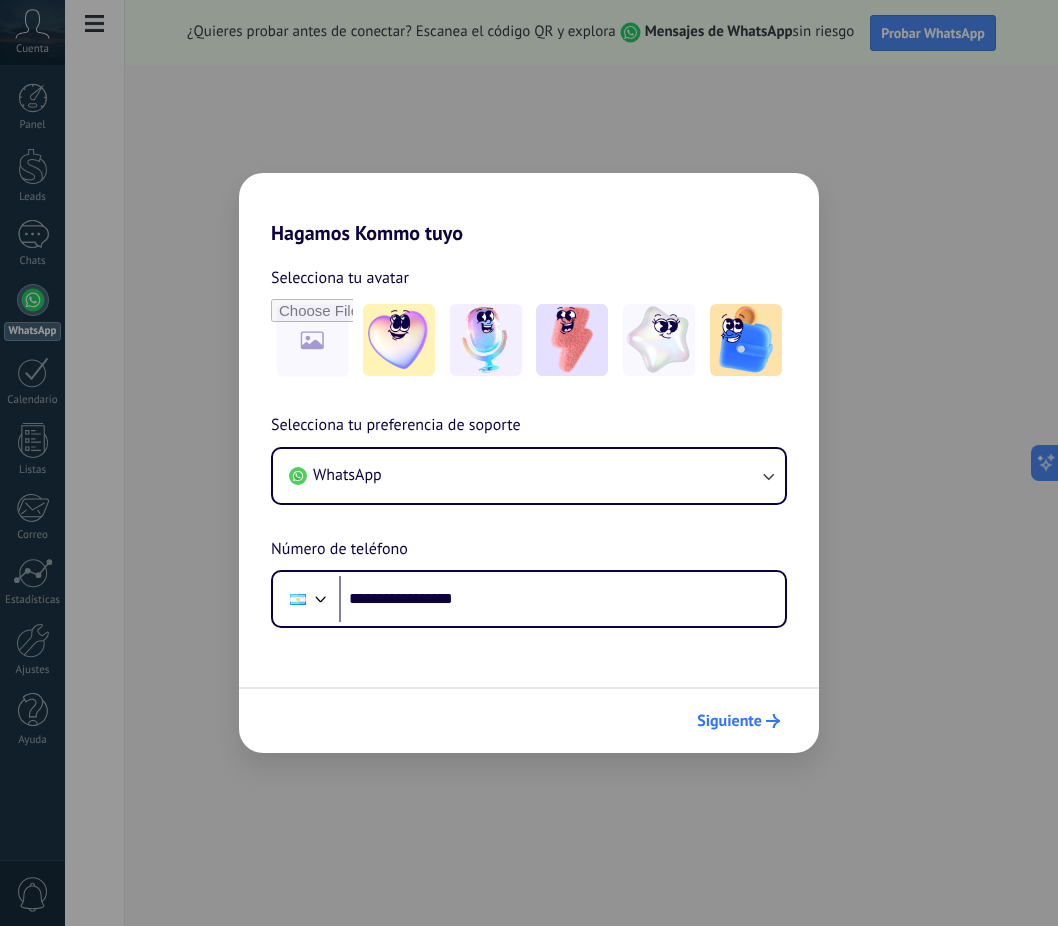 click on "Siguiente" at bounding box center (729, 721) 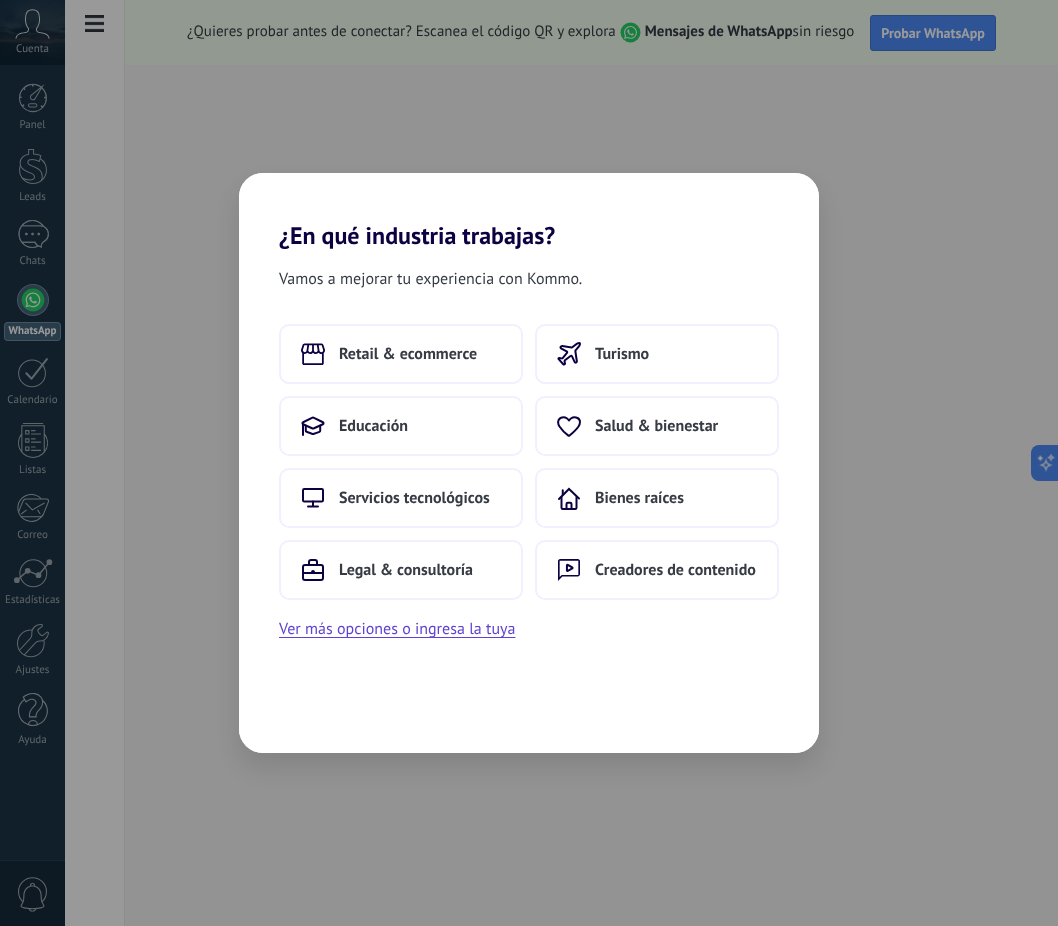 click on "Vamos a mejorar tu experiencia con Kommo. Retail & ecommerce Turismo Educación Salud & bienestar Servicios tecnológicos Bienes raíces Legal & consultoría Creadores de contenido Ver más opciones o ingresa la tuya" at bounding box center (529, 501) 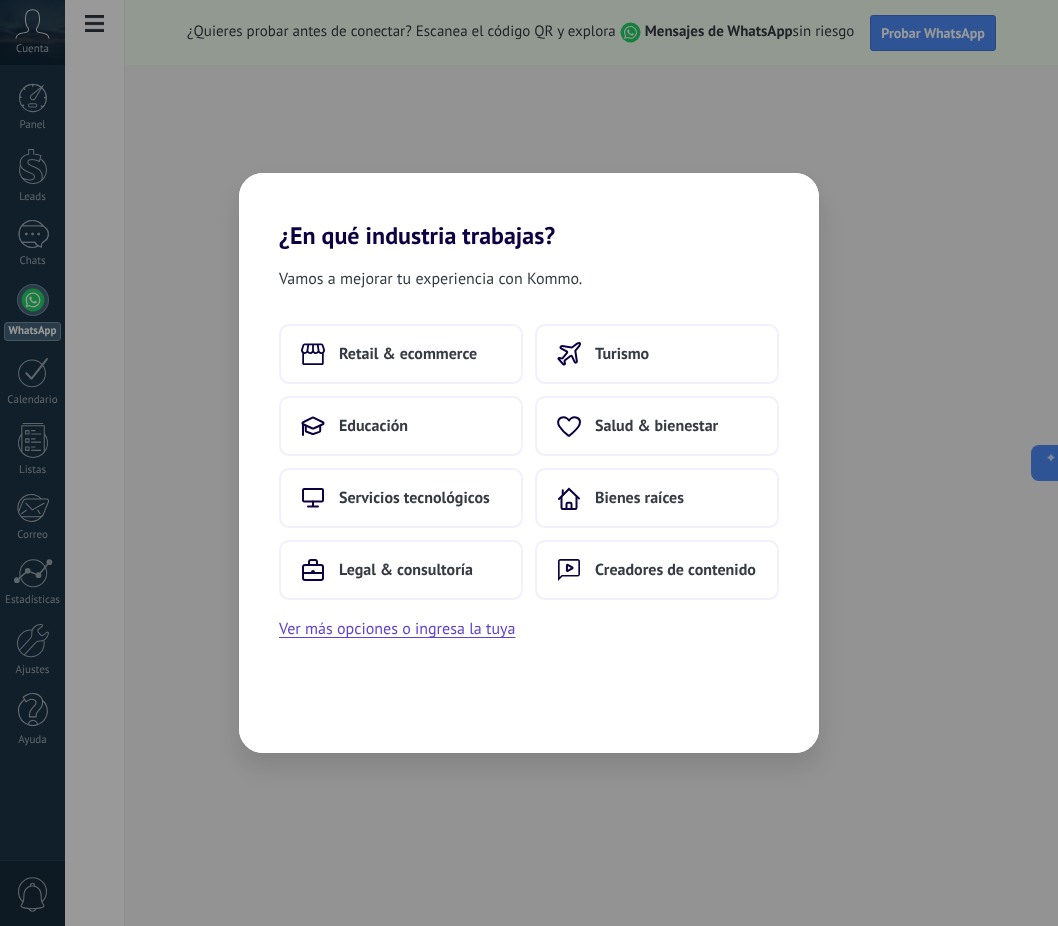click on "¿En qué industria trabajas? Vamos a mejorar tu experiencia con Kommo. Retail & ecommerce Turismo Educación Salud & bienestar Servicios tecnológicos Bienes raíces Legal & consultoría Creadores de contenido Ver más opciones o ingresa la tuya" at bounding box center (529, 463) 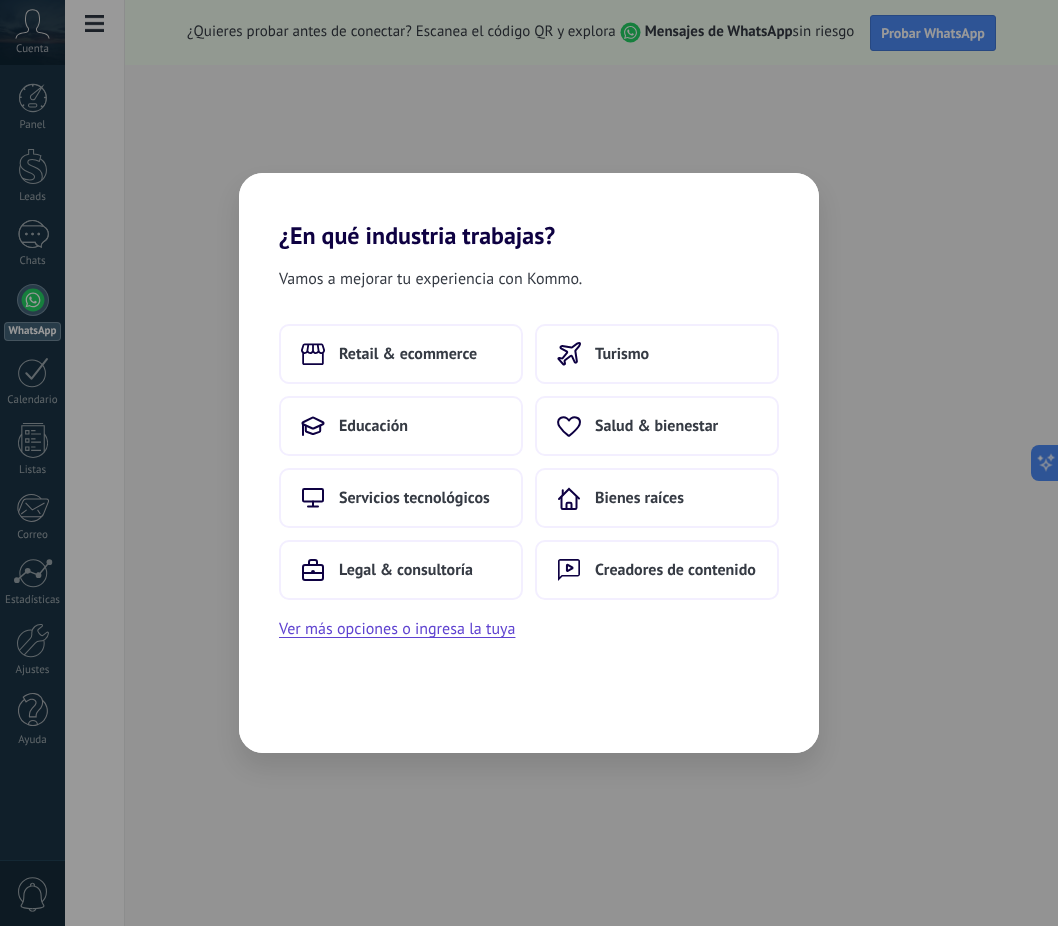 click on "¿En qué industria trabajas? Vamos a mejorar tu experiencia con Kommo. Retail & ecommerce Turismo Educación Salud & bienestar Servicios tecnológicos Bienes raíces Legal & consultoría Creadores de contenido Ver más opciones o ingresa la tuya" at bounding box center [529, 463] 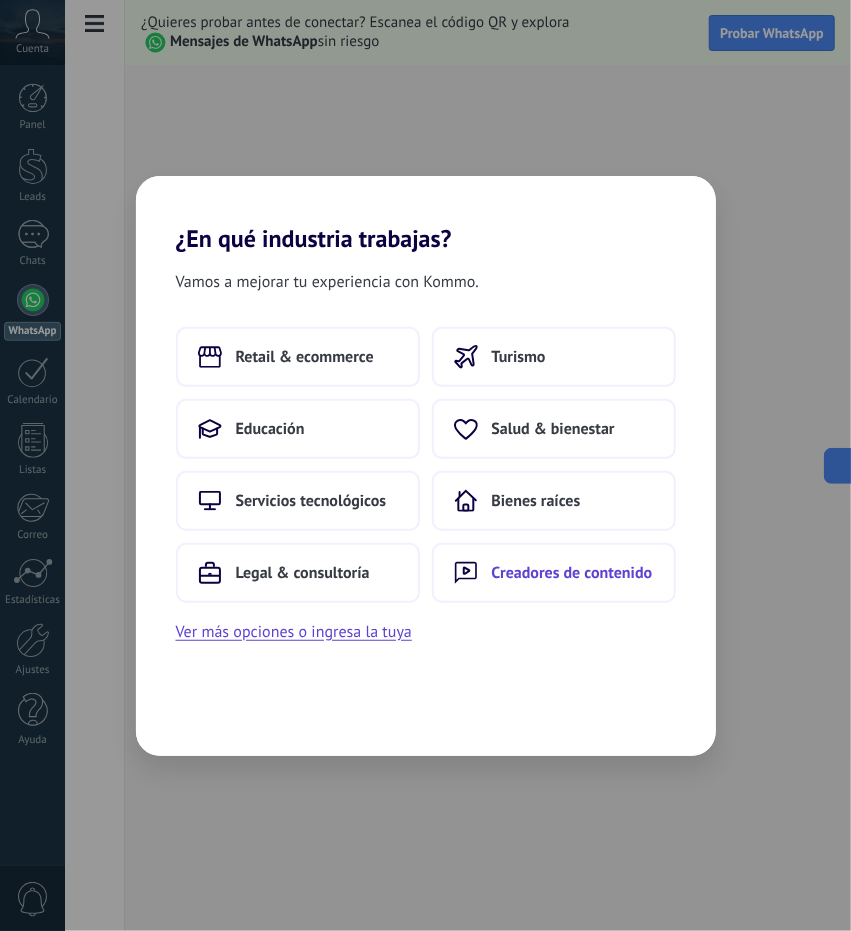 click on "Creadores de contenido" at bounding box center (554, 573) 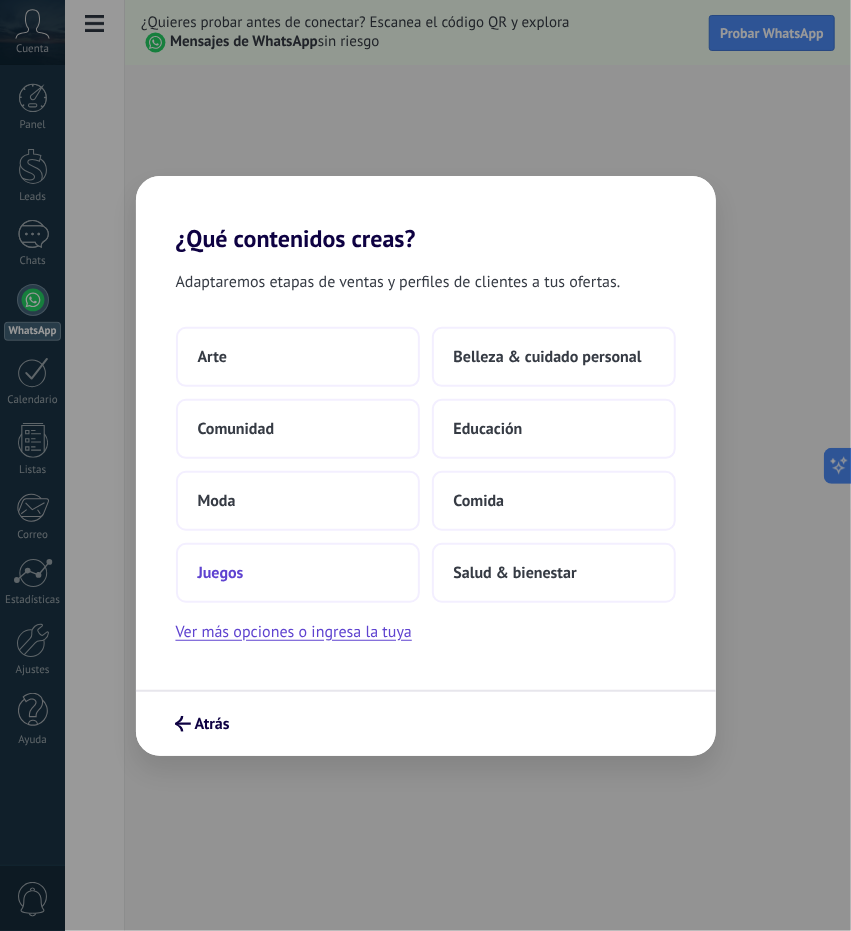 click on "Juegos" at bounding box center [298, 573] 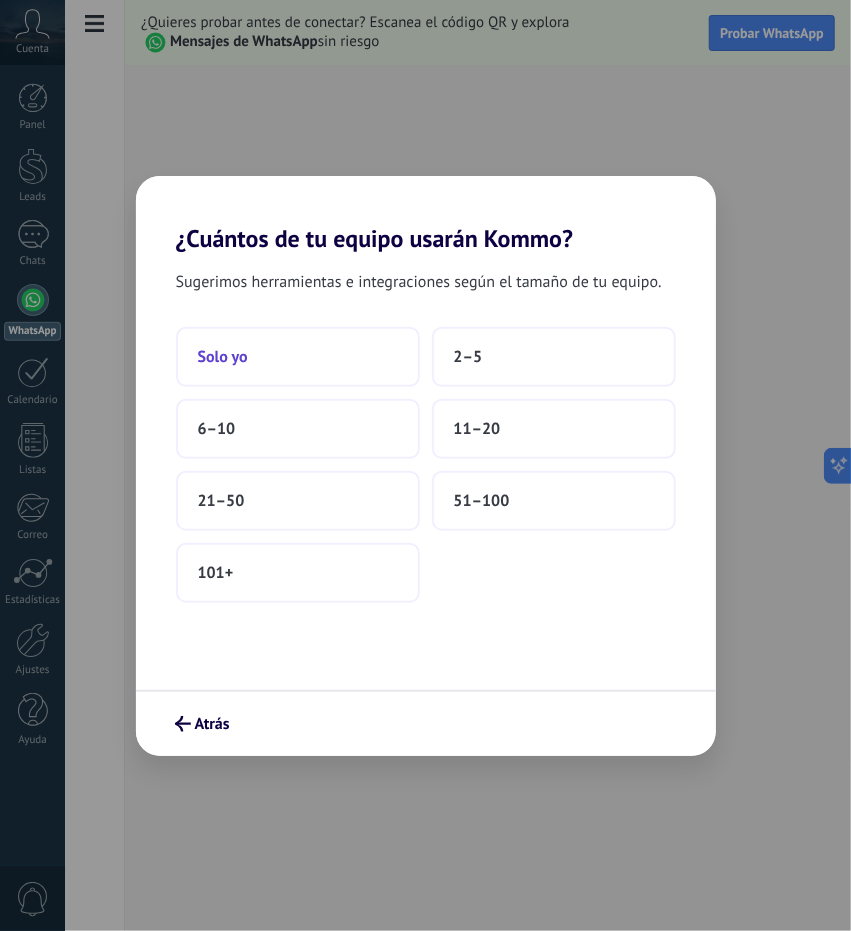 click on "Solo yo" at bounding box center [298, 357] 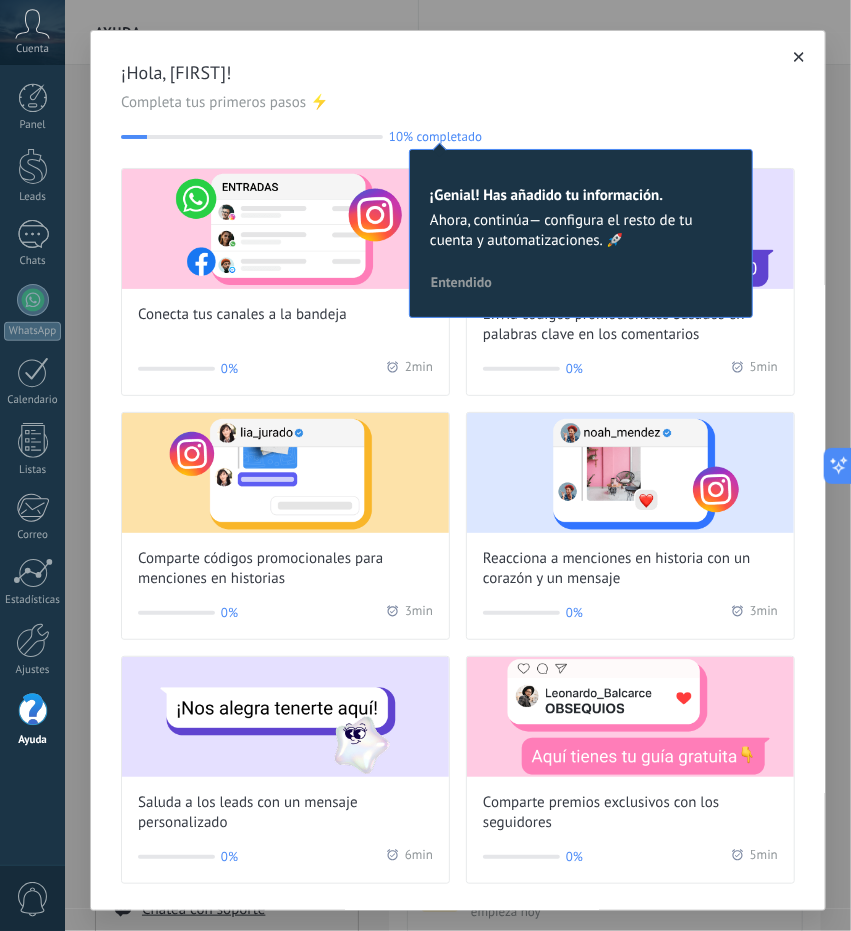 click on "¡Hola, javier! Completa tus primeros pasos ⚡ 10% completado 10 ¡Genial! Has añadido tu información. Ahora, continúa— configura el resto de tu cuenta y automatizaciones. 🚀 Entendido   Conecta tus canales a la bandeja 0% 2  min Envía códigos promocionales basados en palabras clave en los comentarios 0% 5  min Comparte códigos promocionales para menciones en historias 0% 3  min Reacciona a menciones en historia con un corazón y un mensaje 0% 3  min Saluda a los leads con un mensaje personalizado 0% 6  min Comparte premios exclusivos con los seguidores 0% 5  min" at bounding box center [458, 472] 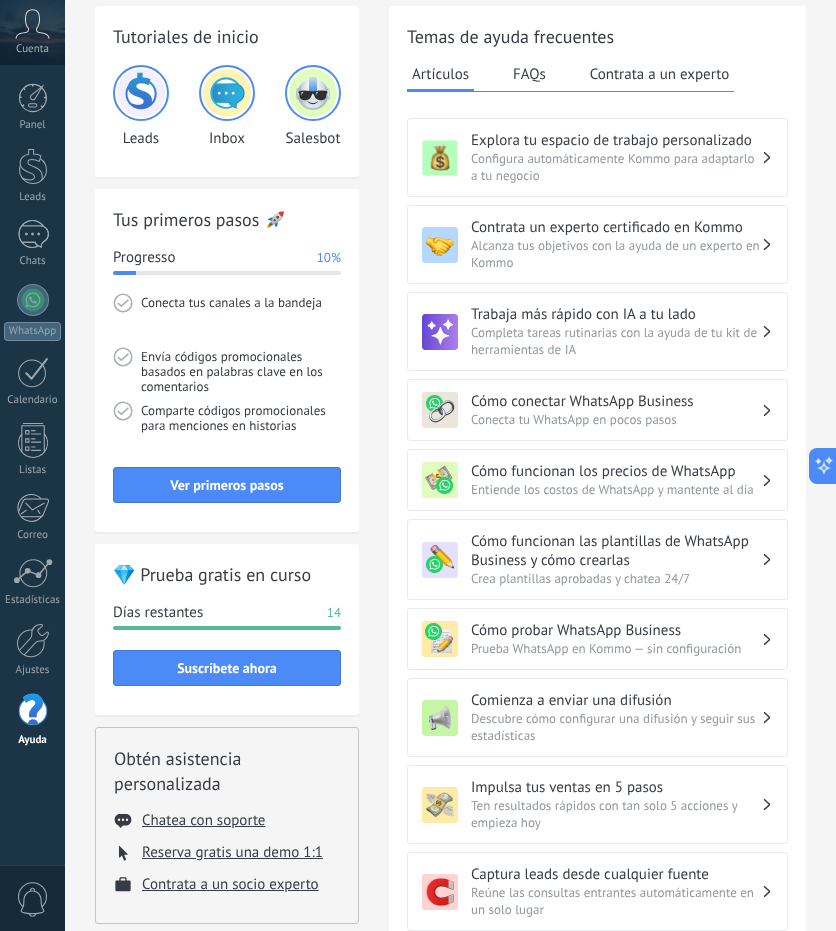scroll, scrollTop: 0, scrollLeft: 0, axis: both 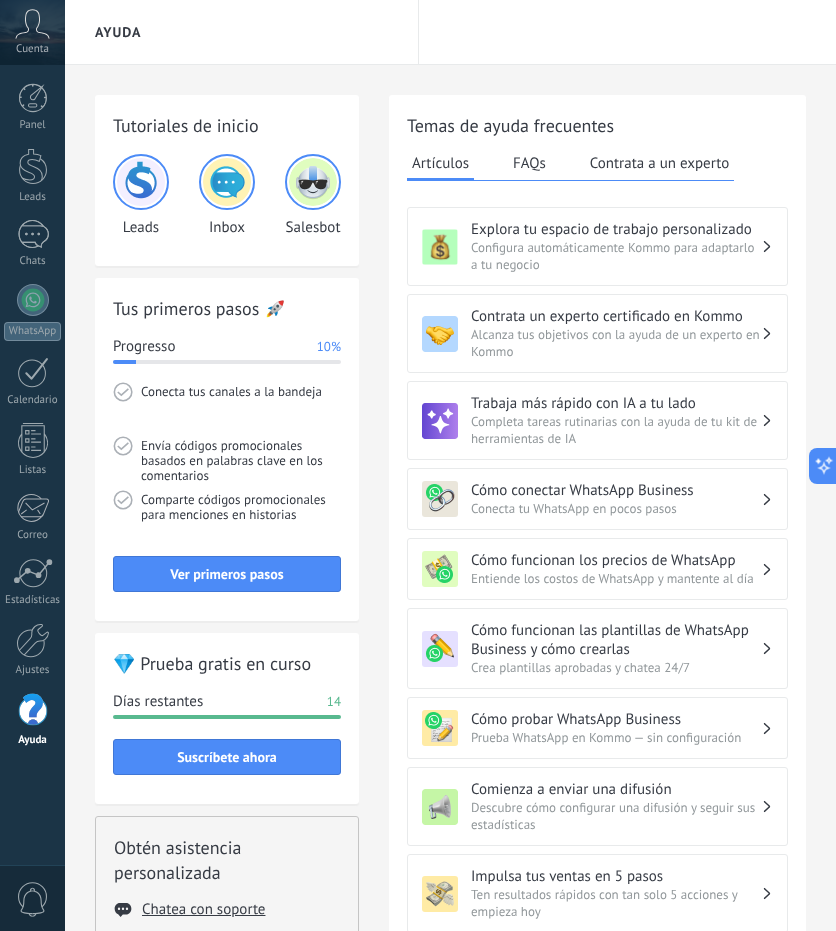 click on "Cuenta" at bounding box center [32, 32] 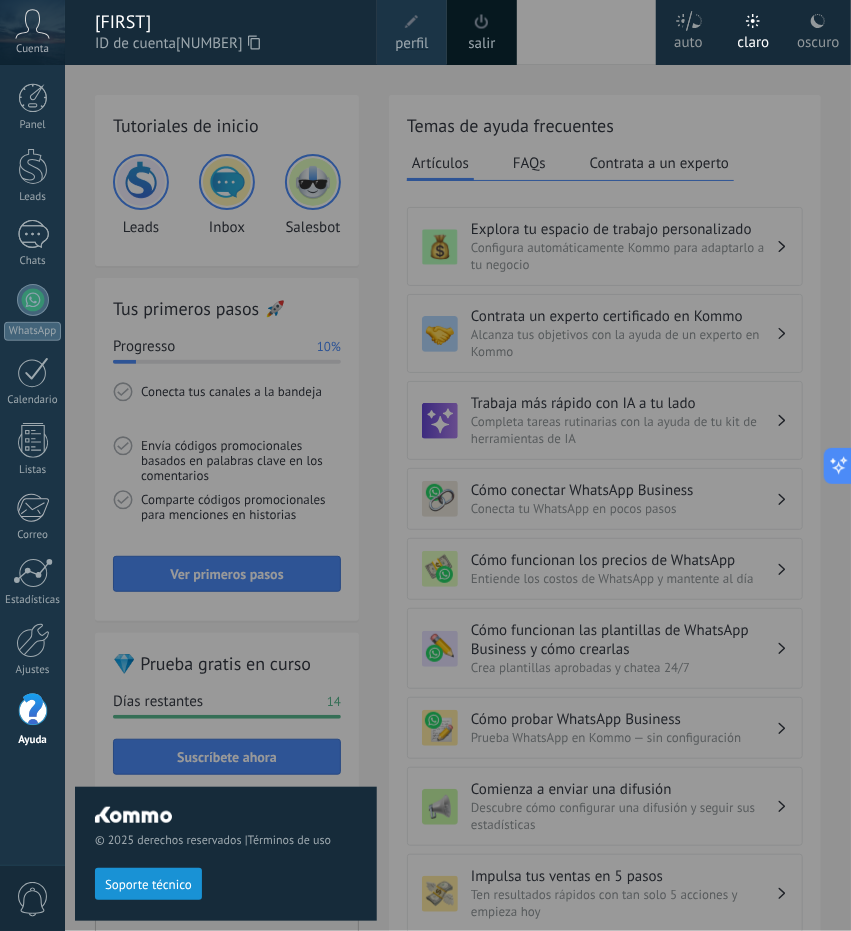 click on "[NUMBER]" at bounding box center [218, 44] 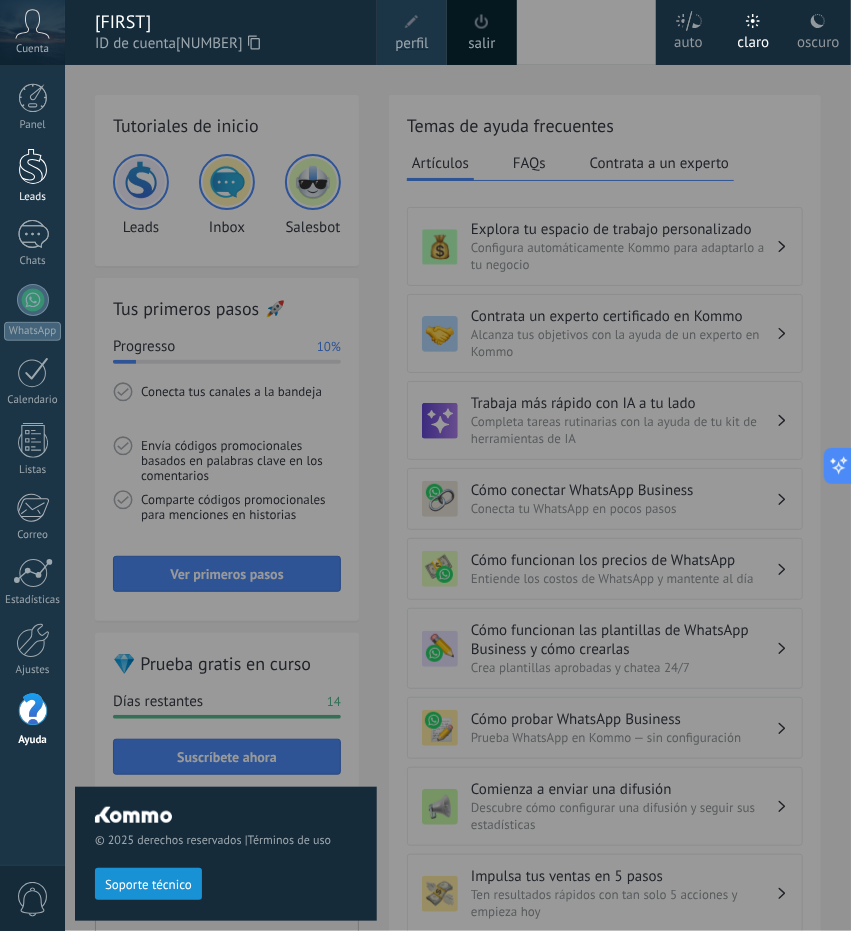 click at bounding box center (33, 166) 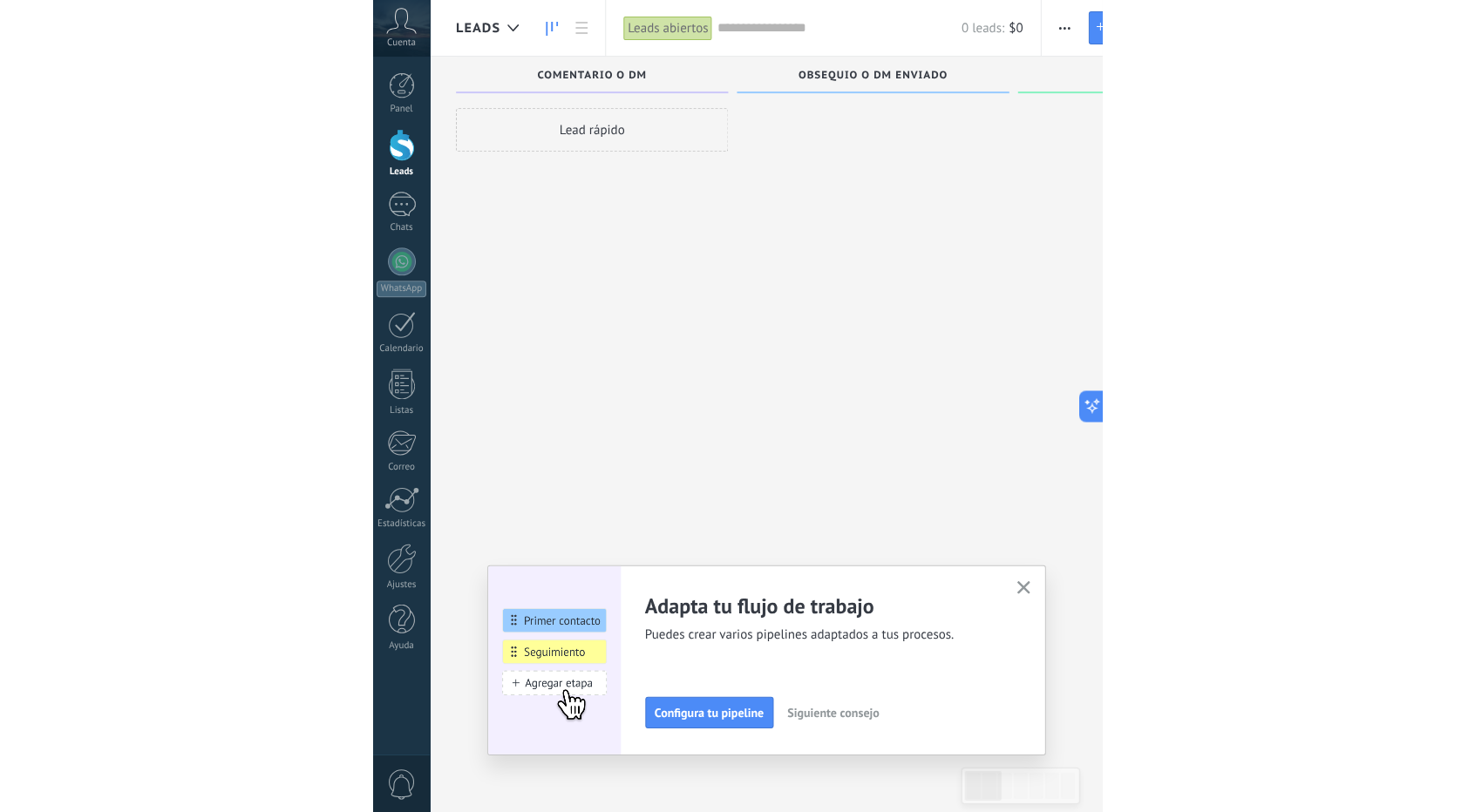 scroll, scrollTop: 0, scrollLeft: 0, axis: both 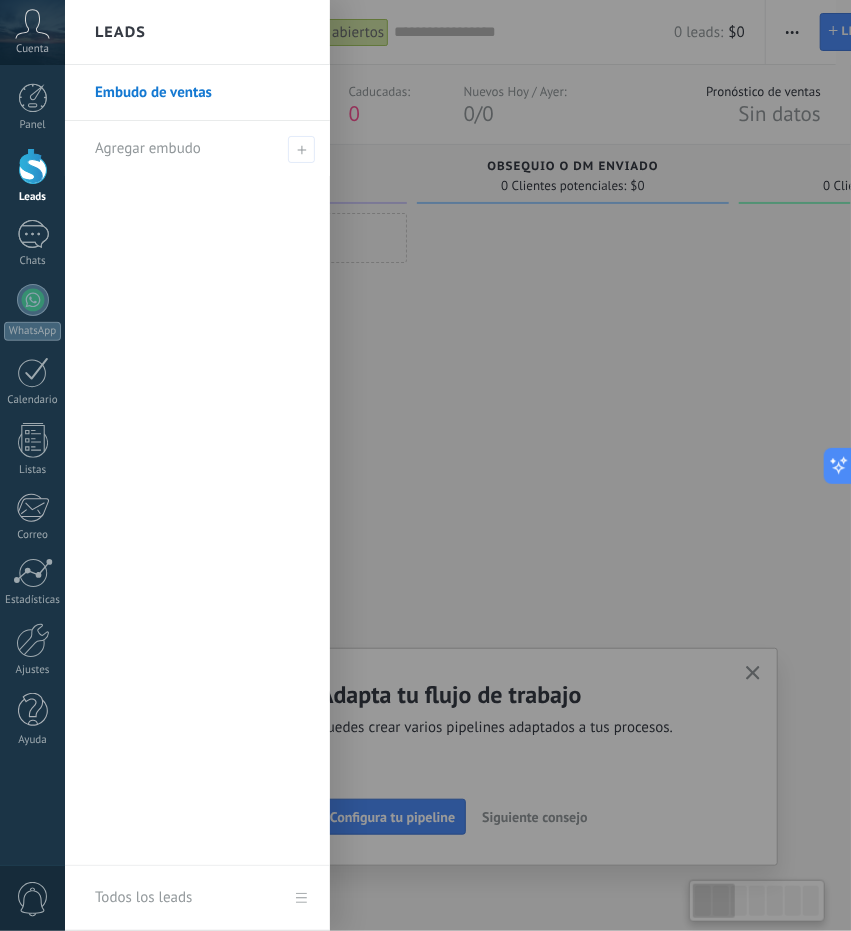 drag, startPoint x: 451, startPoint y: 381, endPoint x: 549, endPoint y: 181, distance: 222.71956 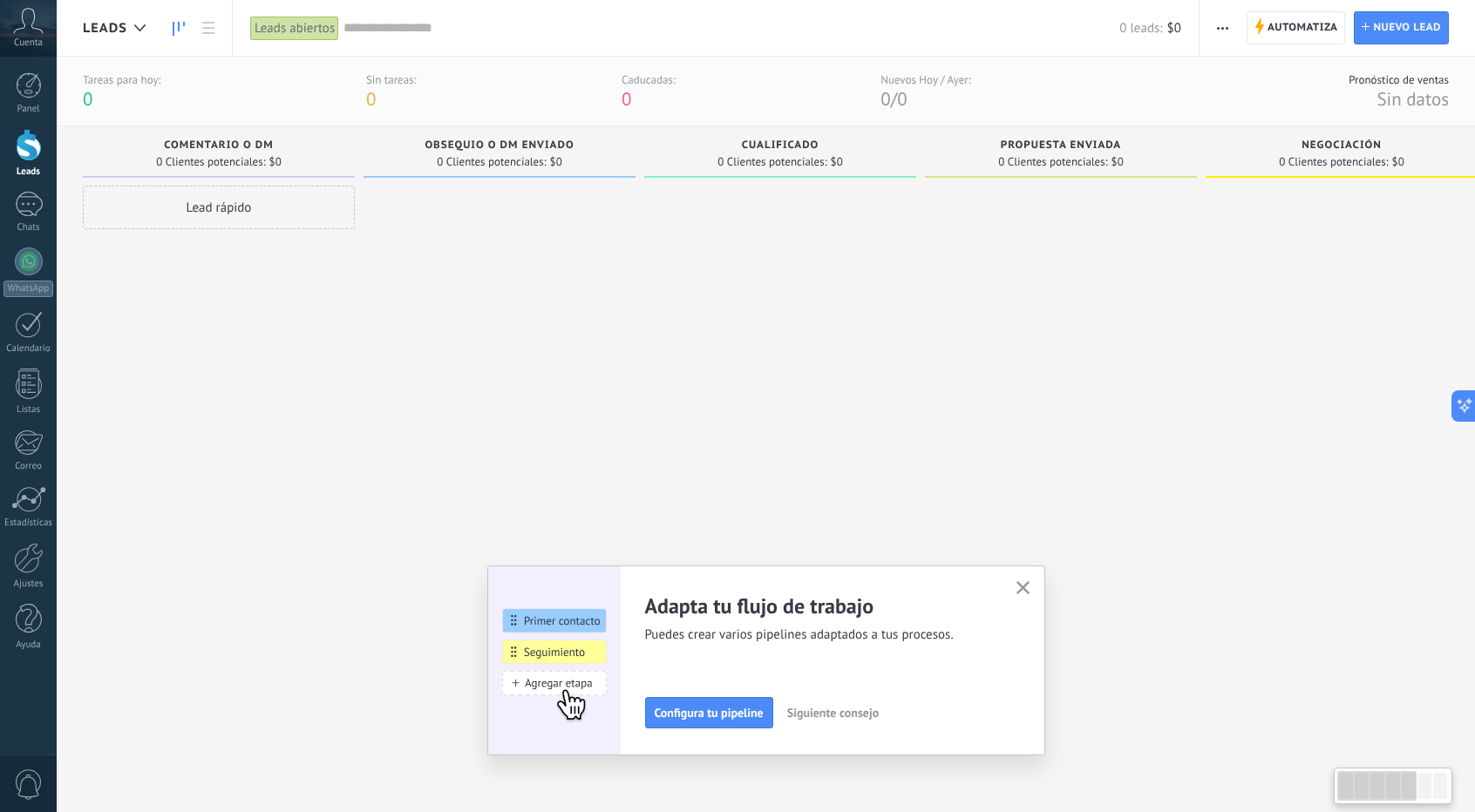 scroll, scrollTop: 0, scrollLeft: 0, axis: both 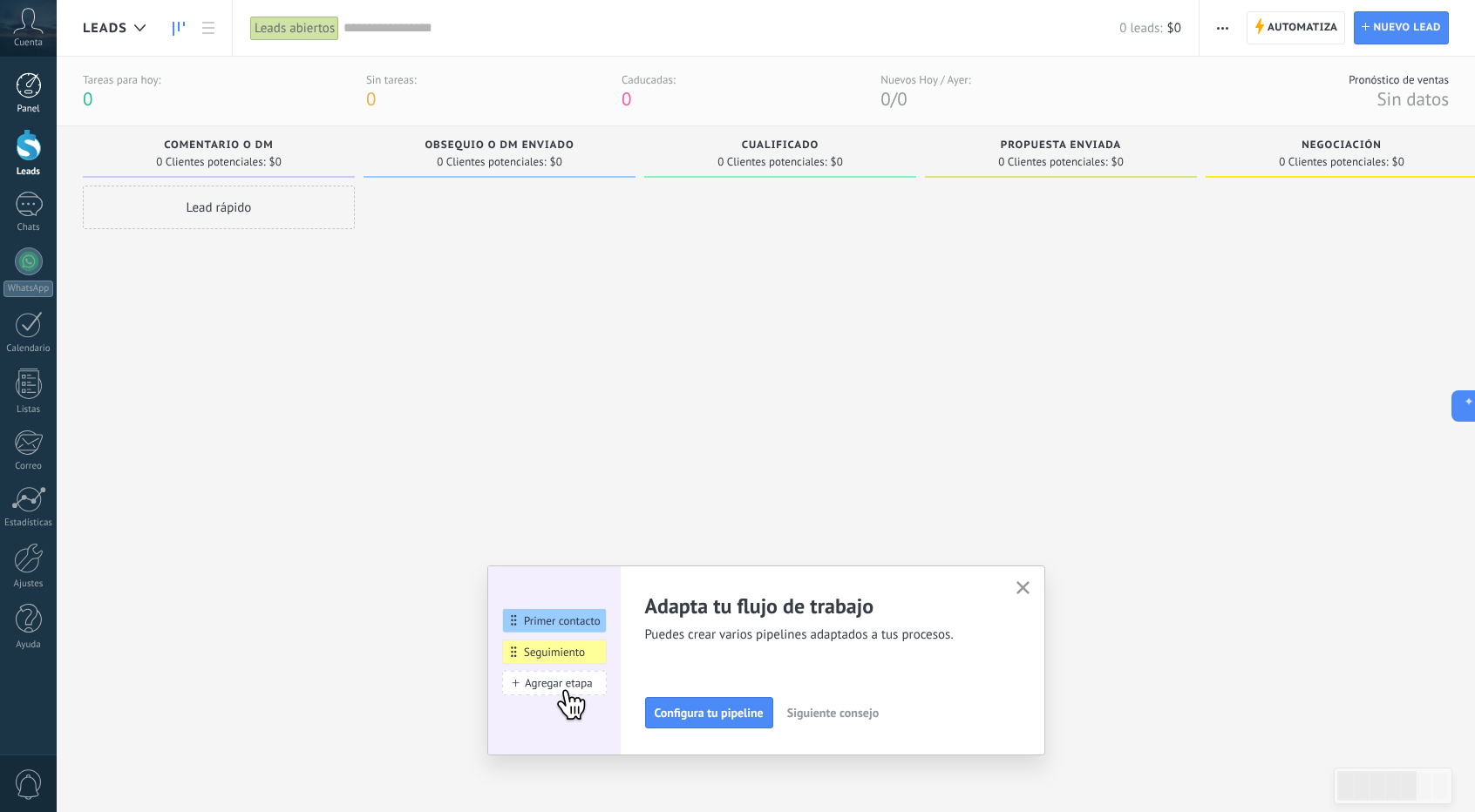 click at bounding box center (29, 85) 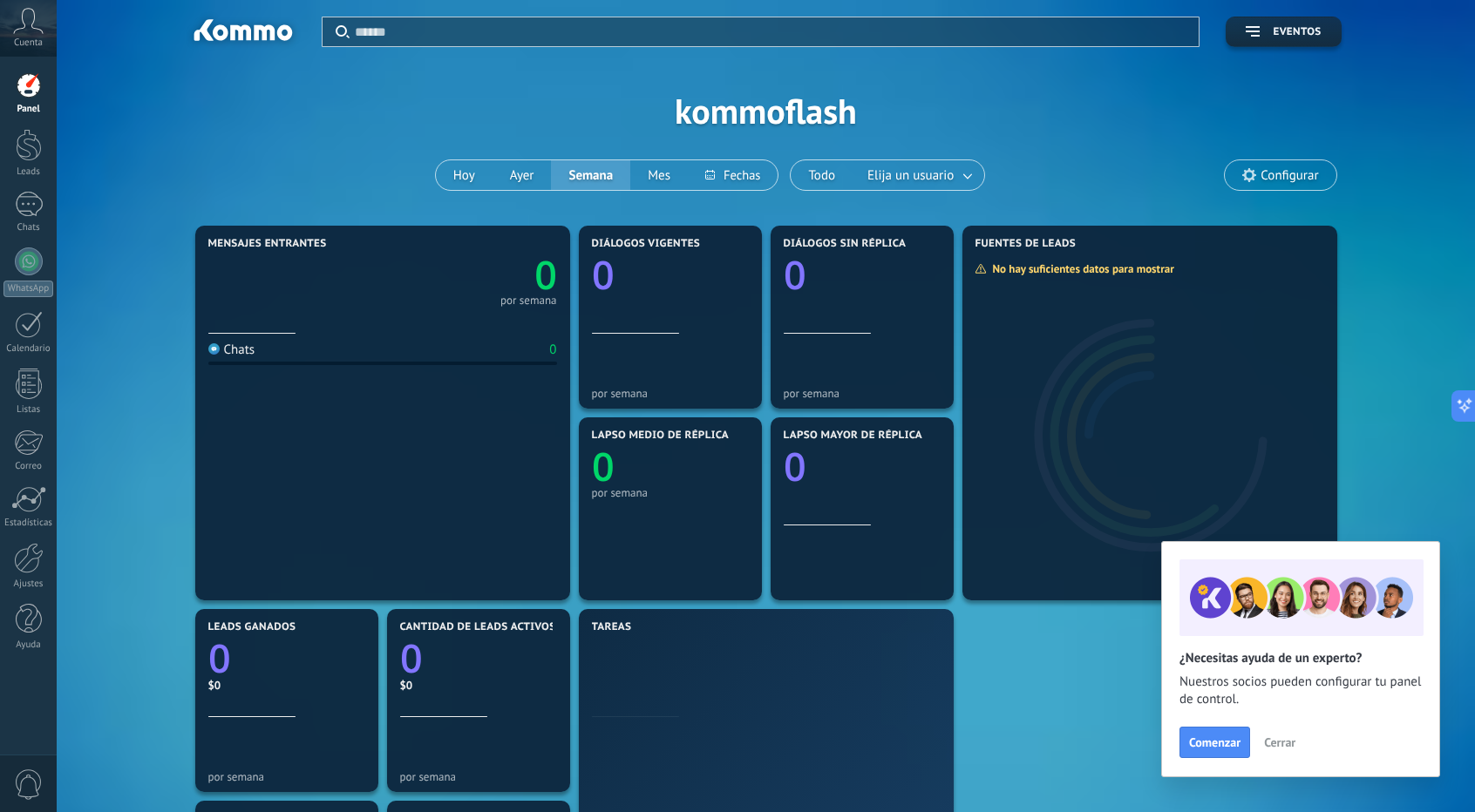 click on "Cuenta" at bounding box center [28, 28] 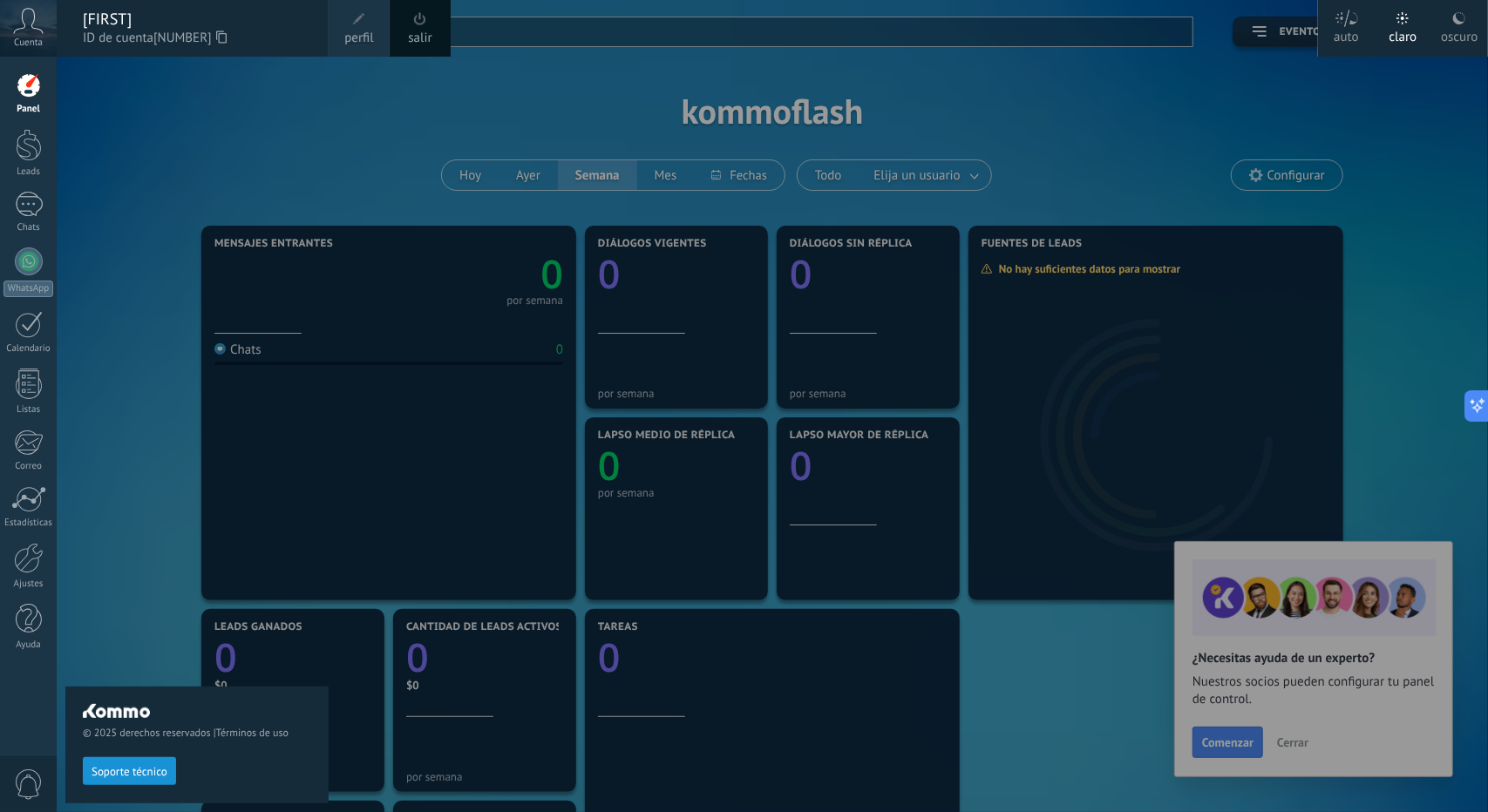 click on "Cuenta" at bounding box center [28, 28] 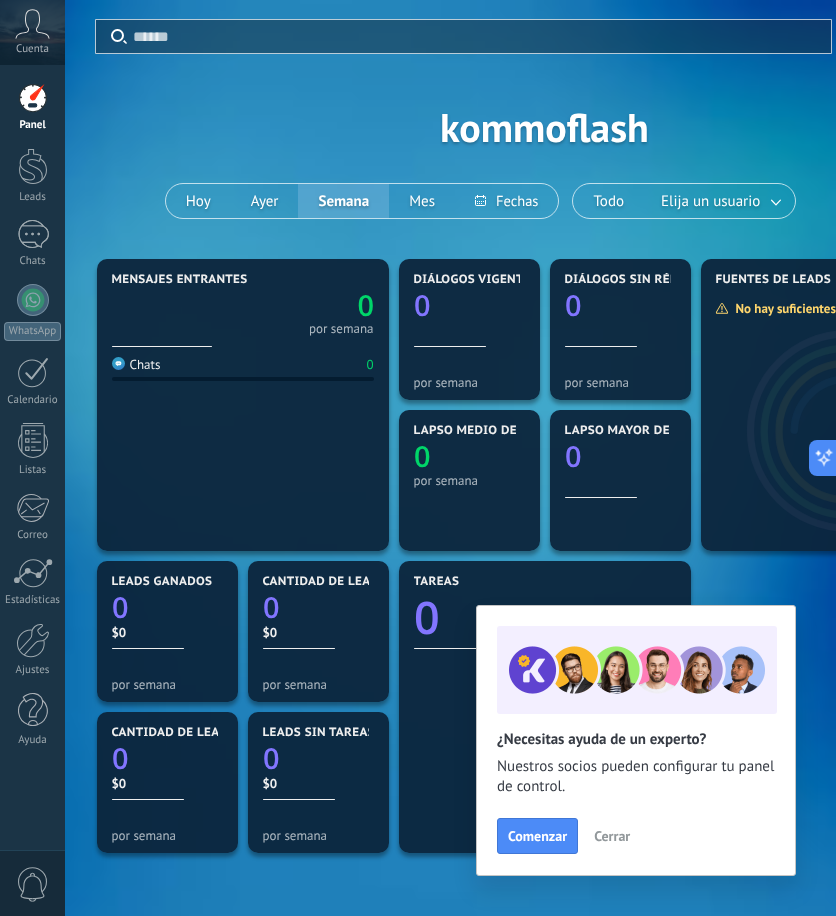 click on "Cuenta" at bounding box center (32, 32) 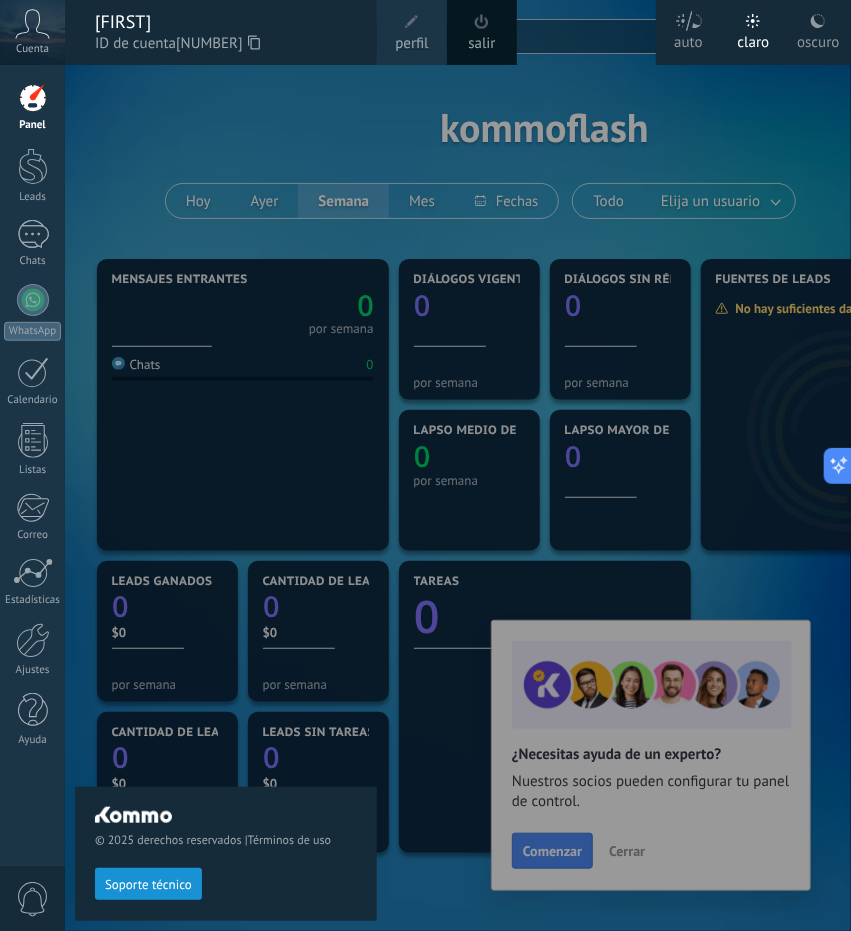 click on "Panel" at bounding box center [32, 107] 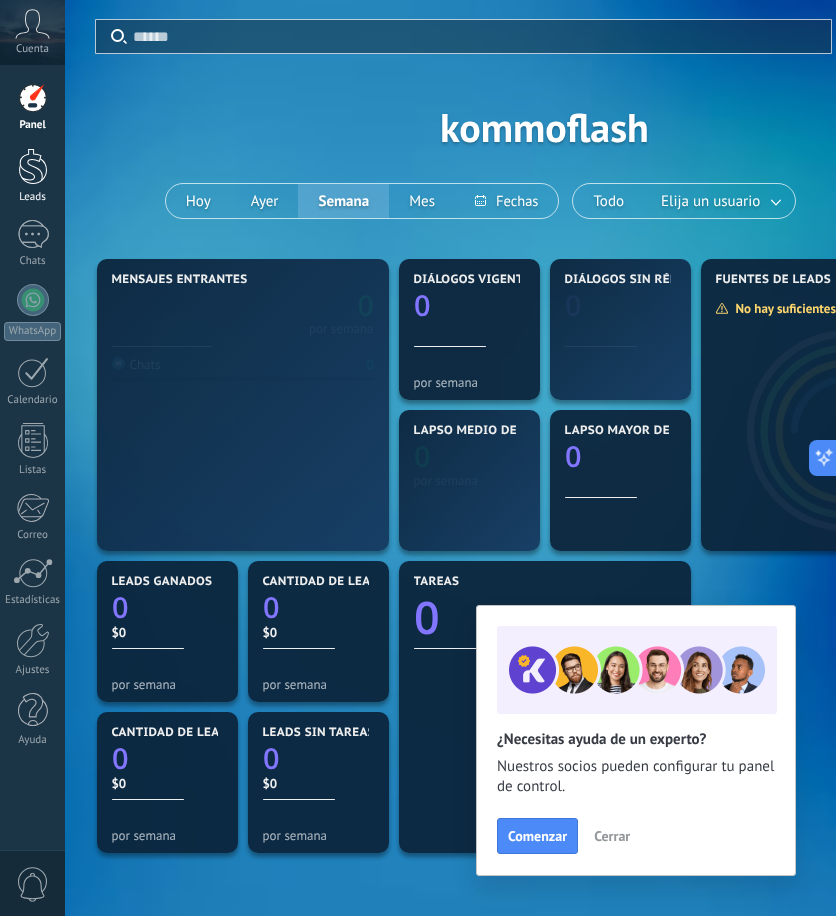 click on "Leads" at bounding box center [33, 197] 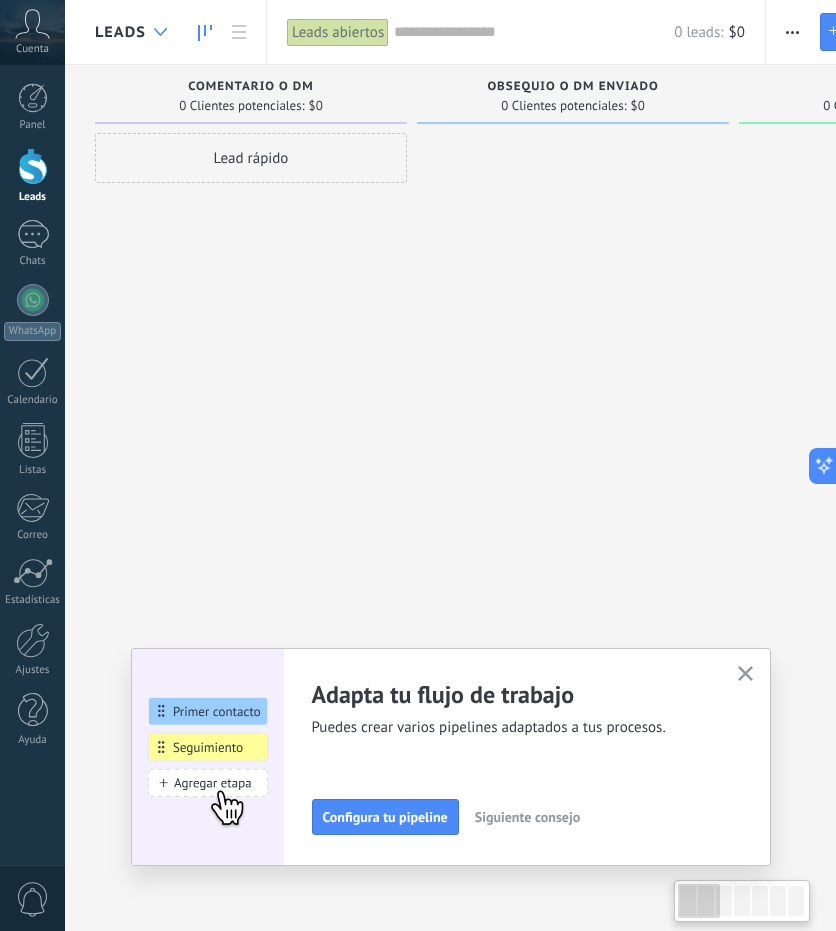 click at bounding box center (160, 32) 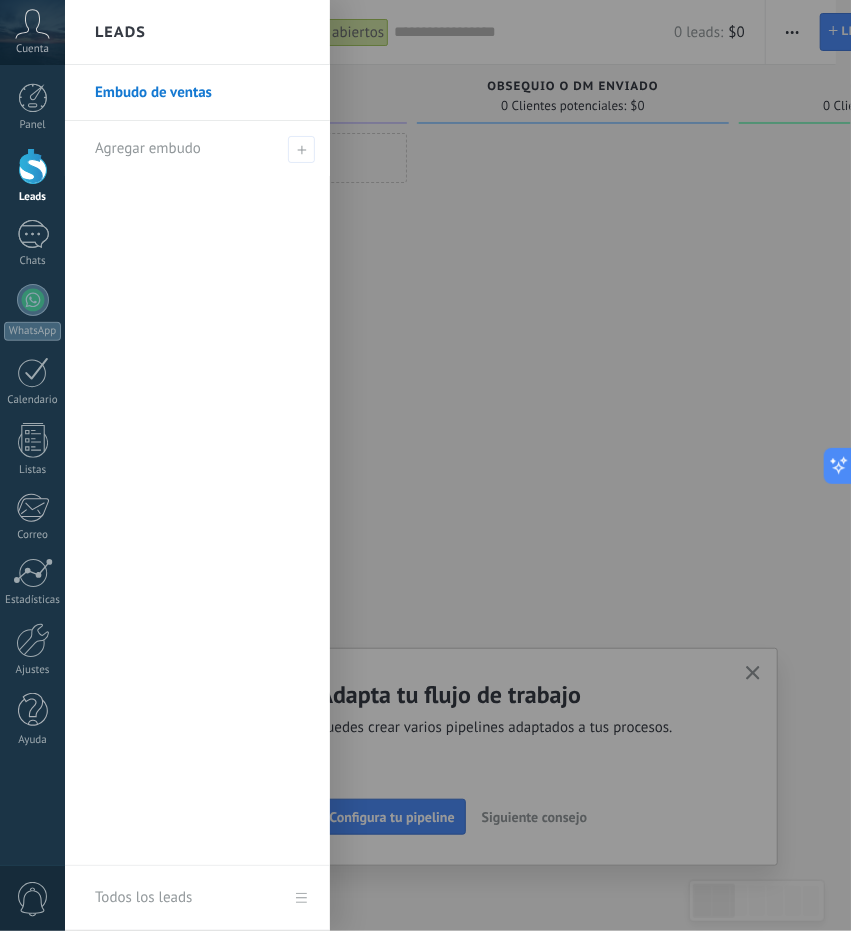 click at bounding box center [490, 465] 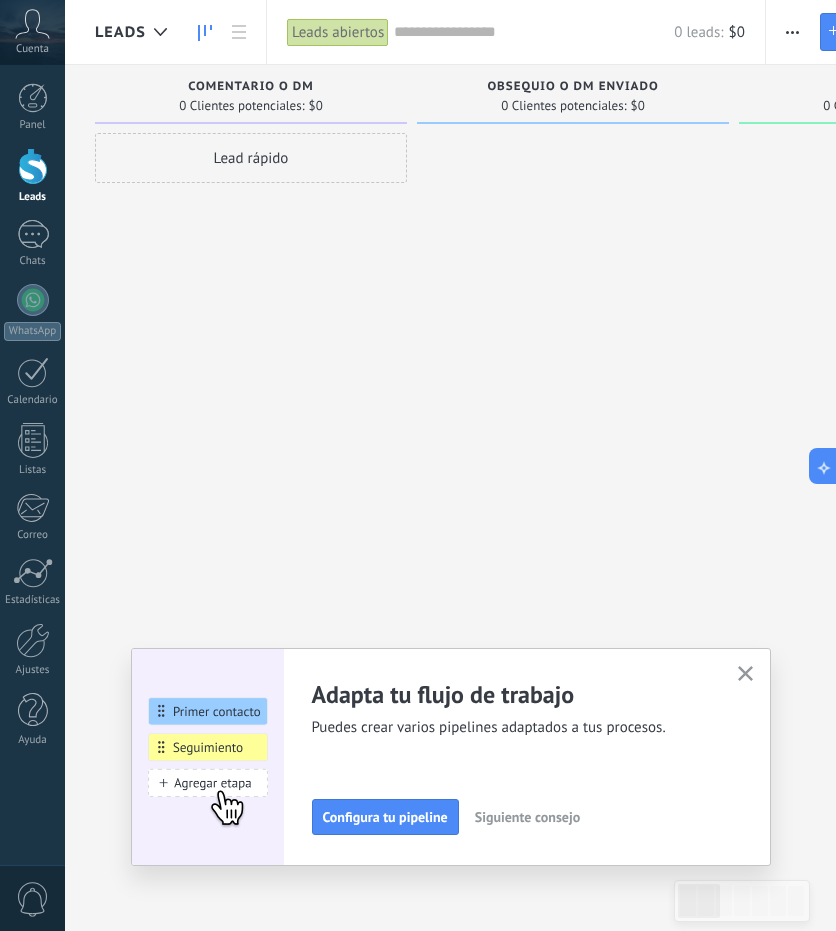 click on "Leads" at bounding box center (120, 32) 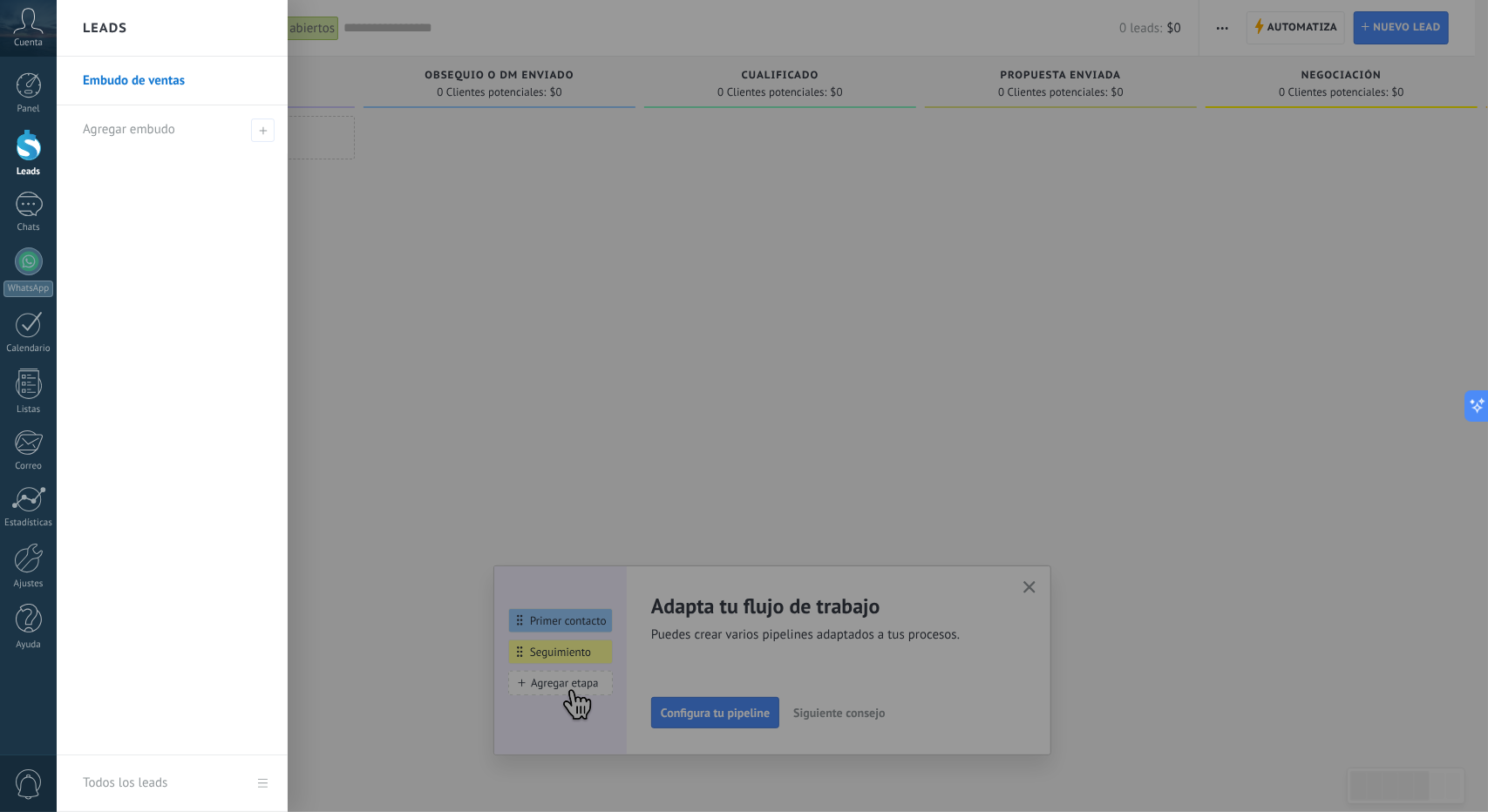 click on "Embudo de ventas" at bounding box center (176, 81) 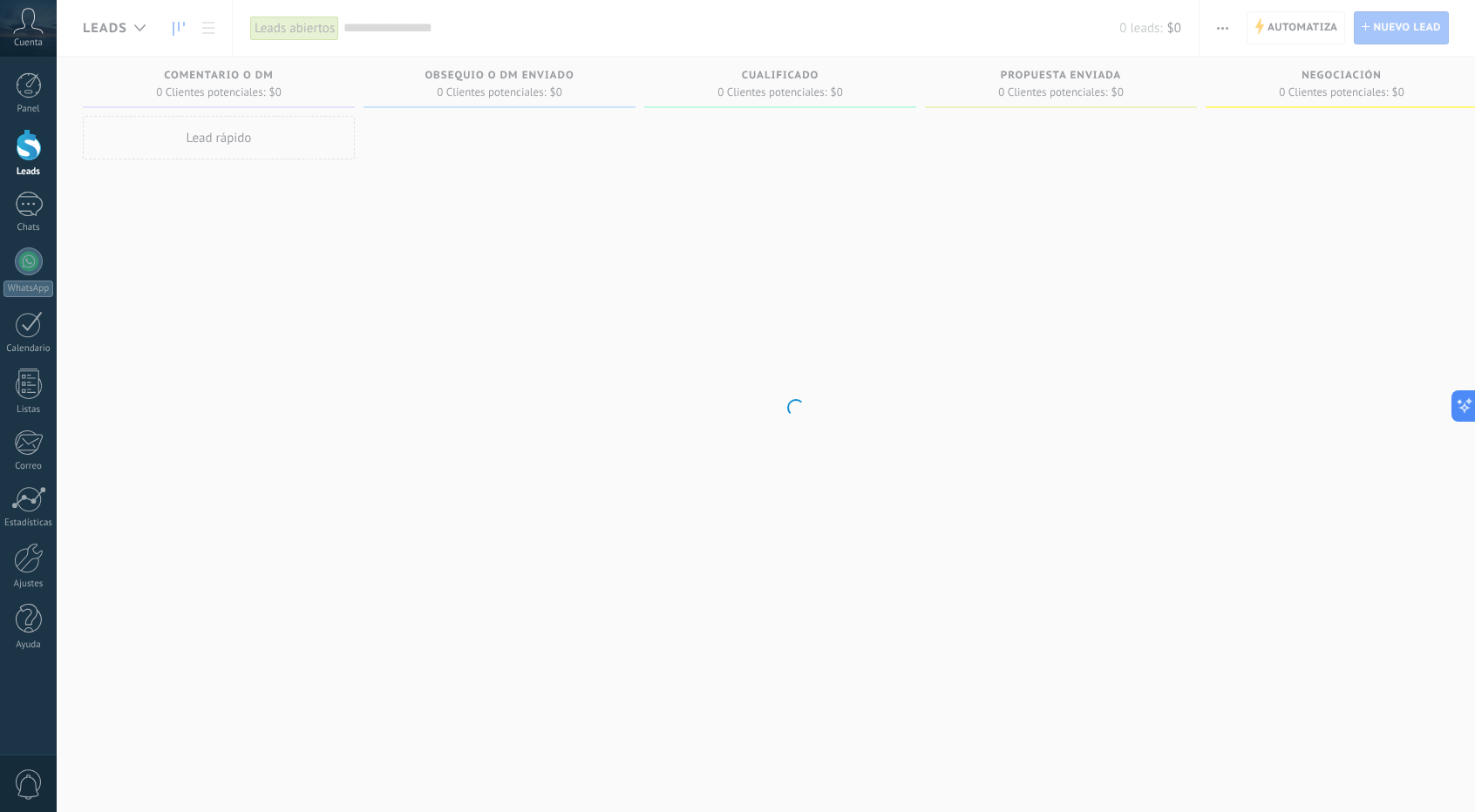 click on ".abccls-1,.abccls-2{fill-rule:evenodd}.abccls-2{fill:#fff} .abfcls-1{fill:none}.abfcls-2{fill:#fff} .abncls-1{isolation:isolate}.abncls-2{opacity:.06}.abncls-2,.abncls-3,.abncls-6{mix-blend-mode:multiply}.abncls-3{opacity:.15}.abncls-4,.abncls-8{fill:#fff}.abncls-5{fill:url(#abnlinear-gradient)}.abncls-6{opacity:.04}.abncls-7{fill:url(#abnlinear-gradient-2)}.abncls-8{fill-rule:evenodd} .abqst0{fill:#ffa200} .abwcls-1{fill:#252525} .cls-1{isolation:isolate} .acicls-1{fill:none} .aclcls-1{fill:#232323} .acnst0{display:none} .addcls-1,.addcls-2{fill:none;stroke-miterlimit:10}.addcls-1{stroke:#dfe0e5}.addcls-2{stroke:#a1a7ab} .adecls-1,.adecls-2{fill:none;stroke-miterlimit:10}.adecls-1{stroke:#dfe0e5}.adecls-2{stroke:#a1a7ab} .adqcls-1{fill:#8591a5;fill-rule:evenodd} .aeccls-1{fill:#5c9f37} .aeecls-1{fill:#f86161} .aejcls-1{fill:#8591a5;fill-rule:evenodd} .aekcls-1{fill-rule:evenodd} .aelcls-1{fill-rule:evenodd;fill:currentColor} .aemcls-1{fill-rule:evenodd;fill:currentColor} .aencls-2{fill:#f86161;opacity:.3}" at bounding box center (738, 406) 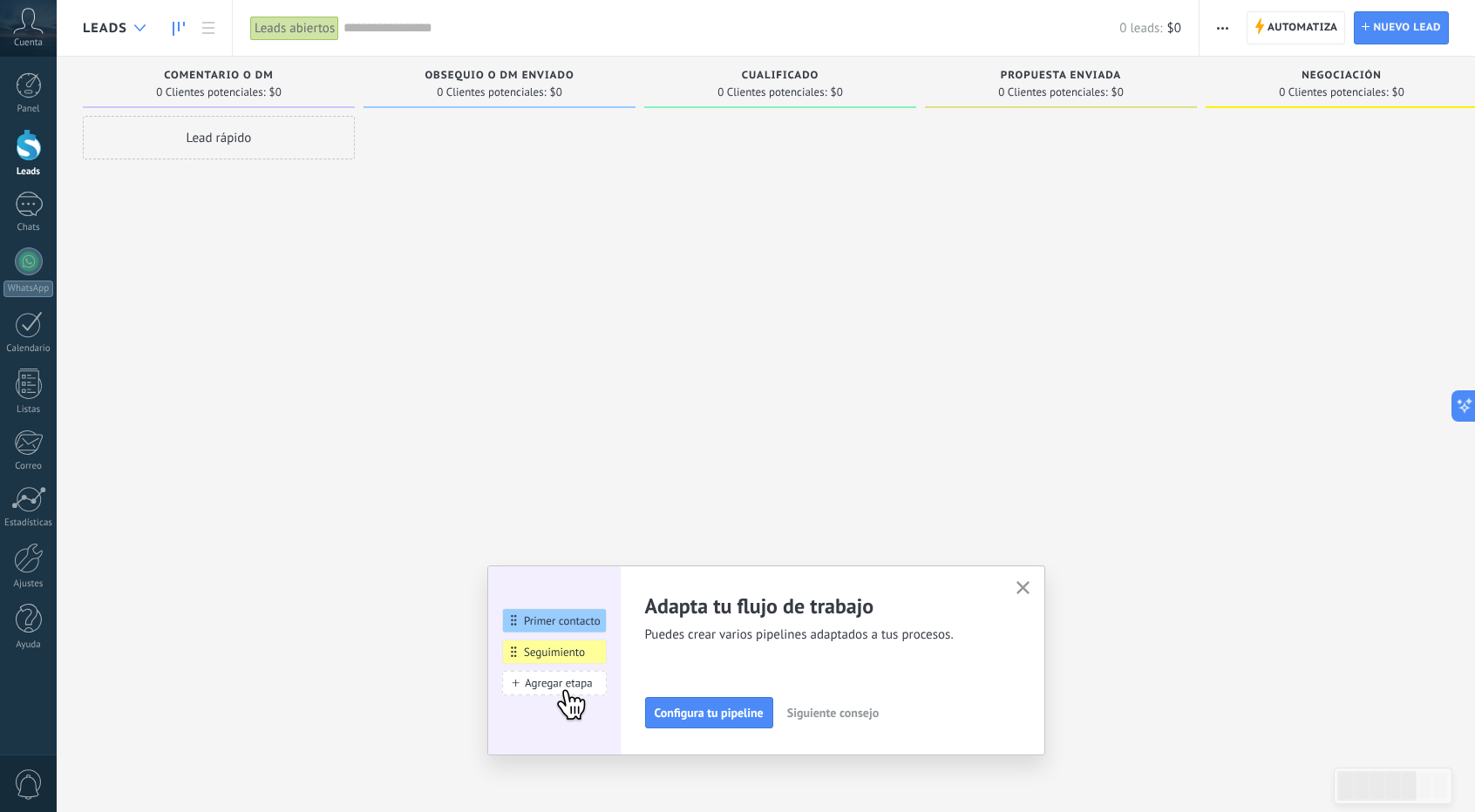 click at bounding box center (139, 28) 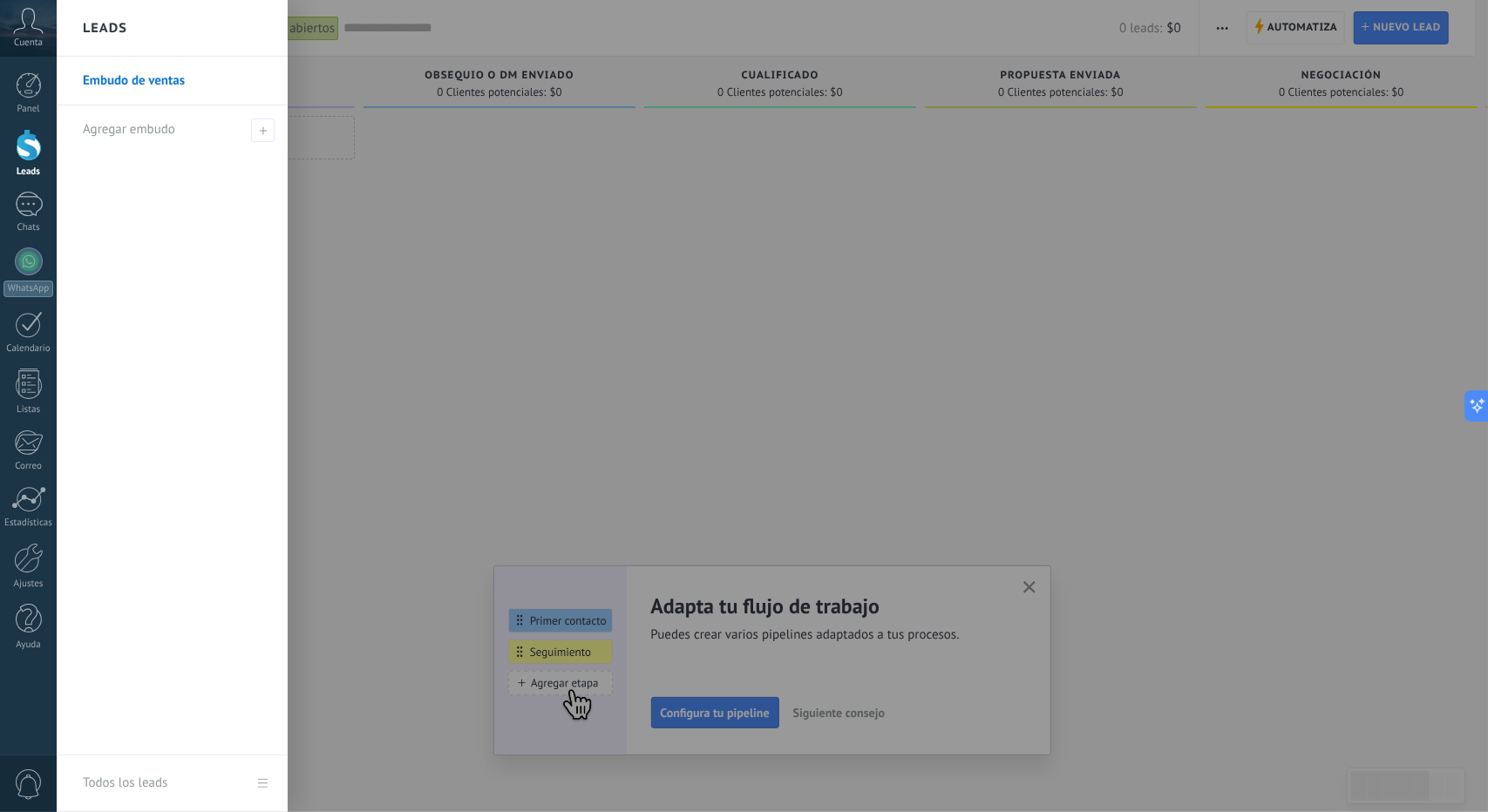 click on "Embudo de ventas" at bounding box center [176, 81] 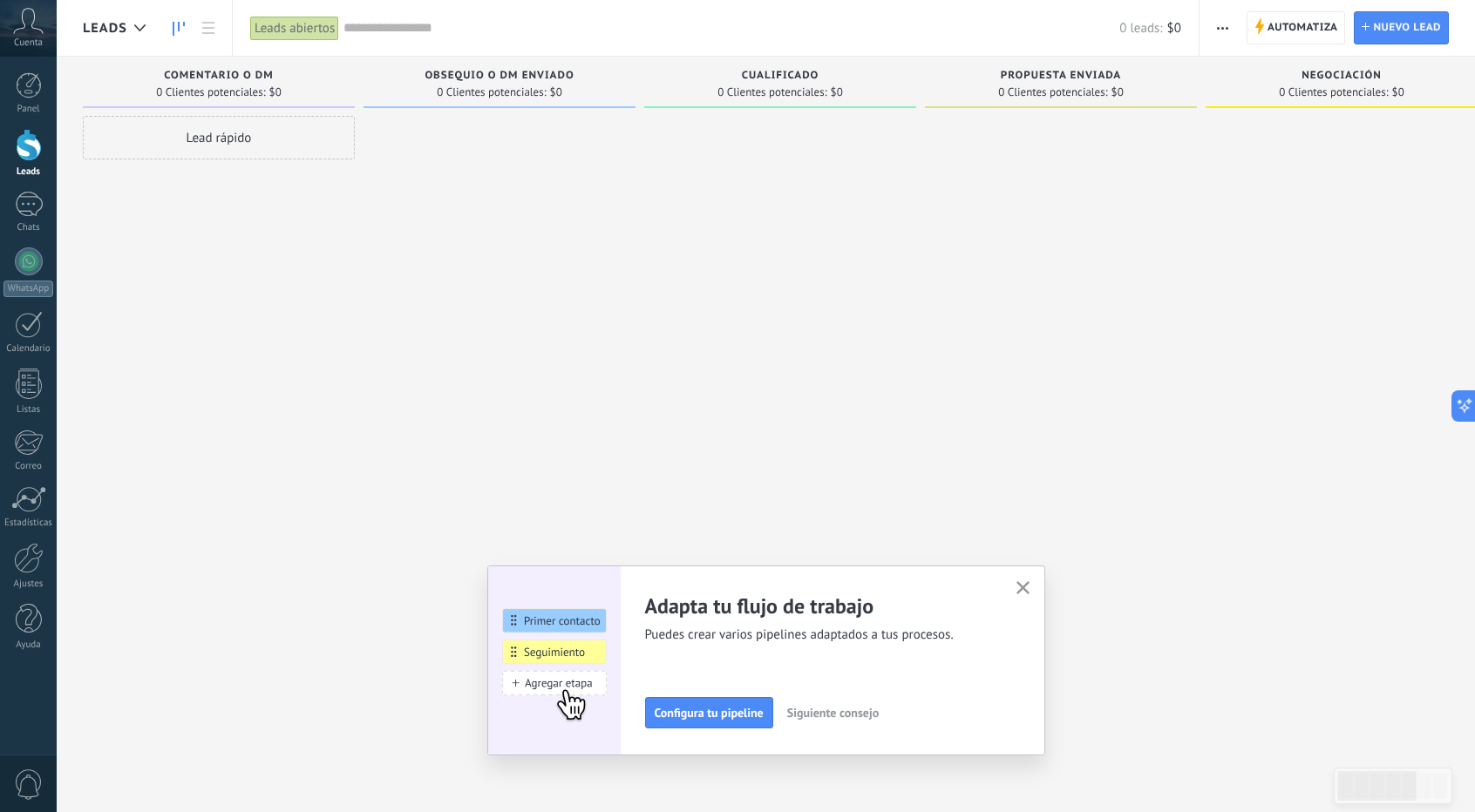 drag, startPoint x: 1220, startPoint y: 34, endPoint x: 44, endPoint y: 37, distance: 1176.0038 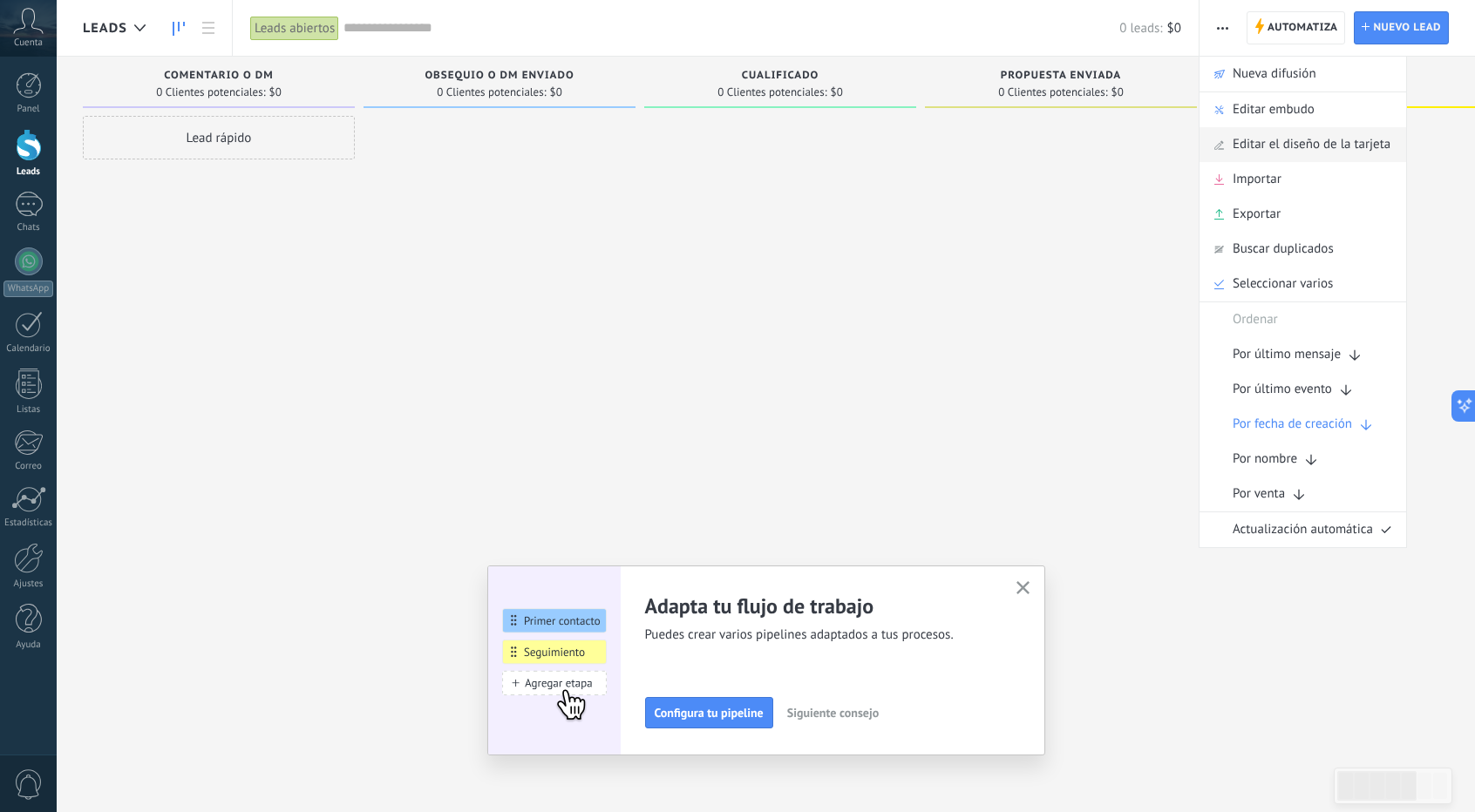 click on "Editar el diseño de la tarjeta" at bounding box center [1311, 145] 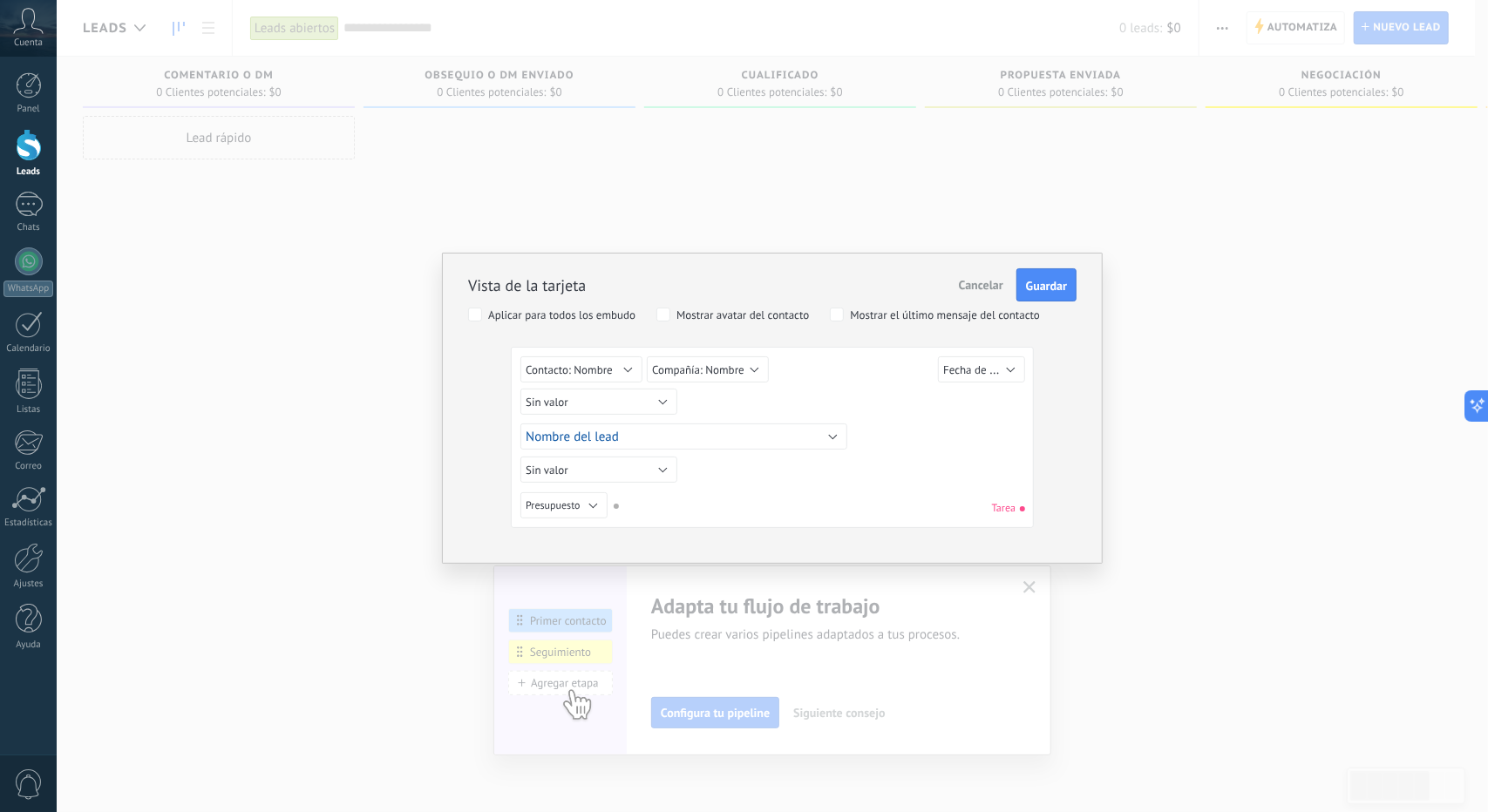 click on "Cancelar" at bounding box center (981, 285) 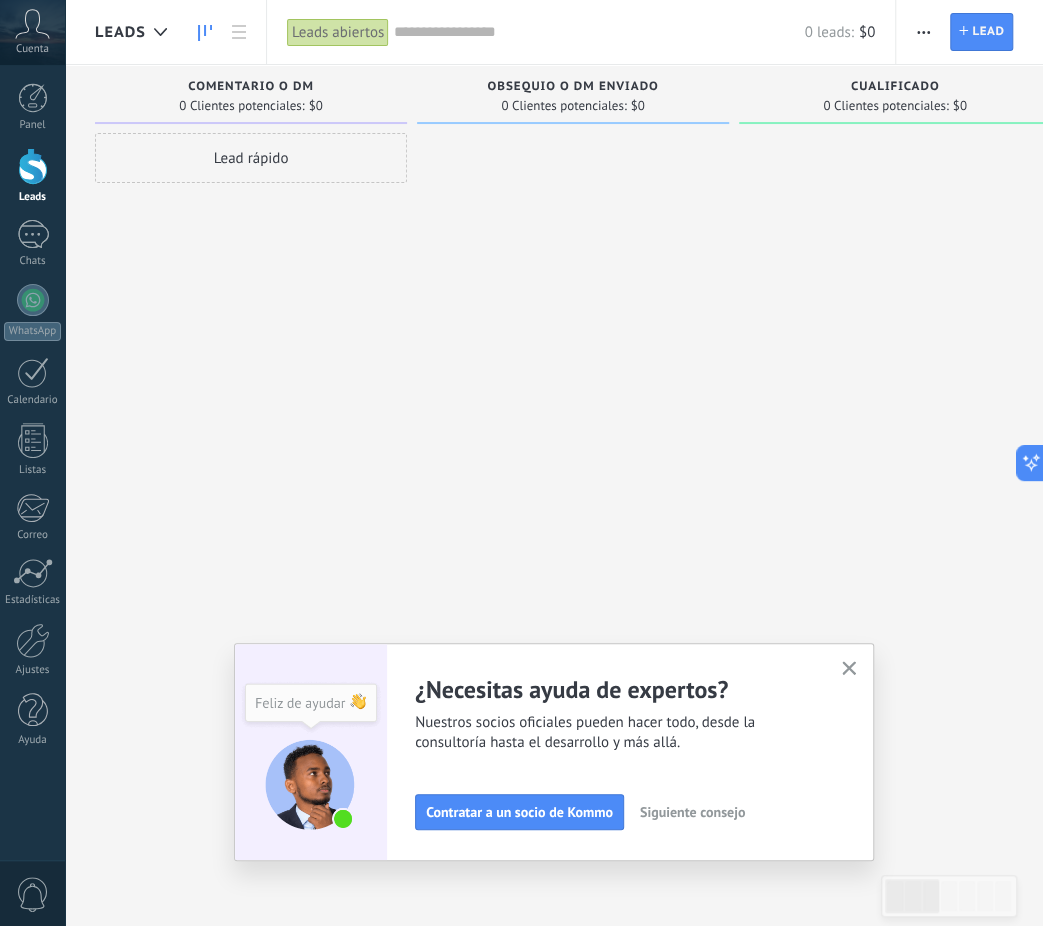click at bounding box center (923, 32) 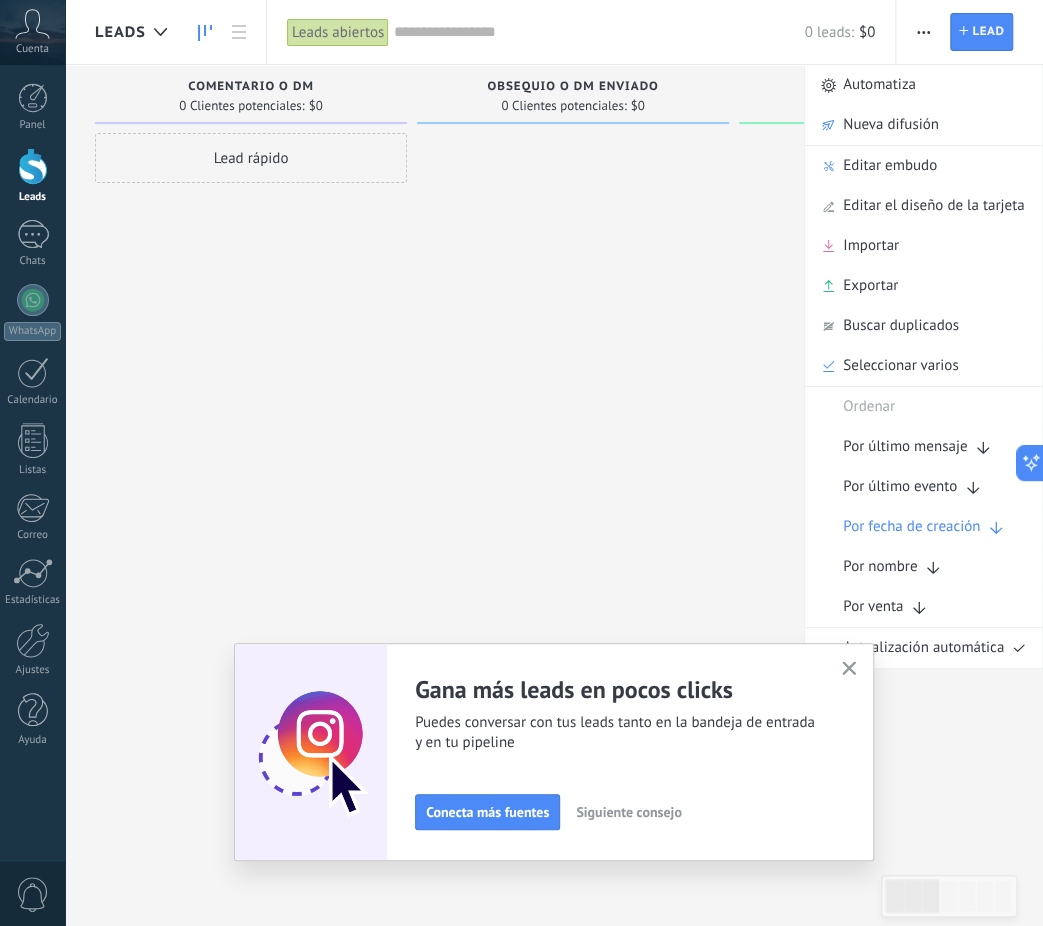 click at bounding box center (573, 465) 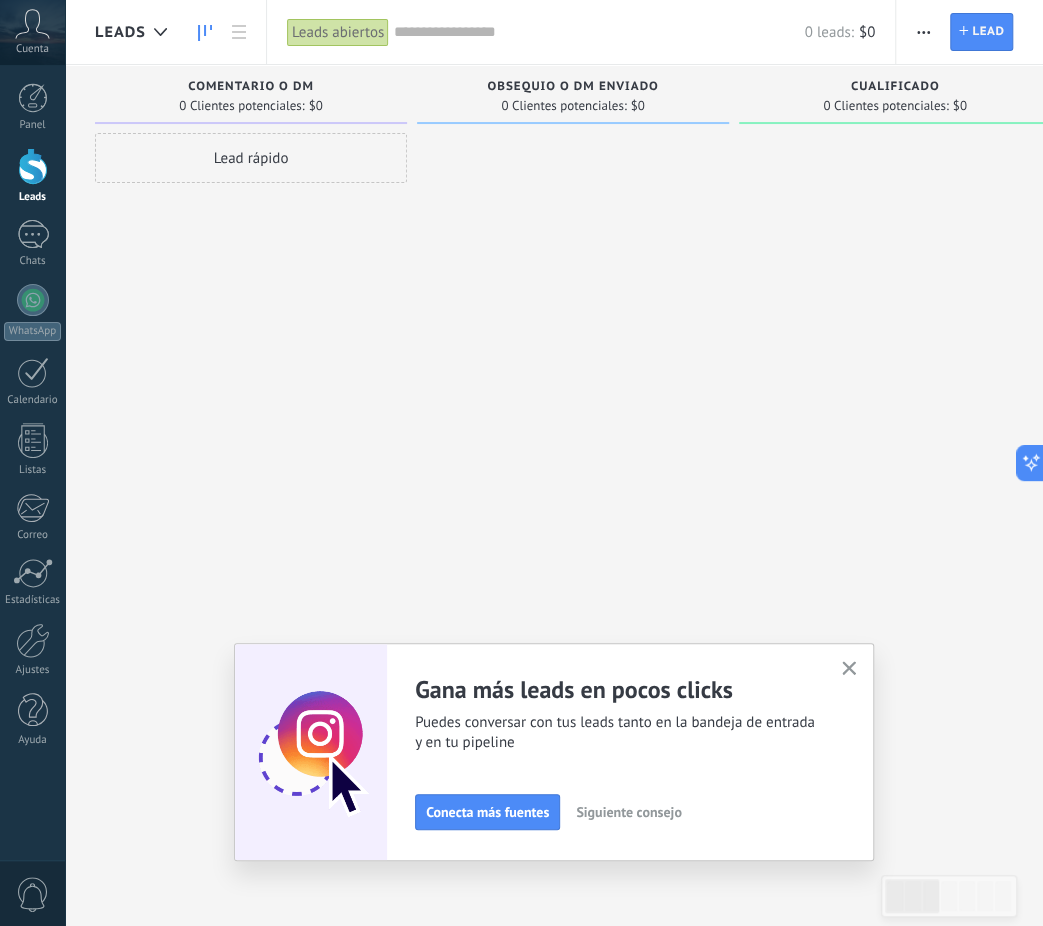 click at bounding box center [573, 465] 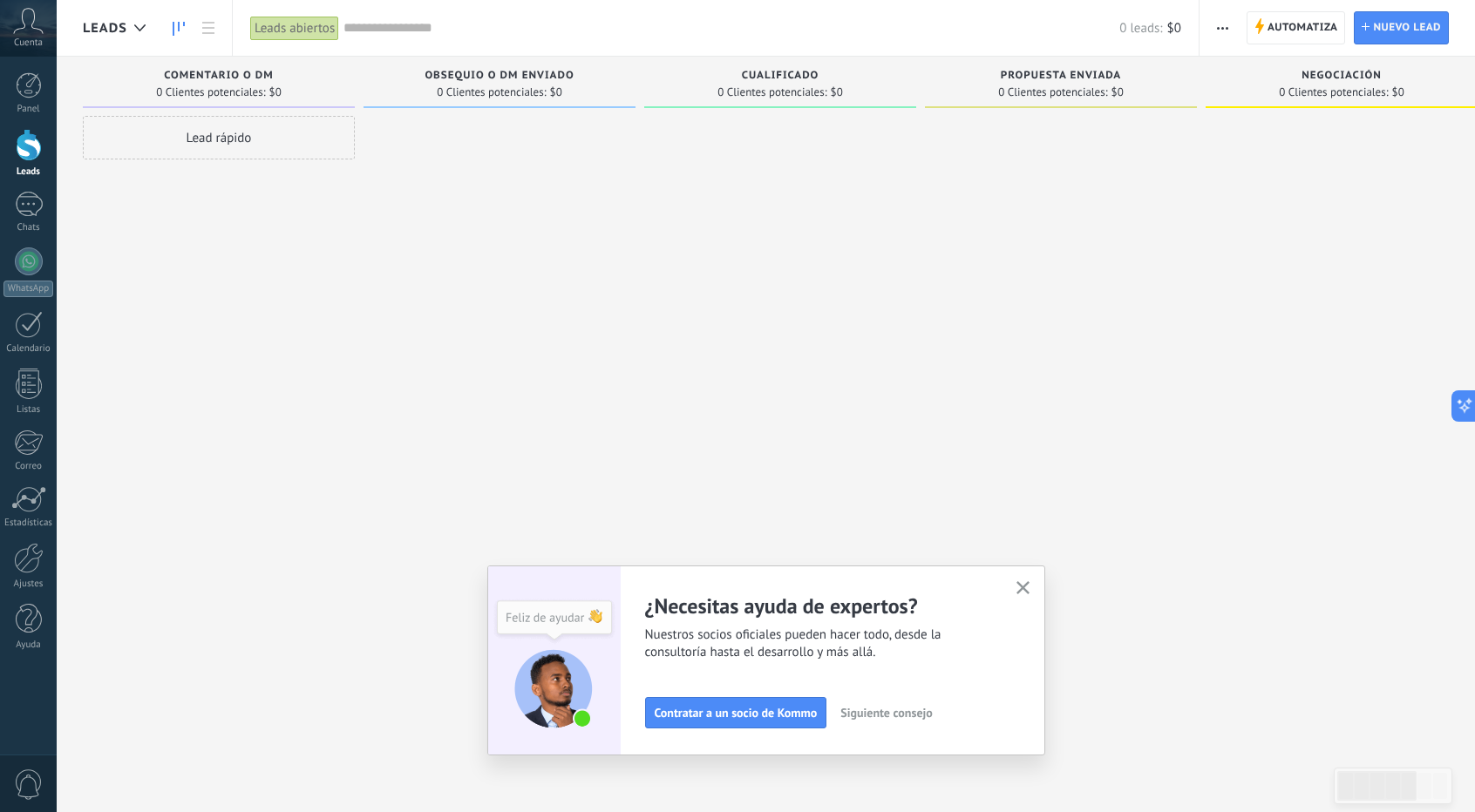 click at bounding box center [1222, 28] 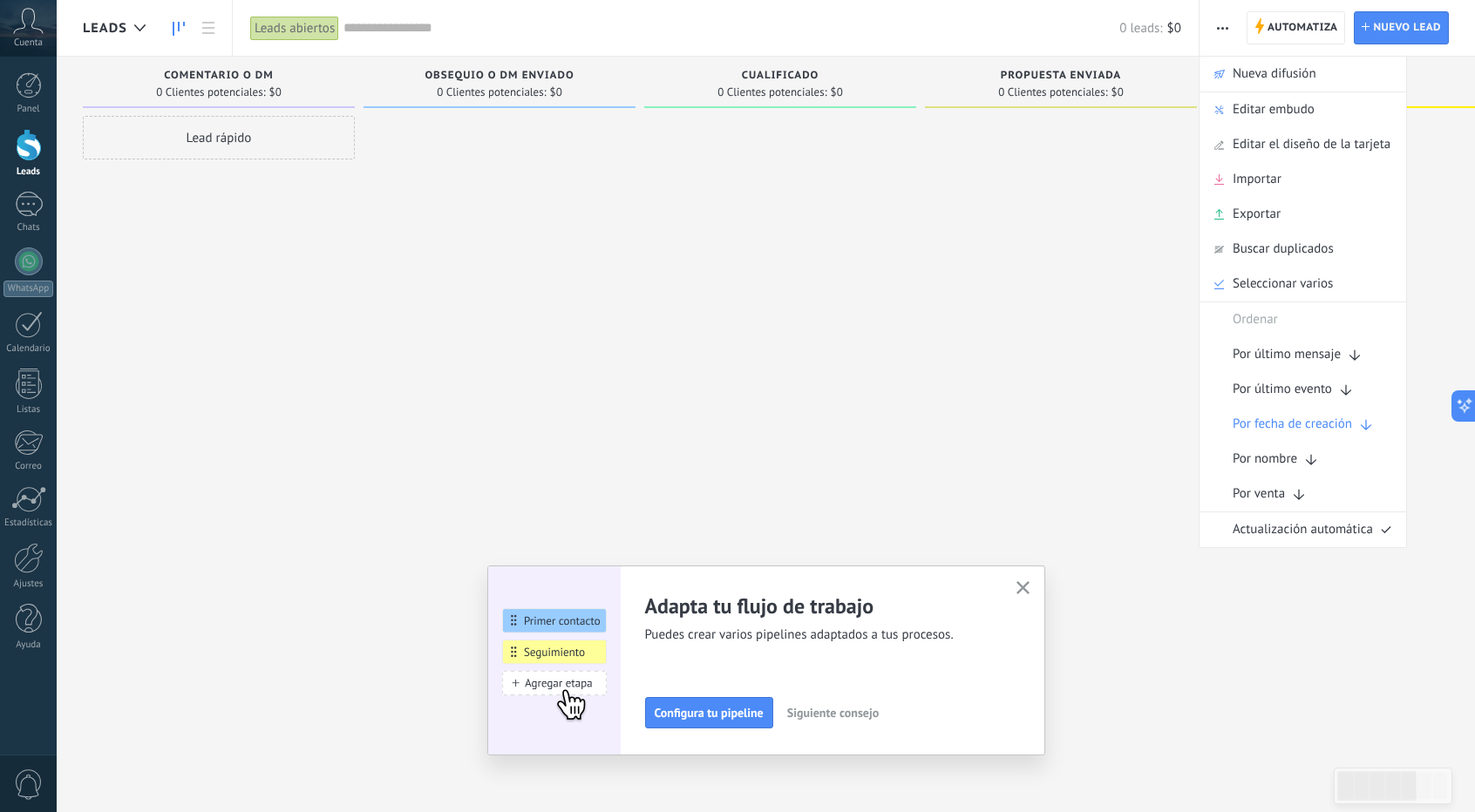 click at bounding box center [780, 408] 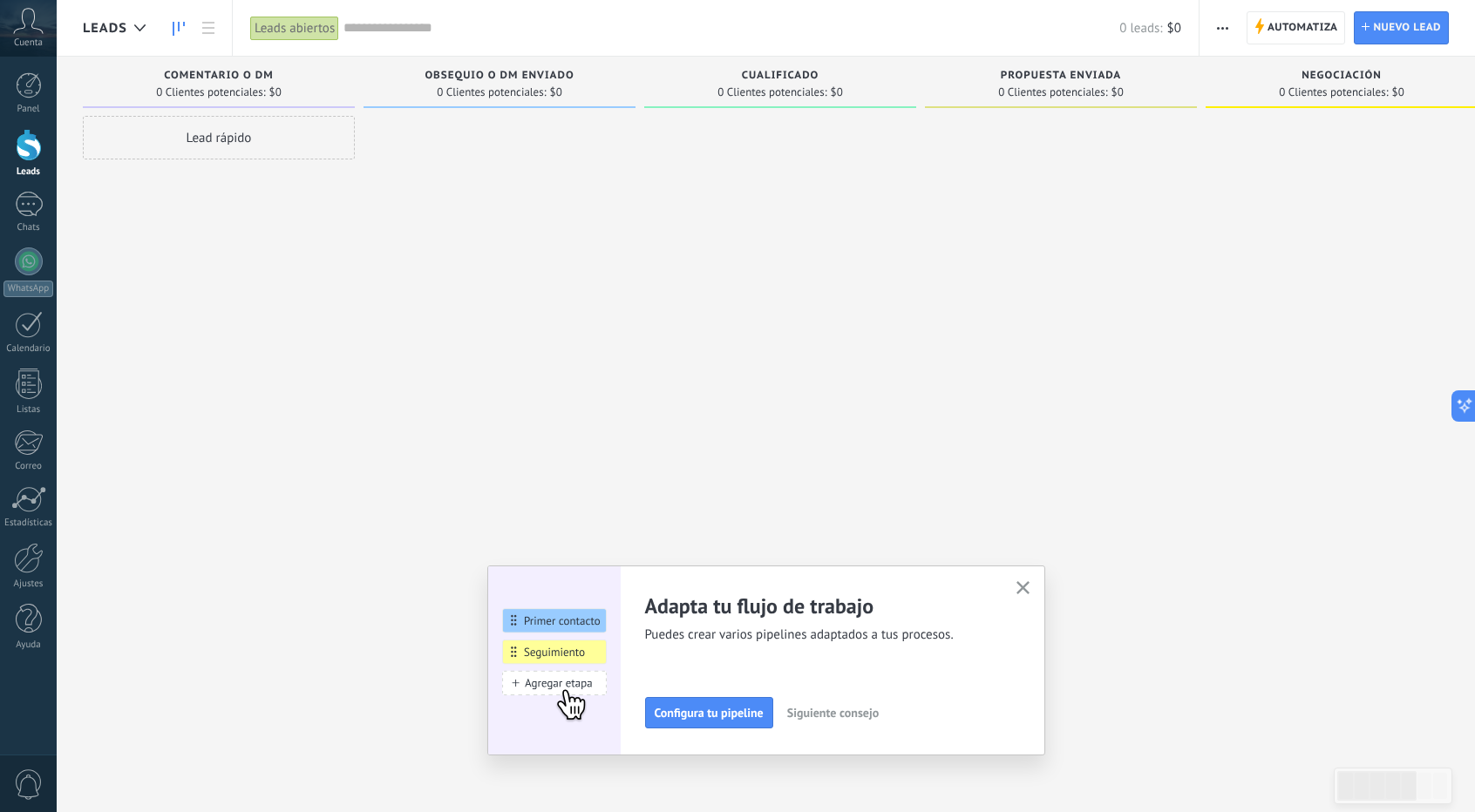 click at bounding box center (1061, 408) 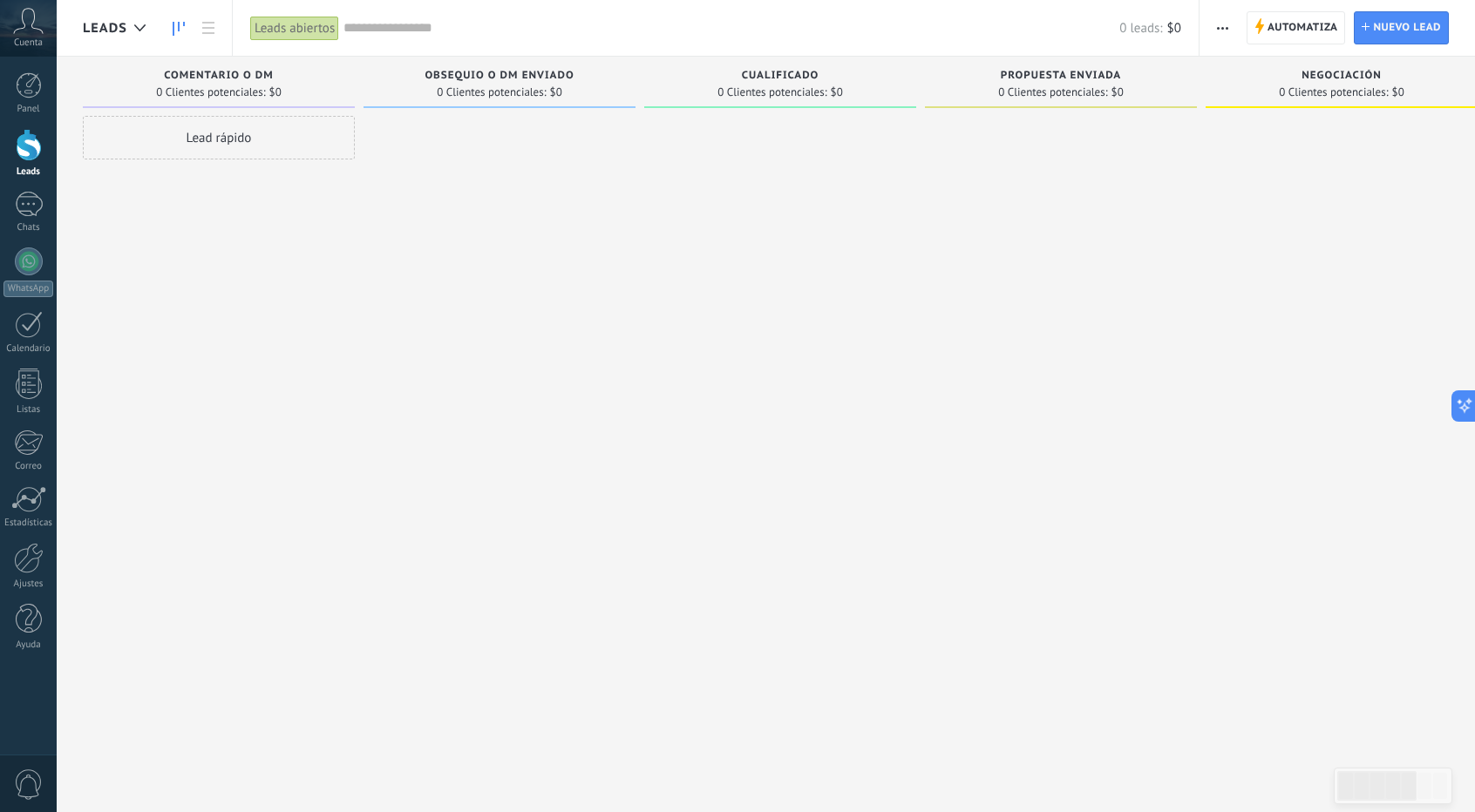 drag, startPoint x: 1263, startPoint y: 36, endPoint x: 1226, endPoint y: 36, distance: 37 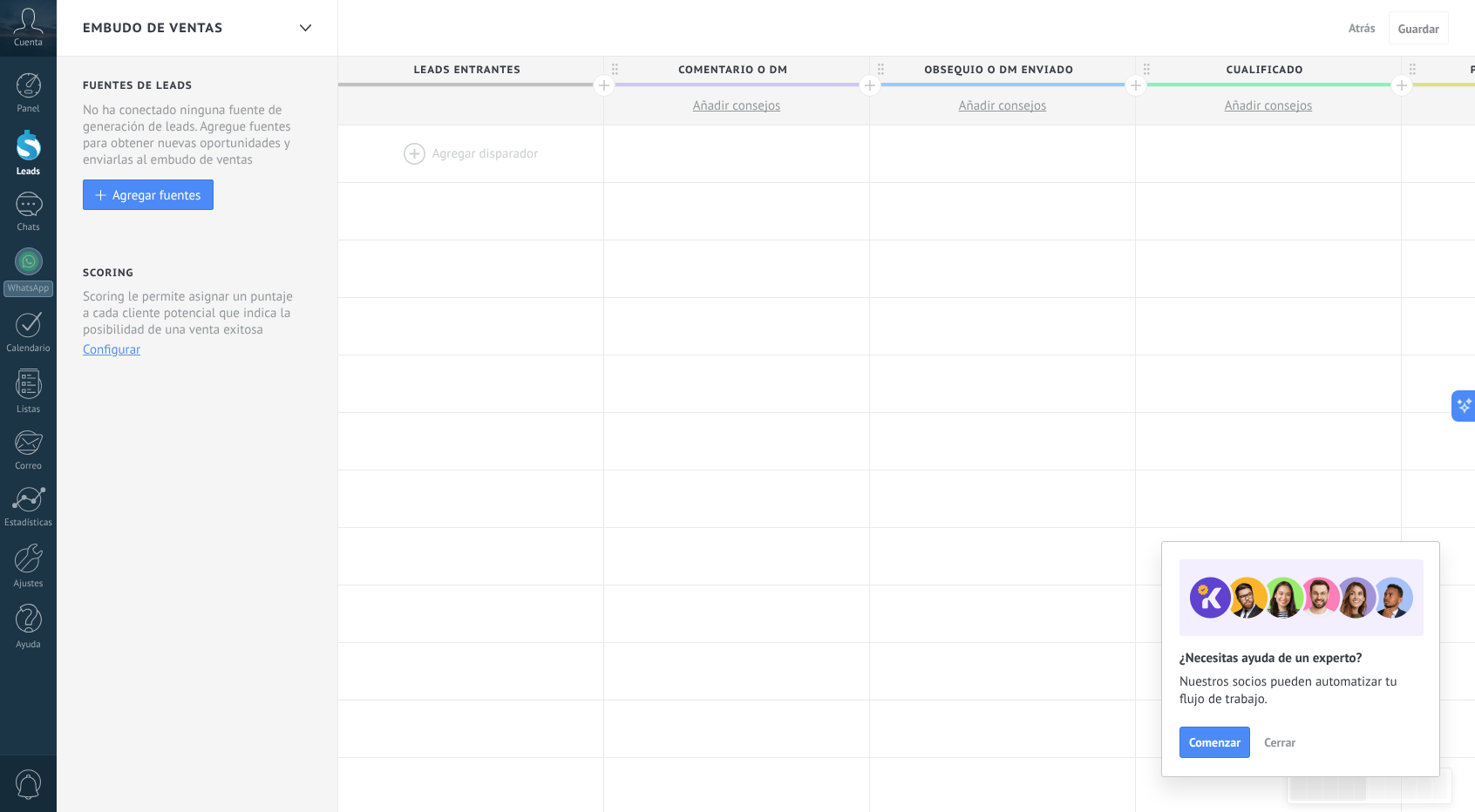 click on "Comentario o DM" at bounding box center [732, 70] 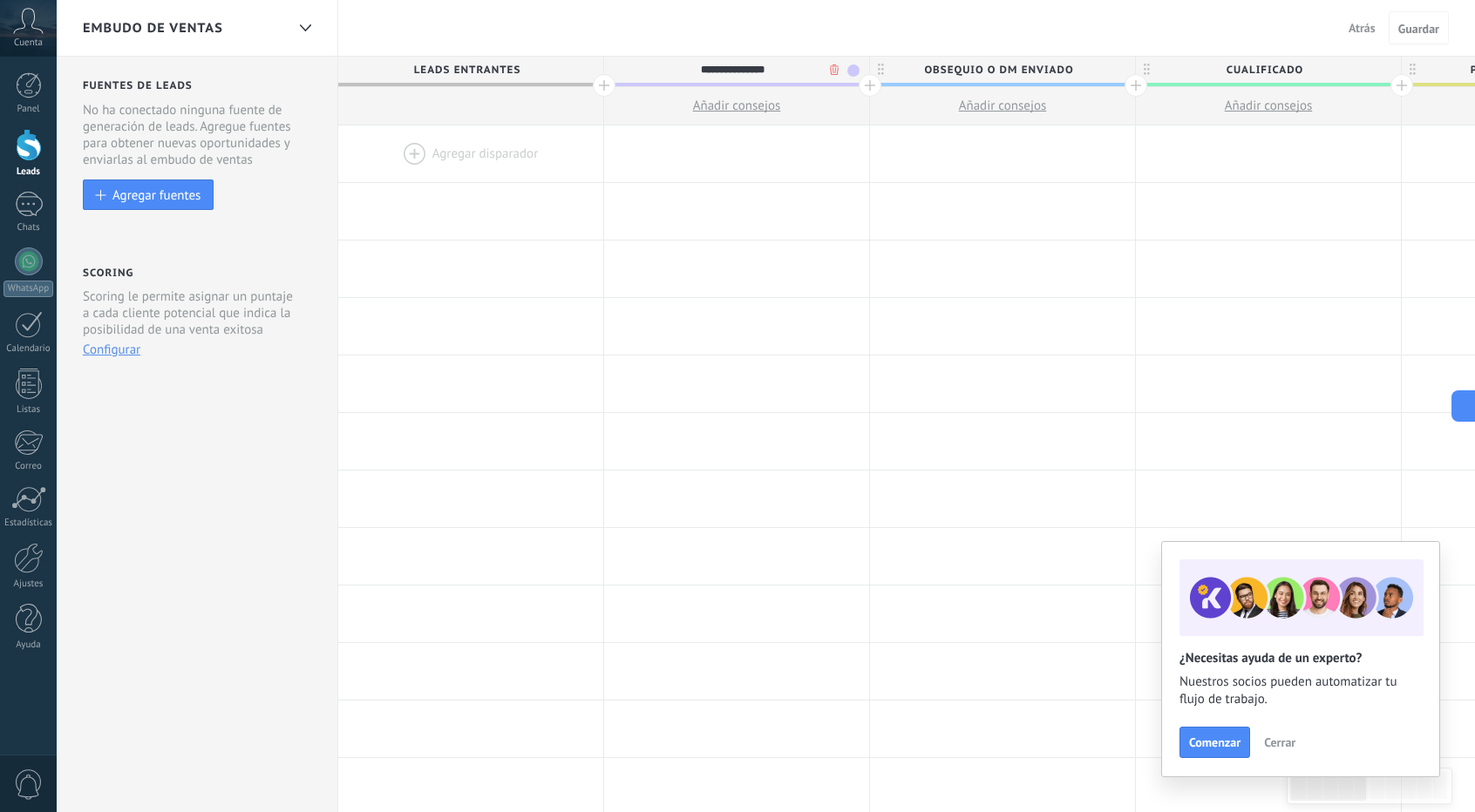 click on "**********" at bounding box center [732, 70] 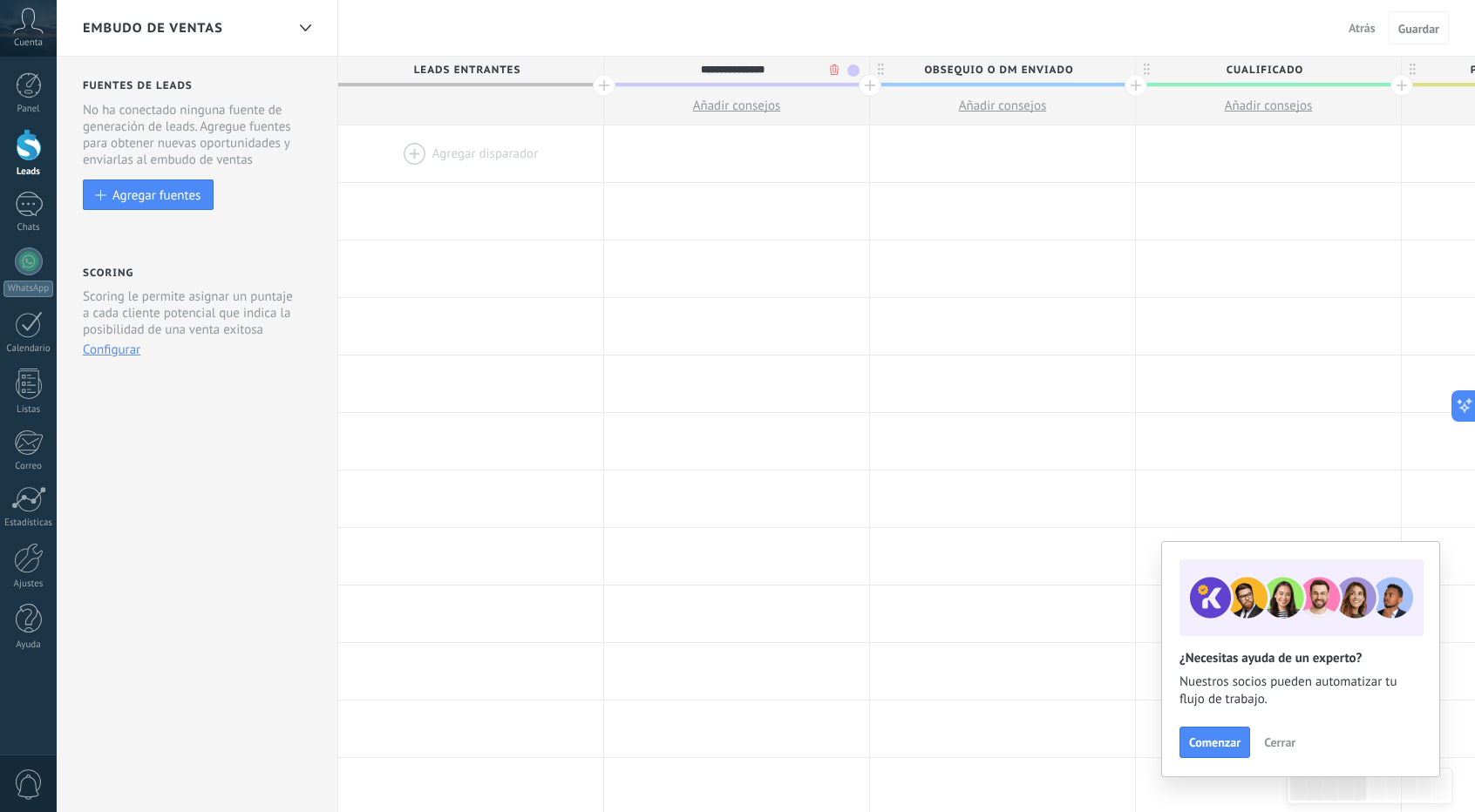 drag, startPoint x: 765, startPoint y: 68, endPoint x: 600, endPoint y: 7, distance: 175.91475 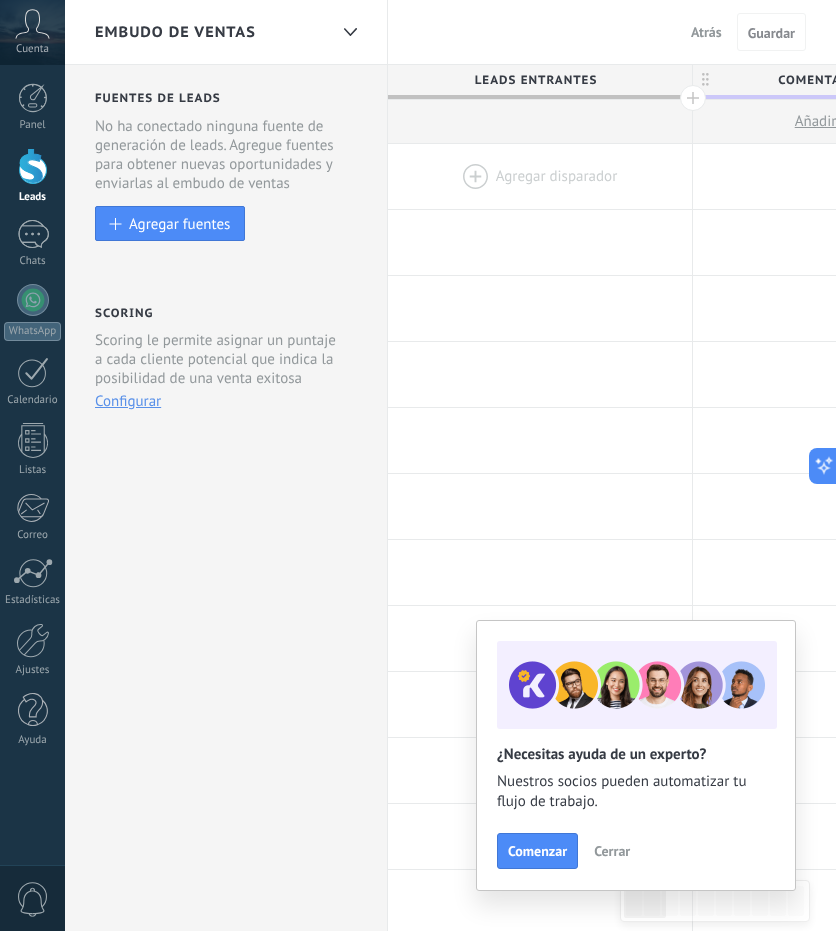 click on "Fuentes de leads Leads Entrantes Esta función capta leads de tus fuentes de generación de leads y los agrega a una etapa previa a tu embudo llamada "Leads entrantes" Esta función permite mostrar las nuevas solicitudes como peticiones en el estatus «Sin Calificar» Control de duplicados Elige cómo el sistema detecta y trata a leads entrantes duplicados Configure reglas No ha conectado ninguna fuente de generación de leads. Agregue fuentes para obtener nuevas oportunidades y enviarlas al embudo de ventas Agregar fuentes Scoring Scoring le permite asignar un puntaje a cada cliente potencial que indica la posibilidad de una venta exitosa Esta función permite mostrar las nuevas solicitudes como peticiones en el estatus «Sin Calificar» Configurar" at bounding box center [226, 797] 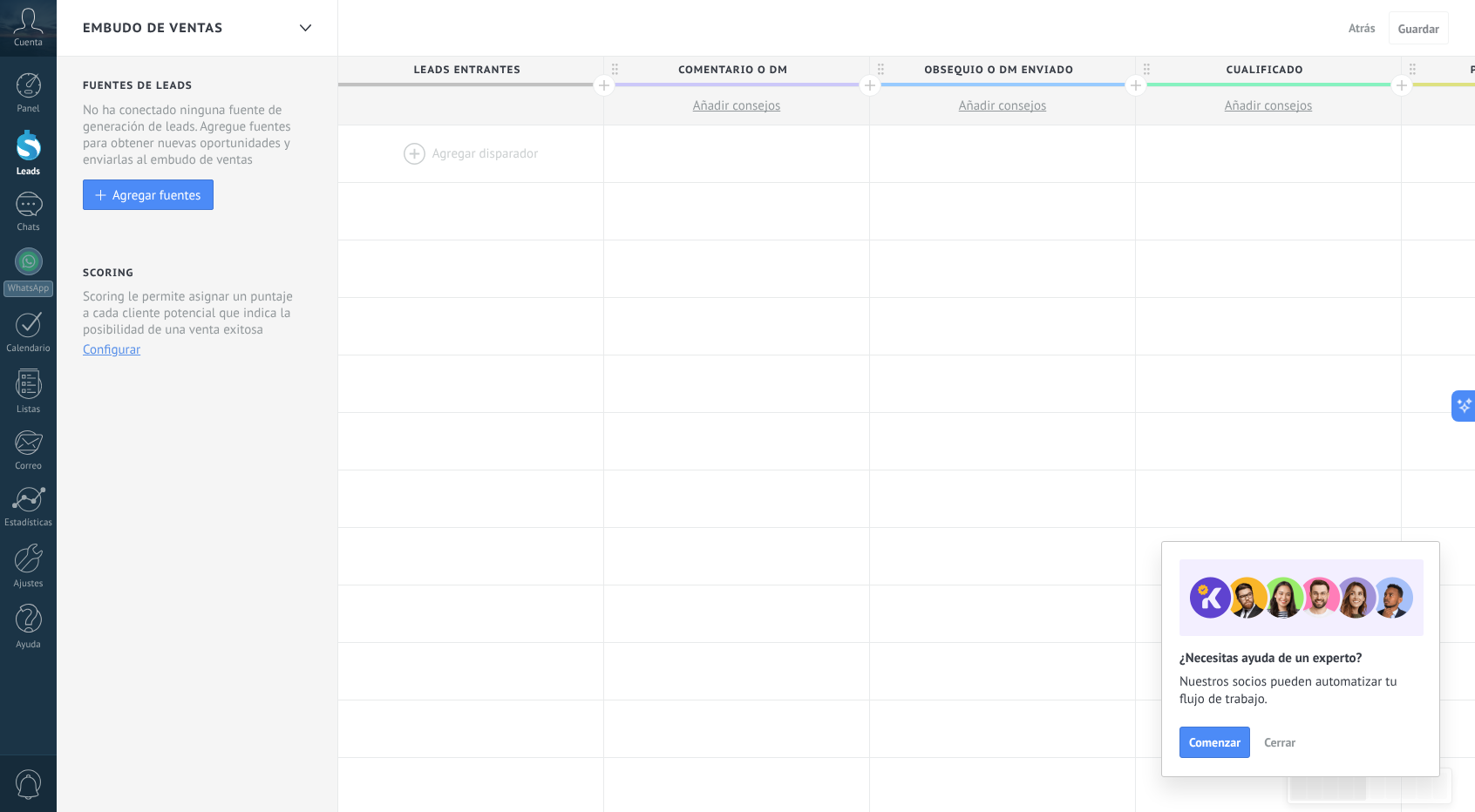 click on "Leads Entrantes" at bounding box center (466, 70) 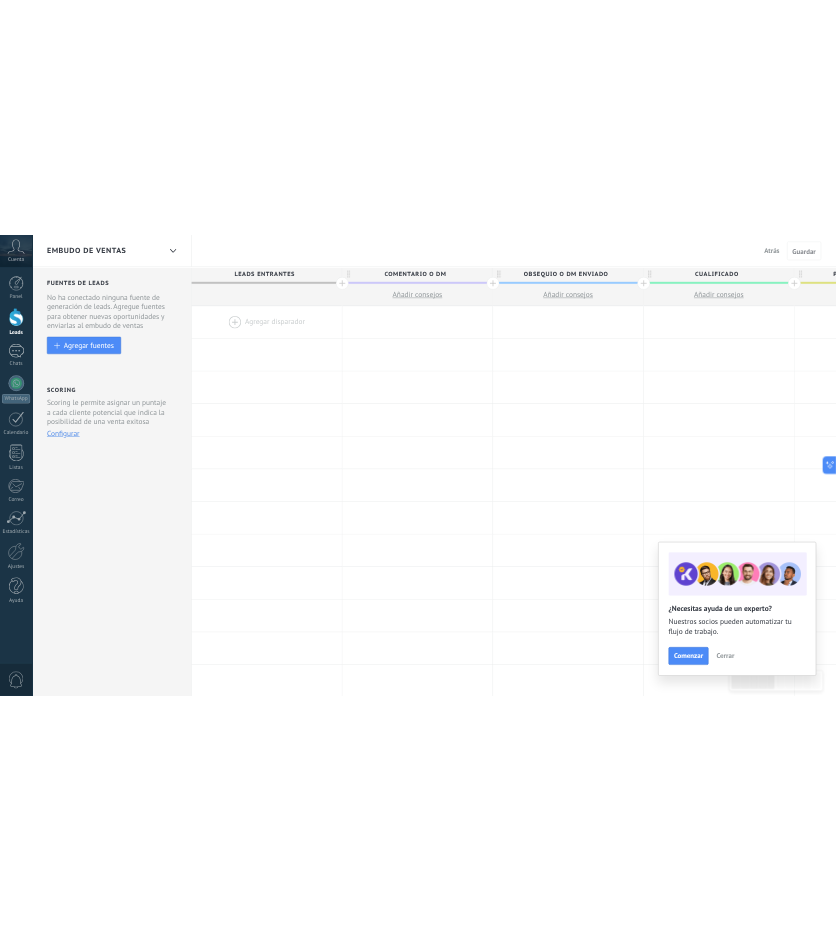 scroll, scrollTop: 0, scrollLeft: 1, axis: horizontal 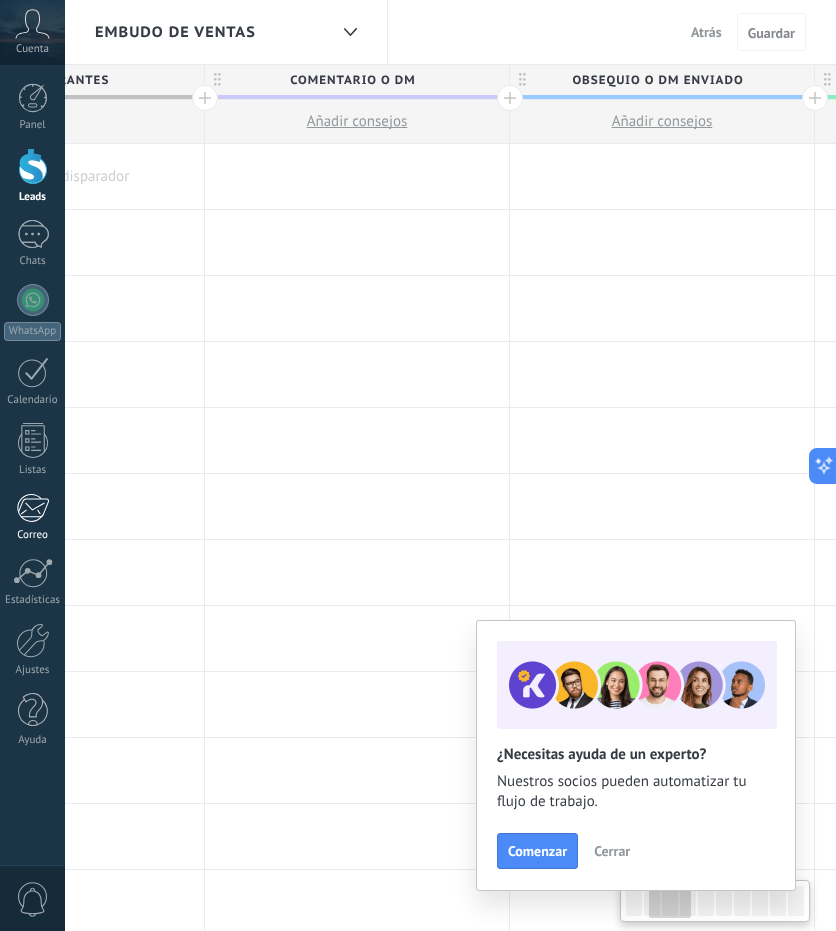 drag, startPoint x: 644, startPoint y: 490, endPoint x: 0, endPoint y: 495, distance: 644.0194 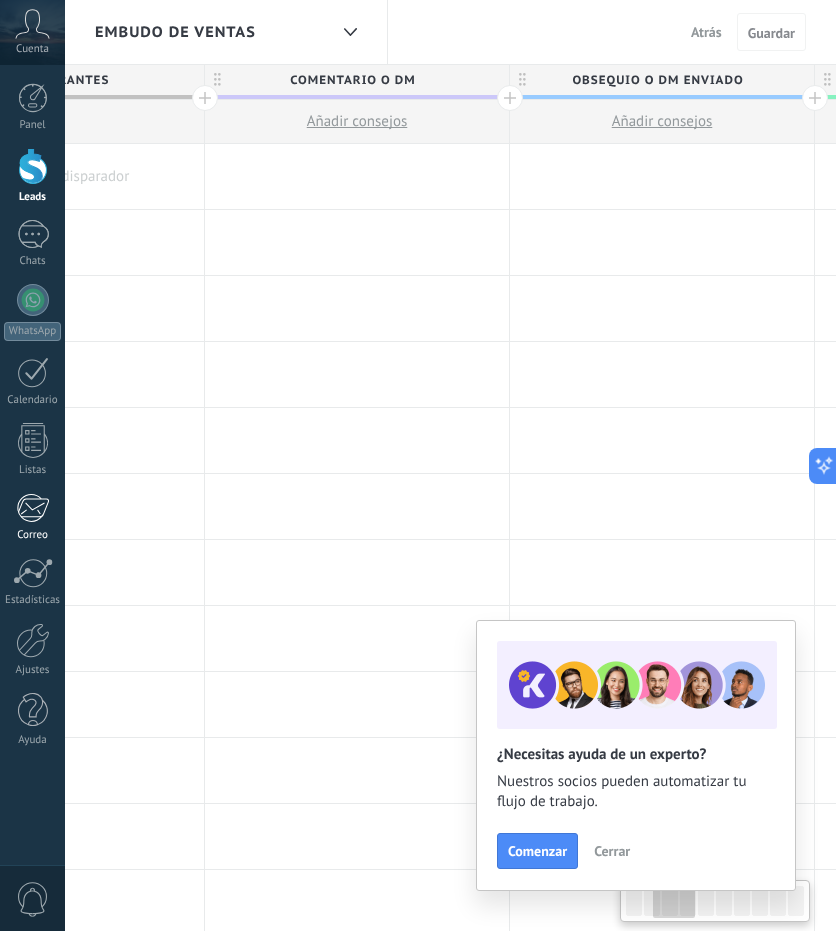 scroll, scrollTop: 0, scrollLeft: 530, axis: horizontal 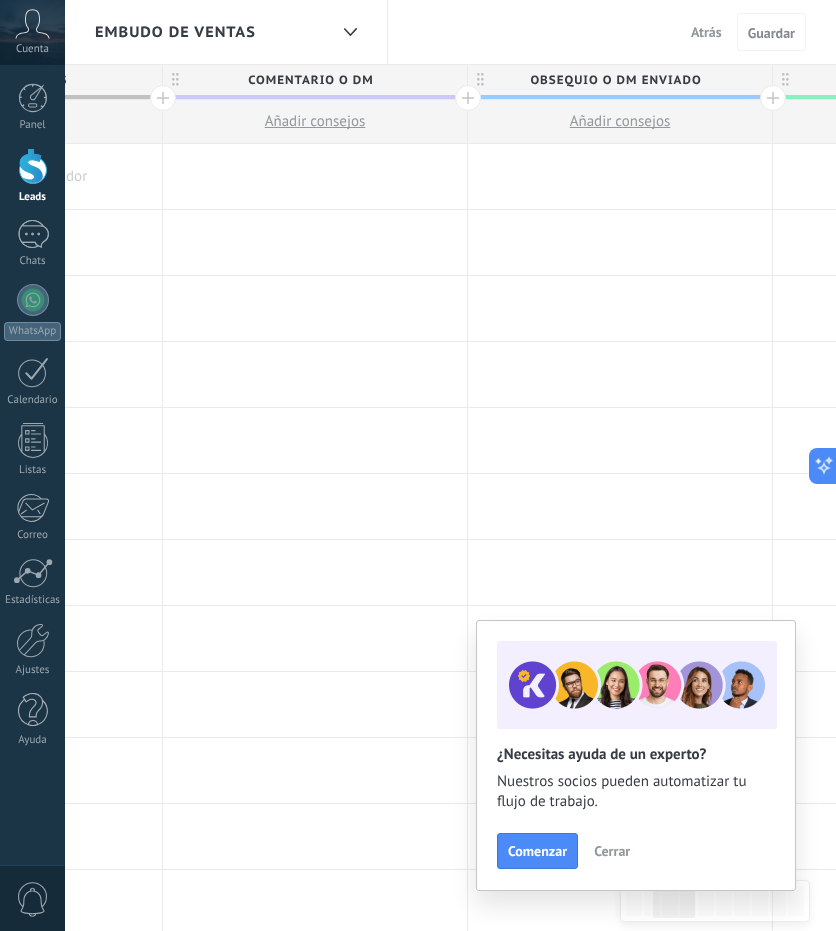 click on "Embudo de ventas" at bounding box center [211, 32] 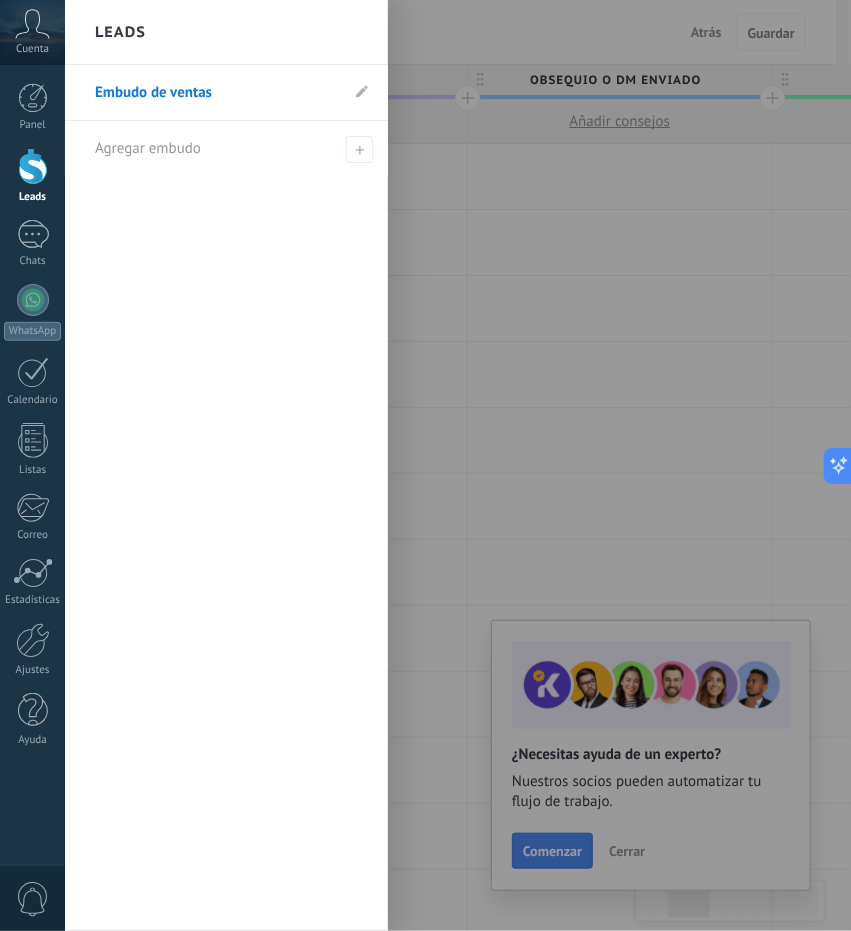 click at bounding box center [490, 465] 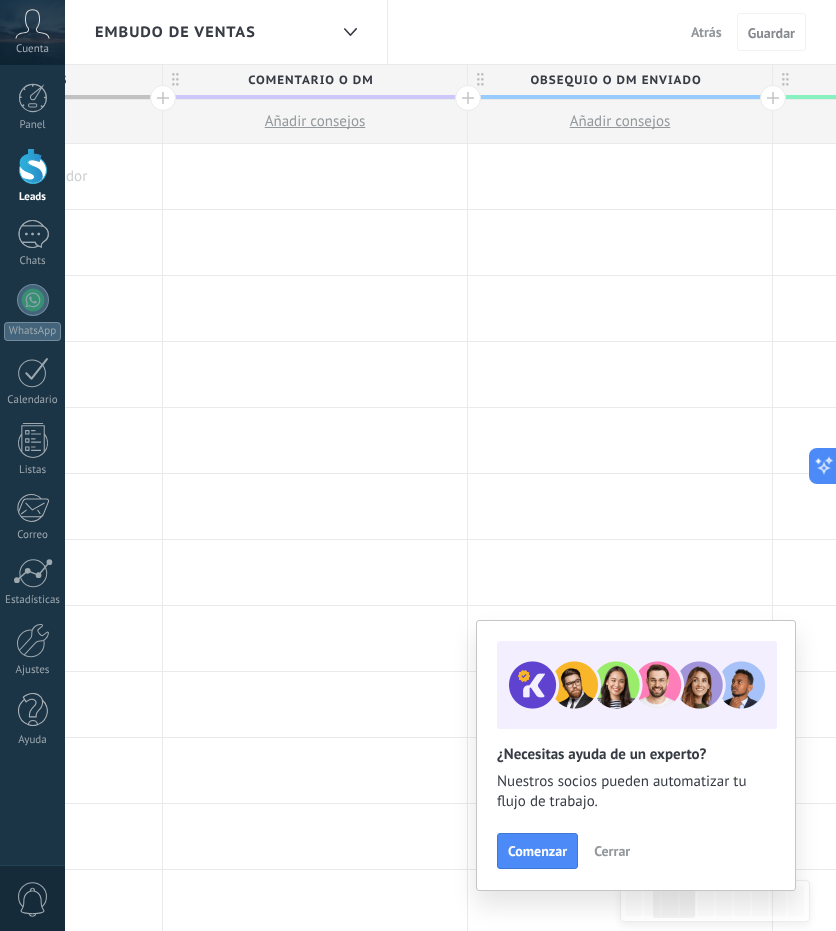 click on "Comentario o DM" at bounding box center [310, 80] 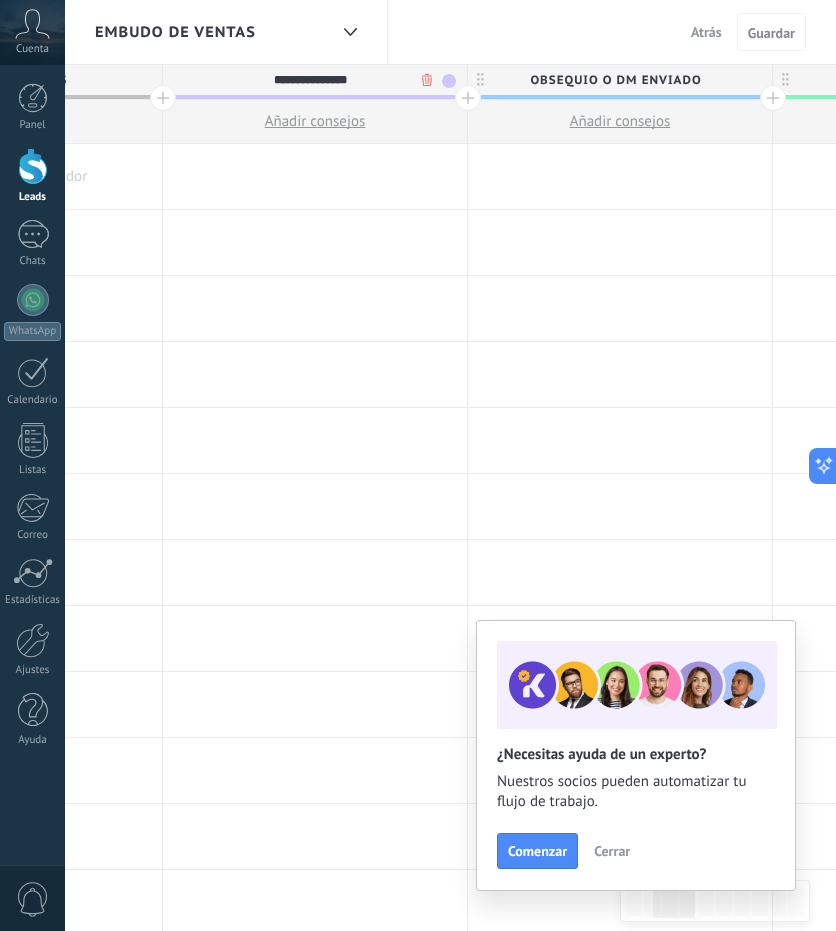 click on "**********" at bounding box center [310, 80] 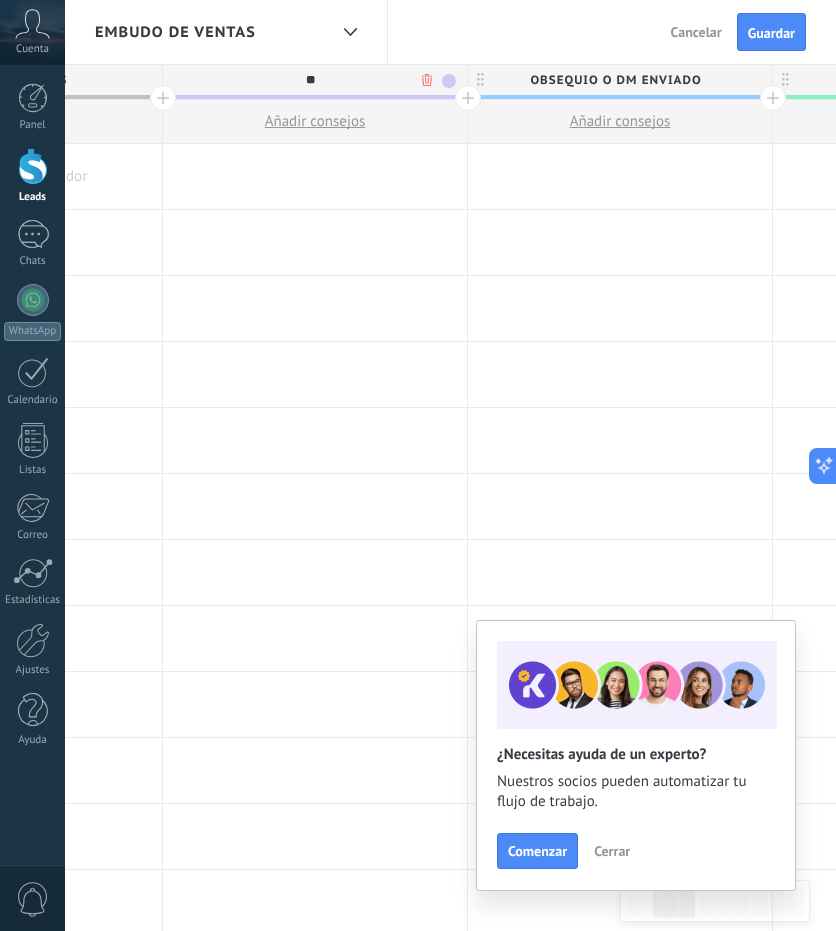 type on "*" 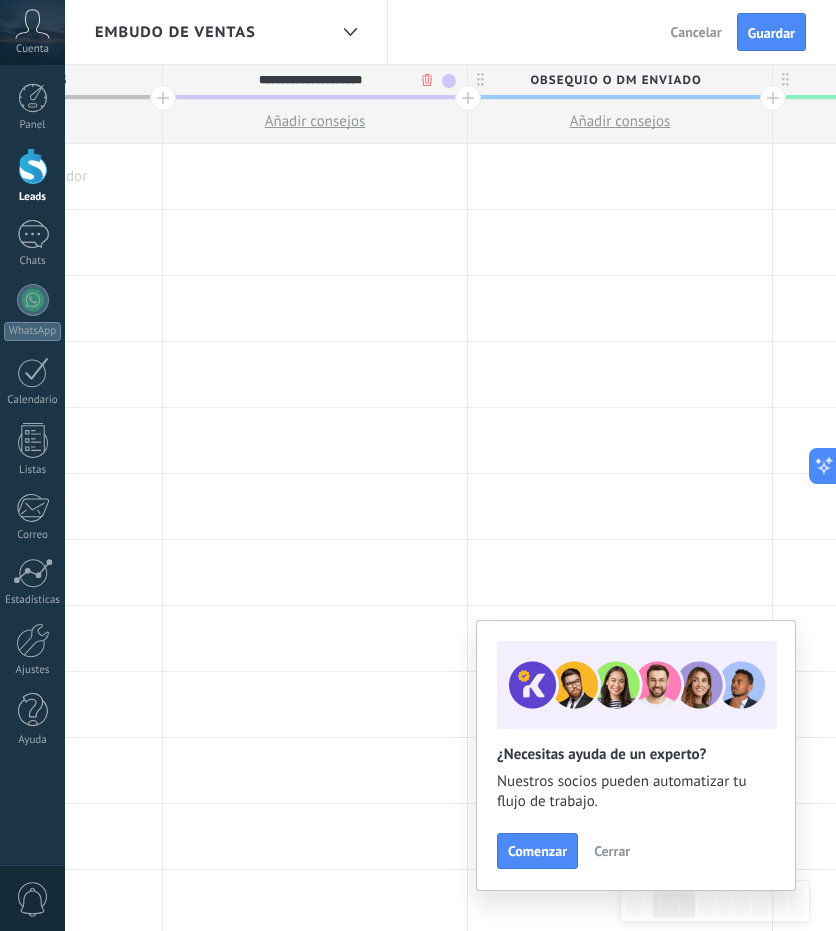 type on "**********" 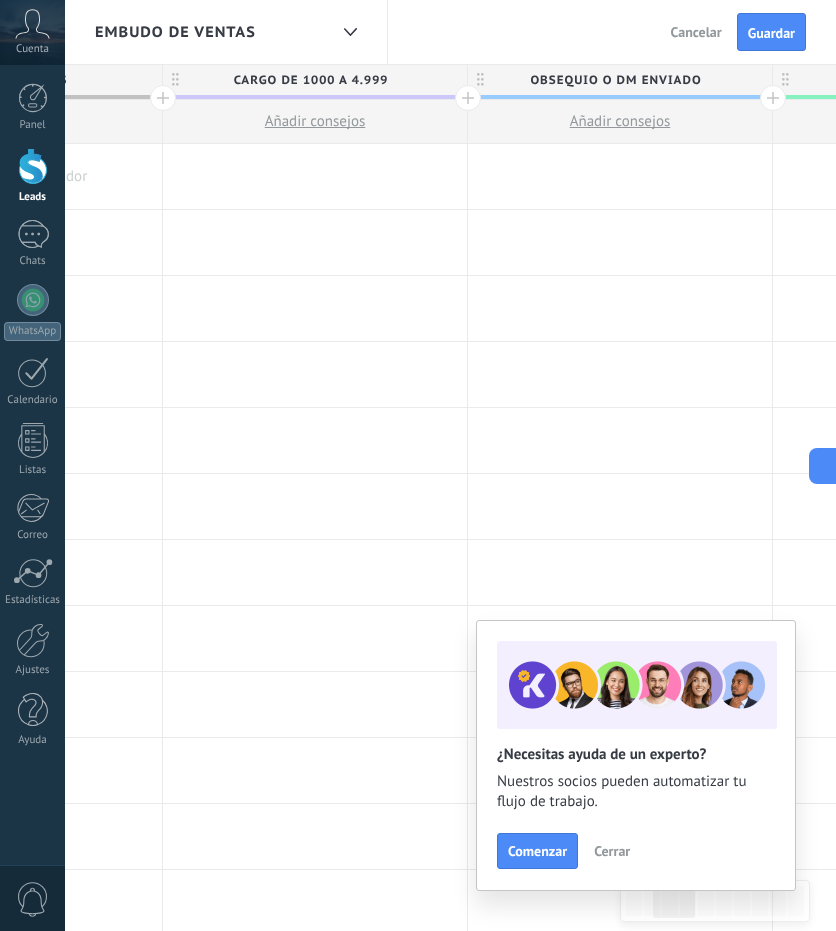 click on "Obsequio o DM enviado" at bounding box center (615, 80) 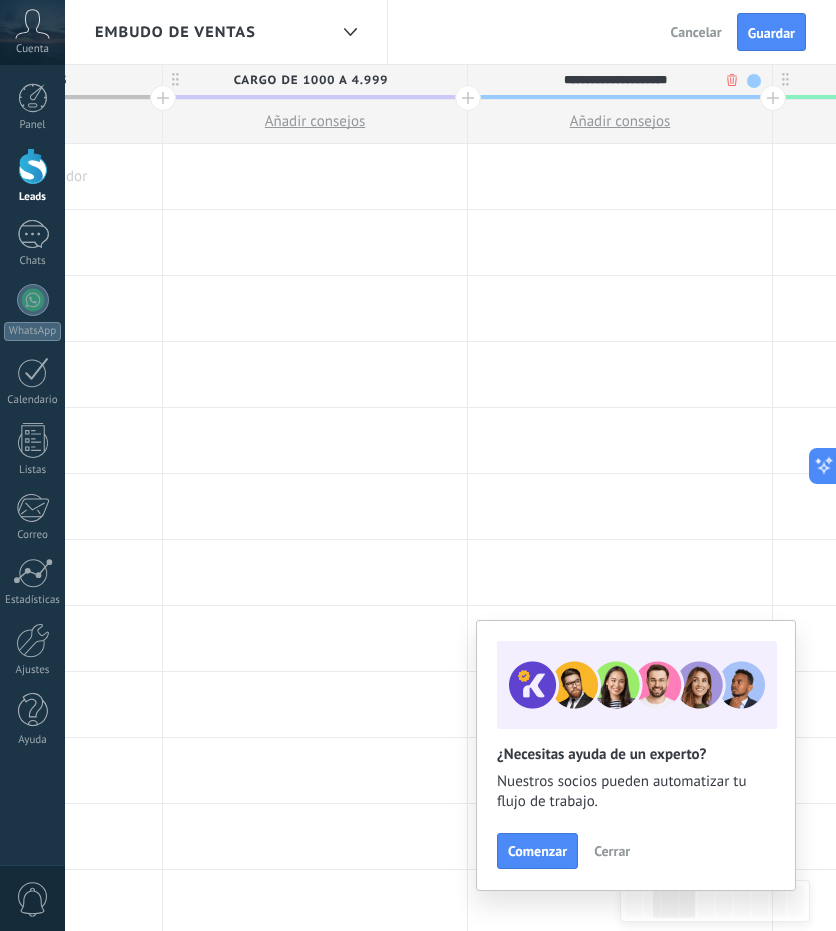 click on "**********" at bounding box center (615, 80) 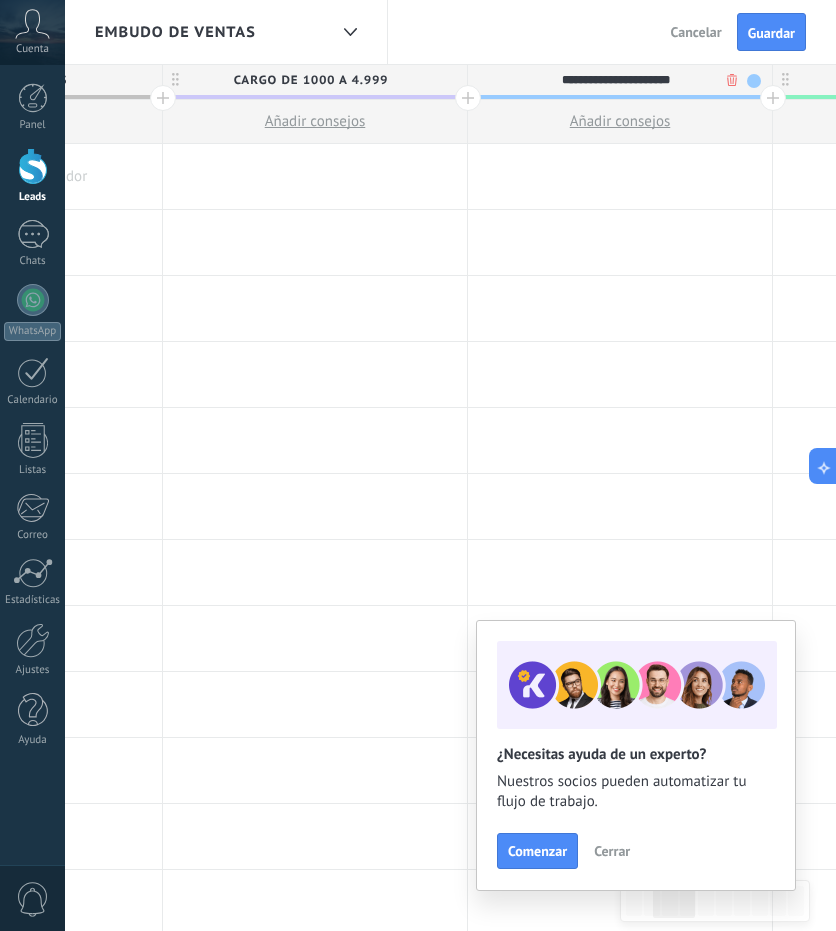 type on "**********" 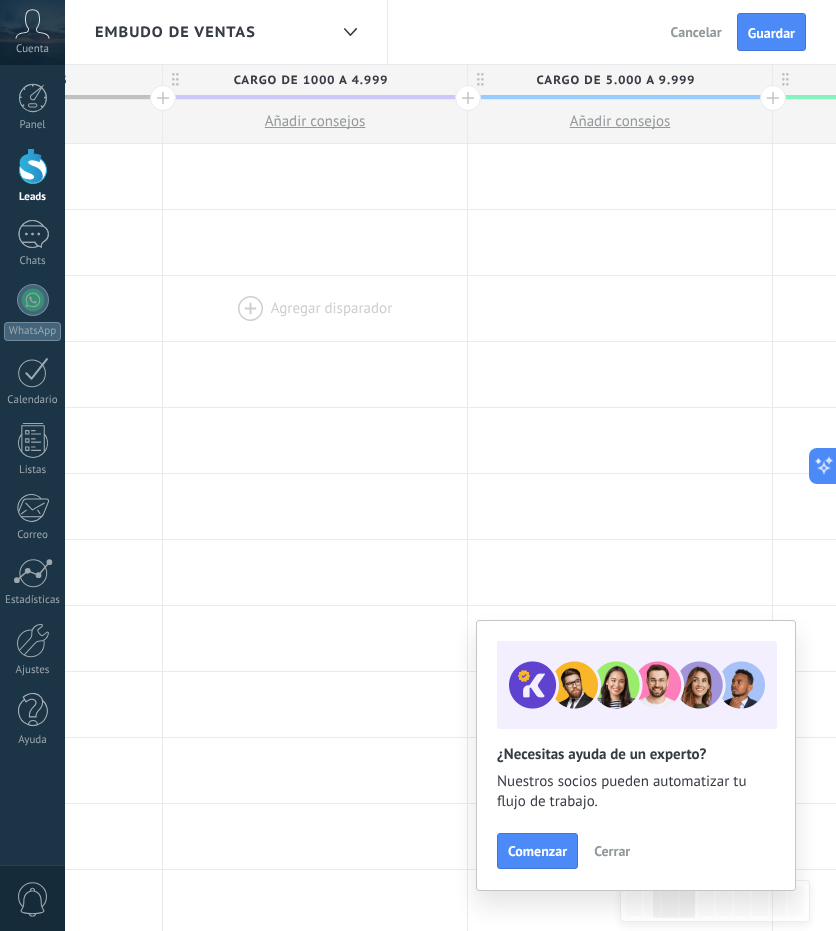 click at bounding box center [315, 308] 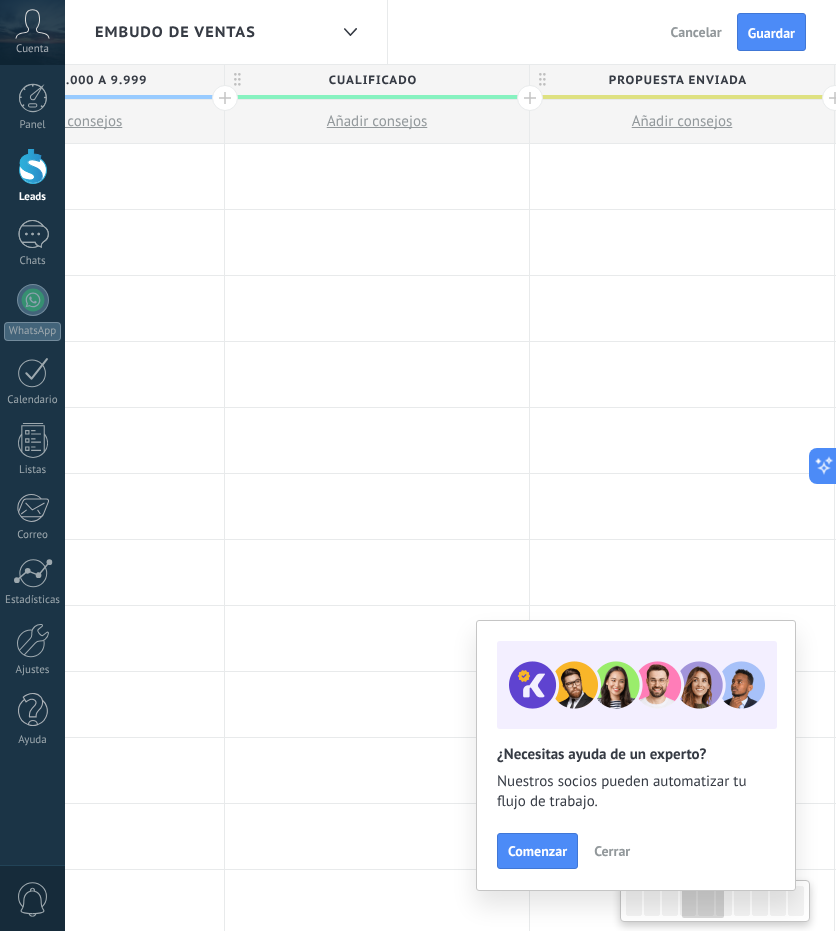 scroll, scrollTop: 0, scrollLeft: 1078, axis: horizontal 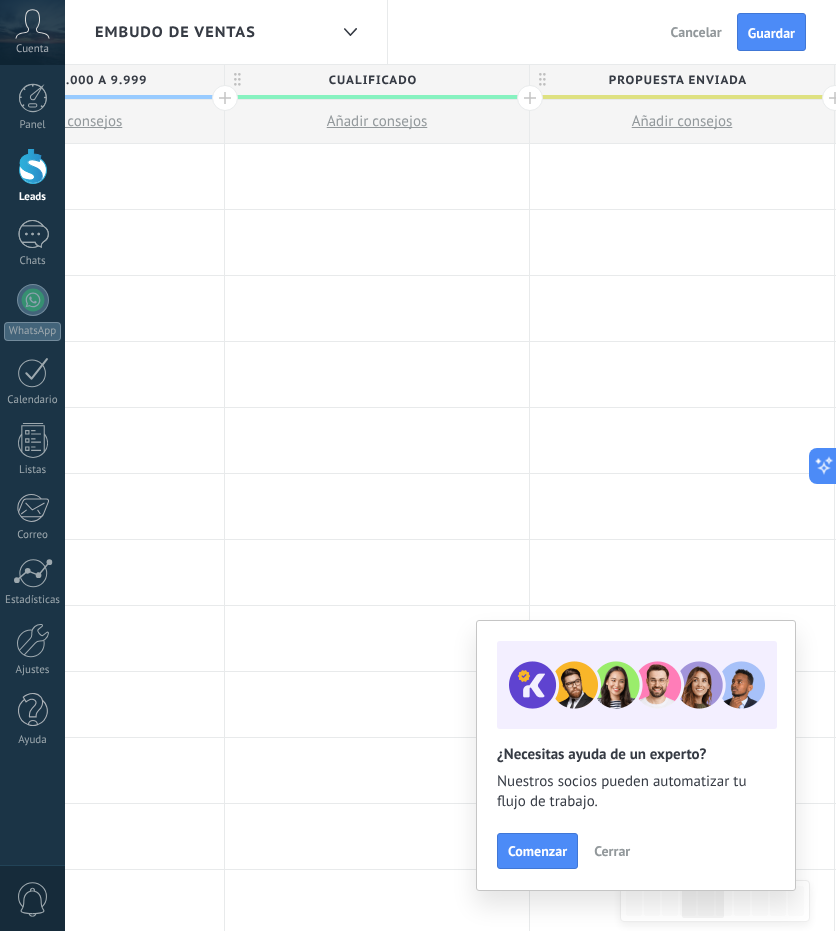 click on "Cualificado" at bounding box center (372, 80) 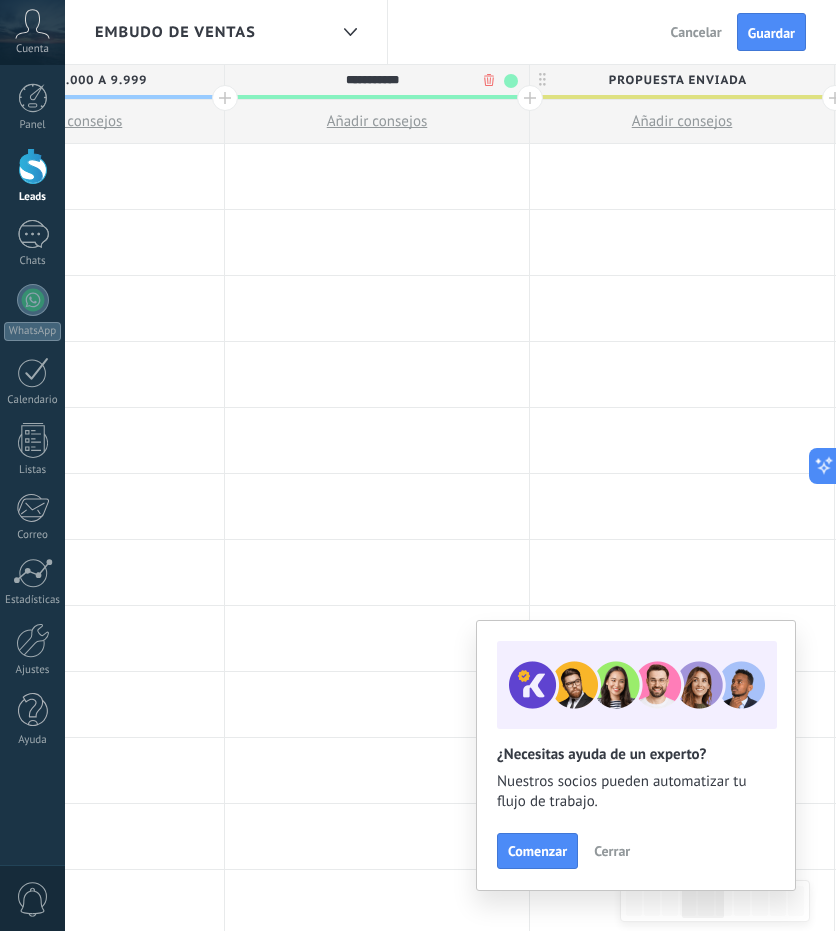 click on "**********" at bounding box center (372, 80) 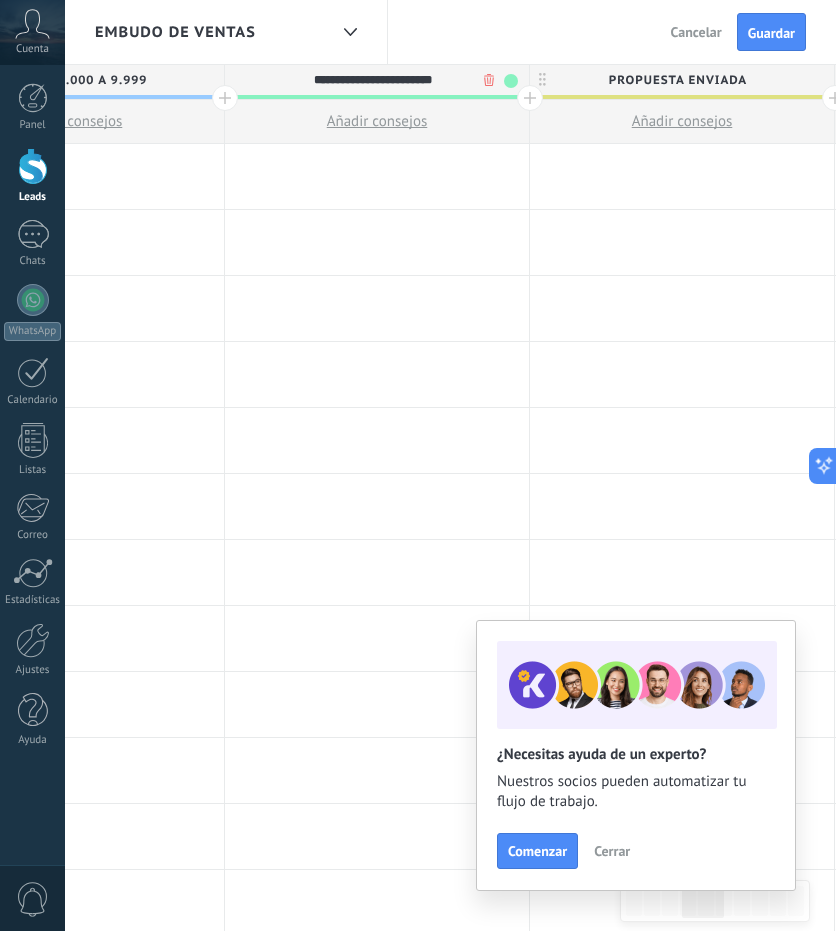 type on "**********" 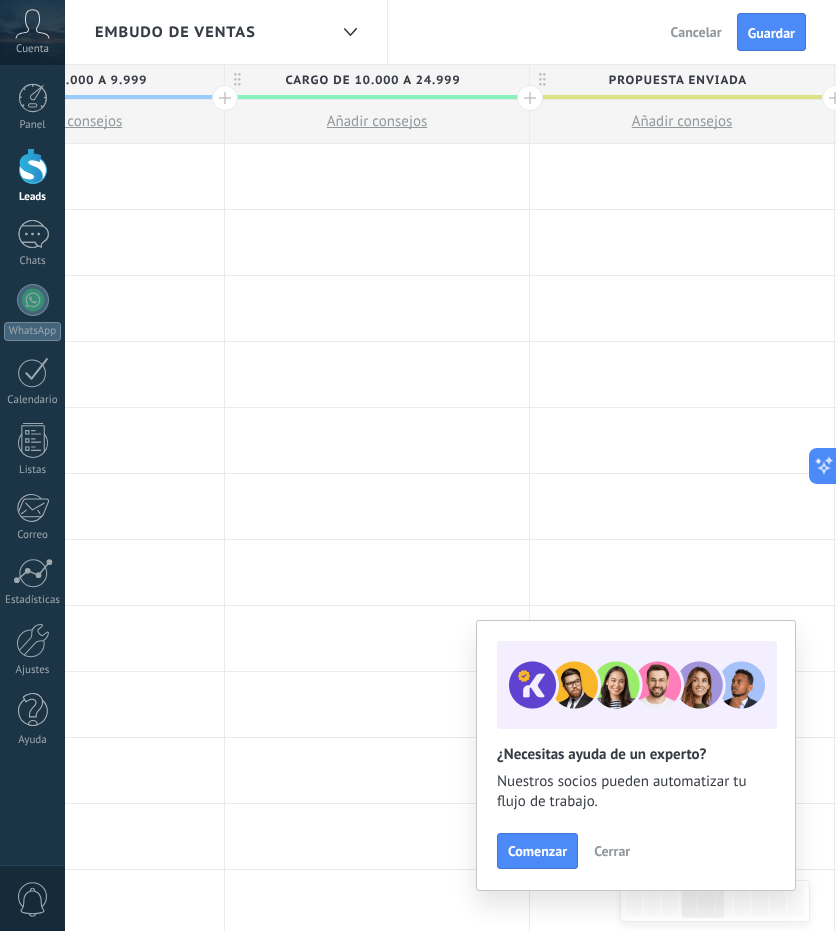 click on "Propuesta enviada" at bounding box center [677, 80] 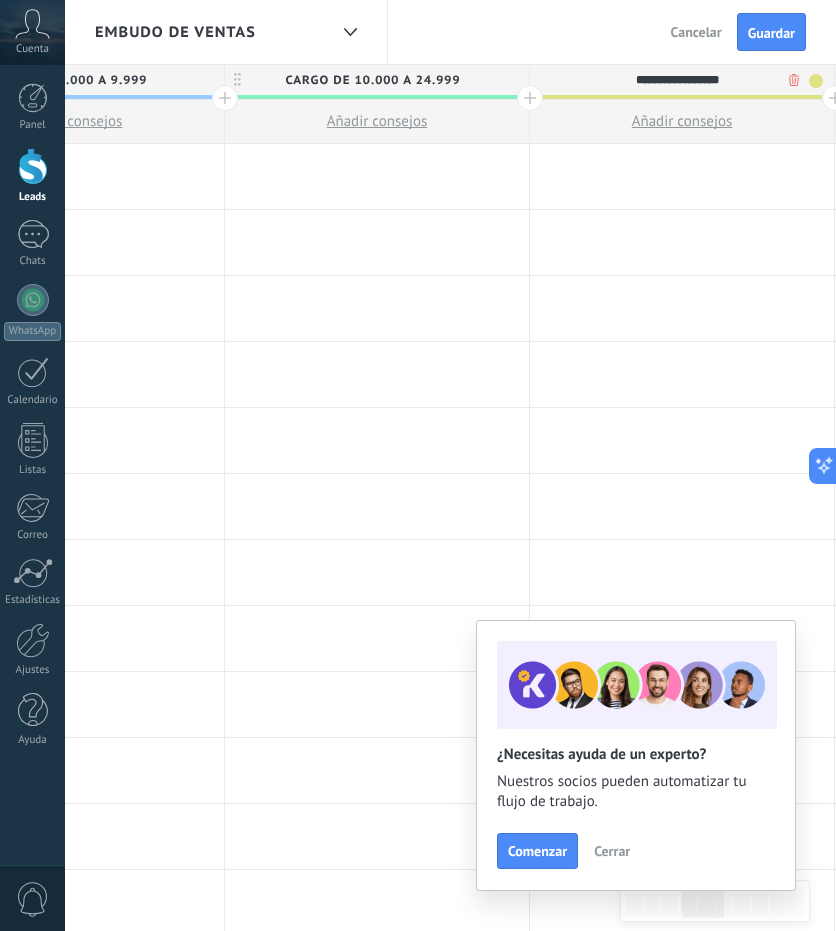 click on "**********" at bounding box center (677, 80) 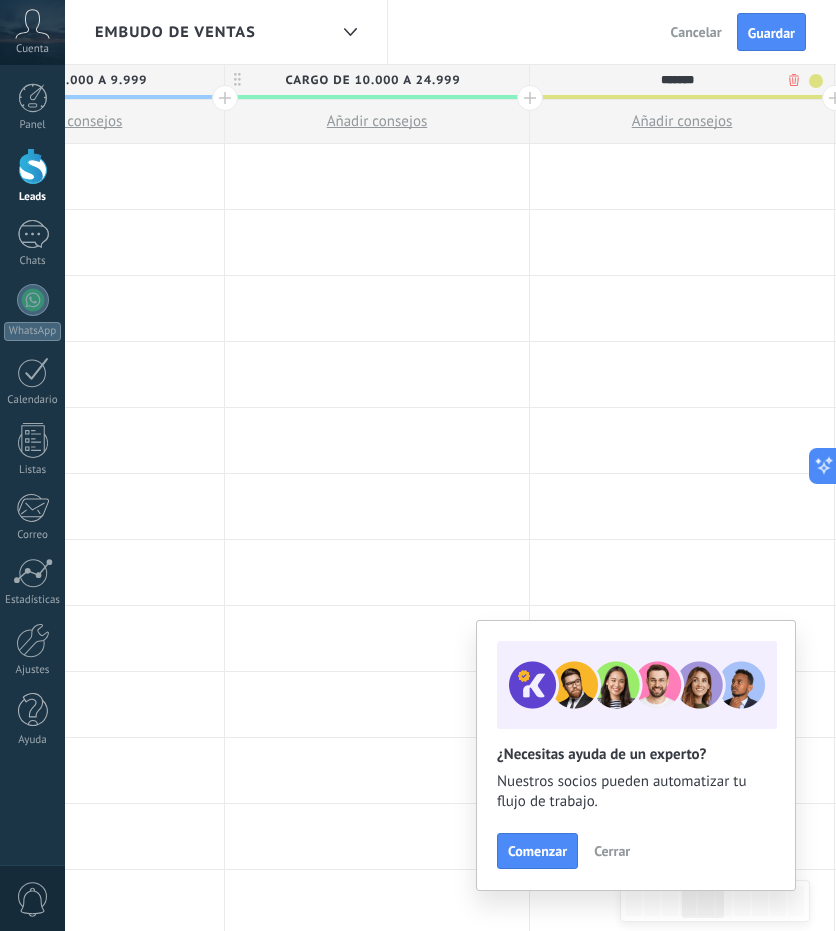 type on "******" 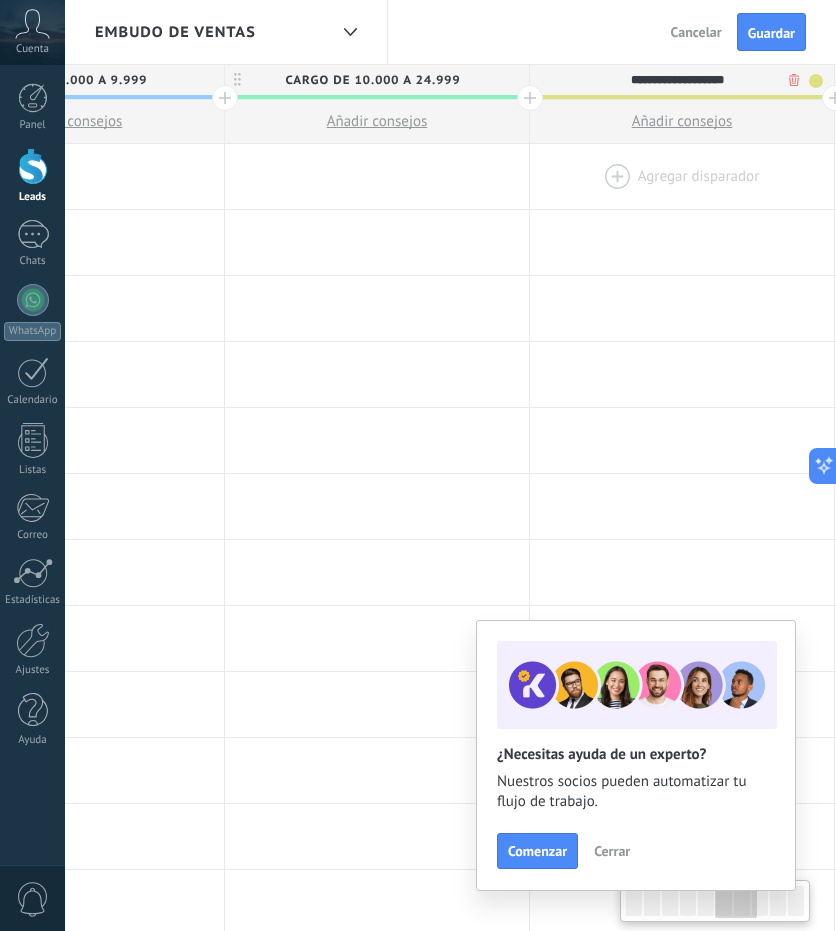 scroll, scrollTop: 0, scrollLeft: 1688, axis: horizontal 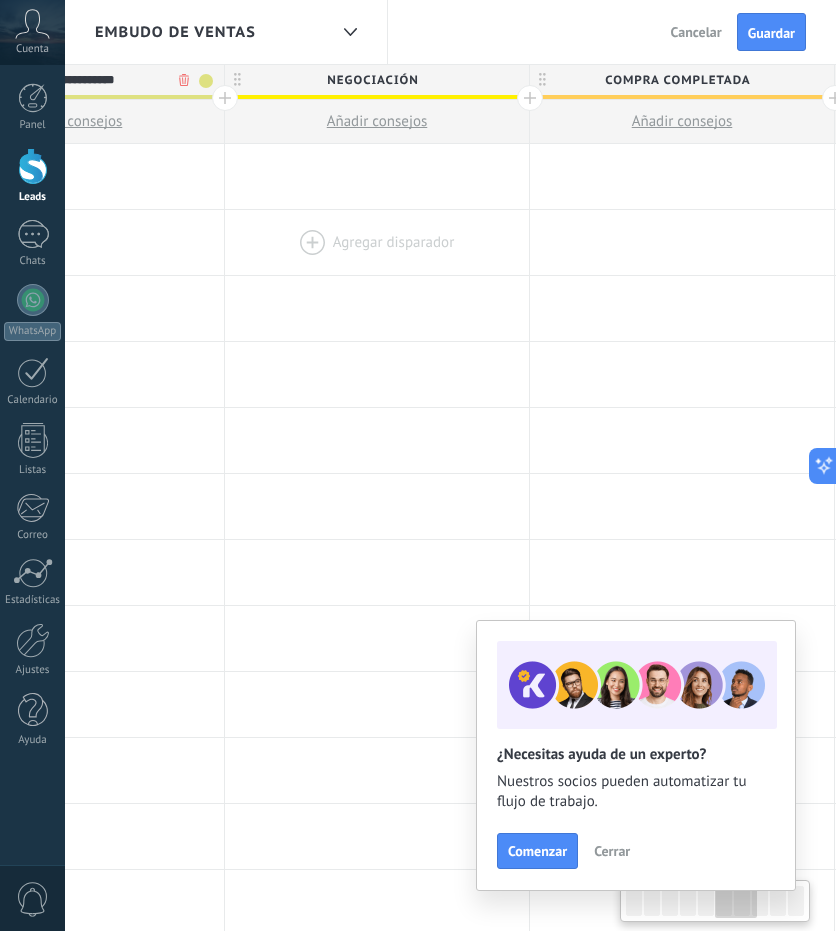 type on "**********" 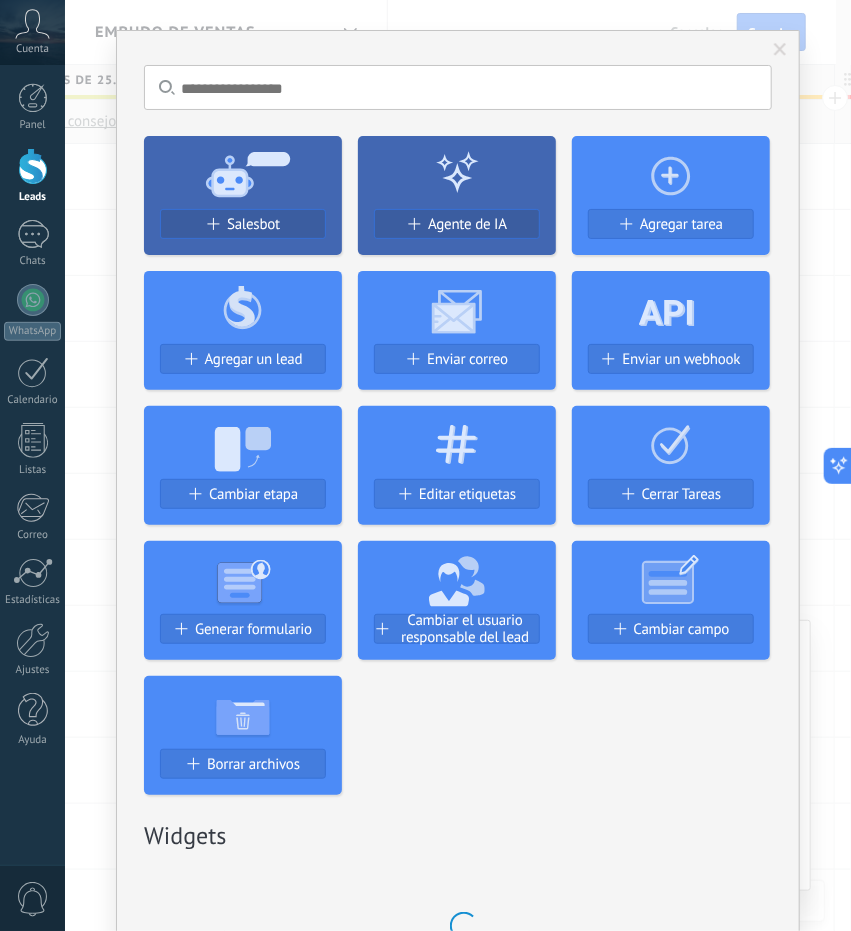 click on "No hay resultados Salesbot Agente de IA Agregar tarea Agregar un lead Enviar correo Enviar un webhook Cambiar etapa Editar etiquetas Cerrar Tareas Generar formulario Cambiar el usuario responsable del lead Cambiar campo Borrar archivos Widgets" at bounding box center [458, 465] 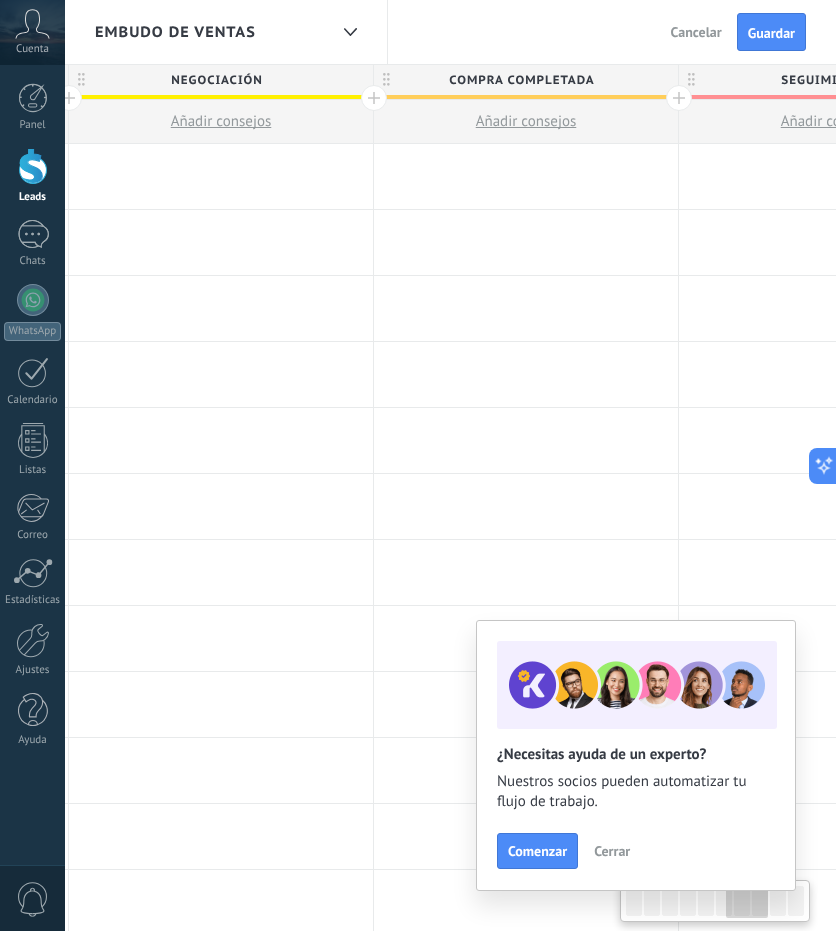 scroll, scrollTop: 0, scrollLeft: 2598, axis: horizontal 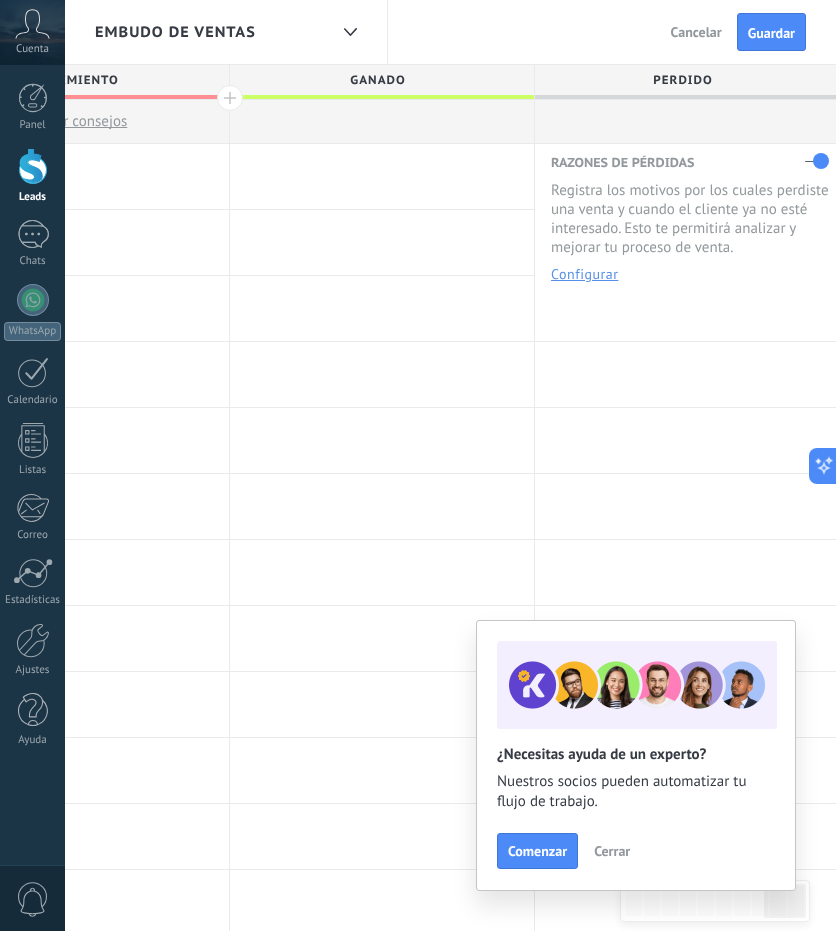 drag, startPoint x: 636, startPoint y: 85, endPoint x: 533, endPoint y: 136, distance: 114.93476 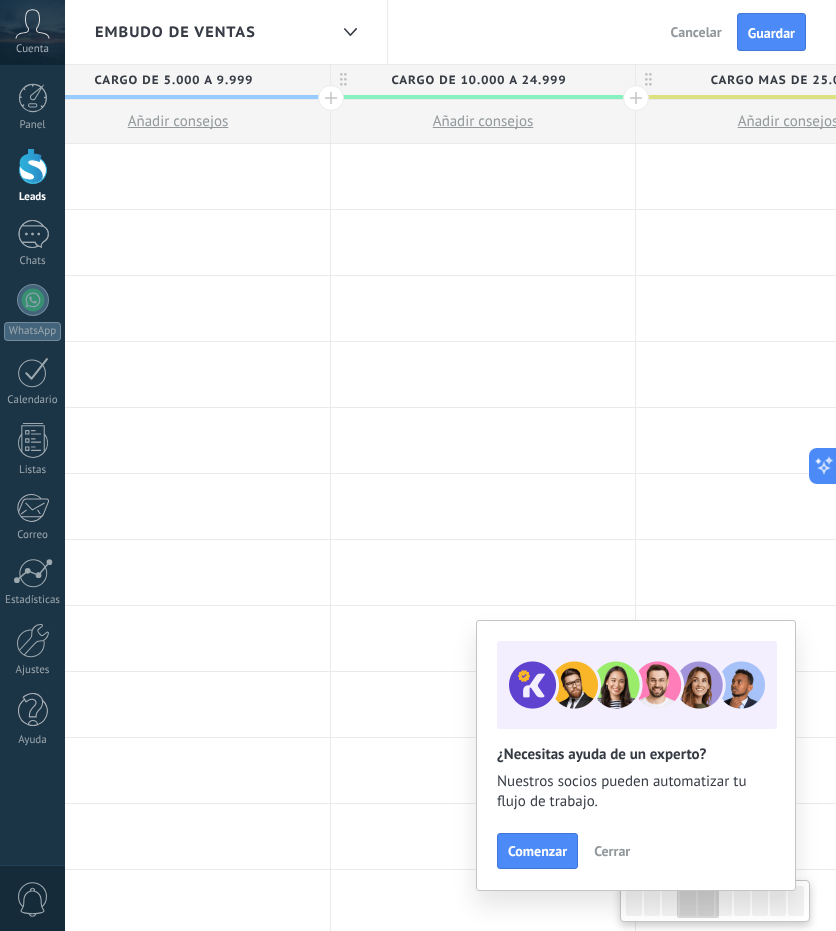 scroll, scrollTop: 0, scrollLeft: 974, axis: horizontal 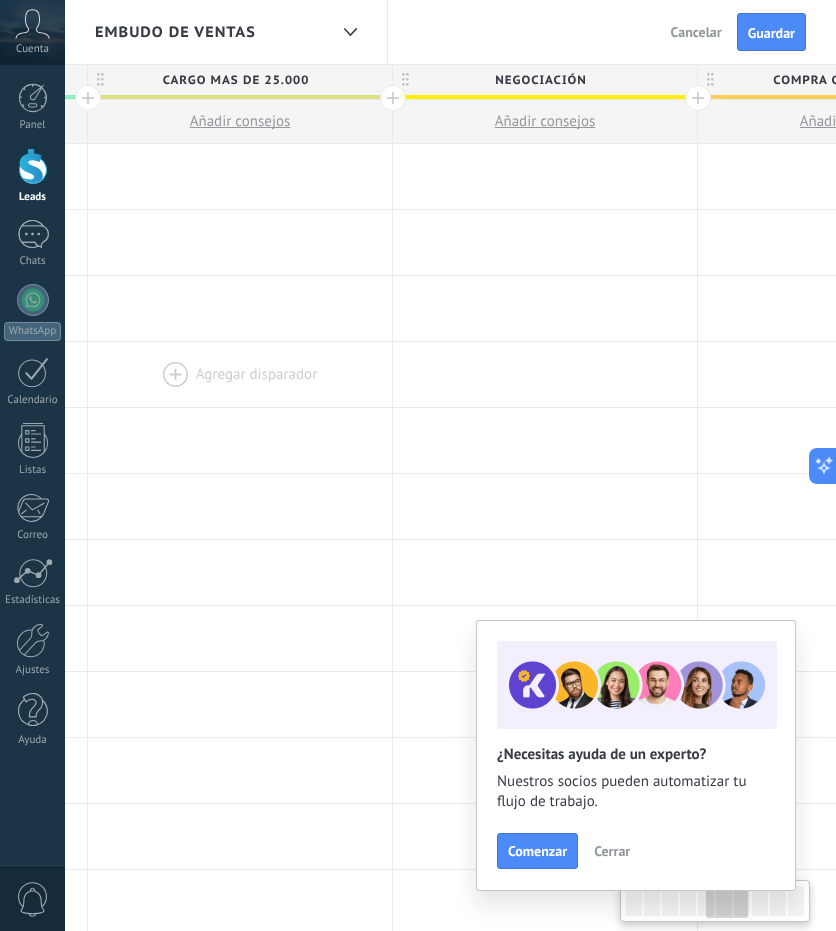 drag, startPoint x: 555, startPoint y: 398, endPoint x: 129, endPoint y: 397, distance: 426.00116 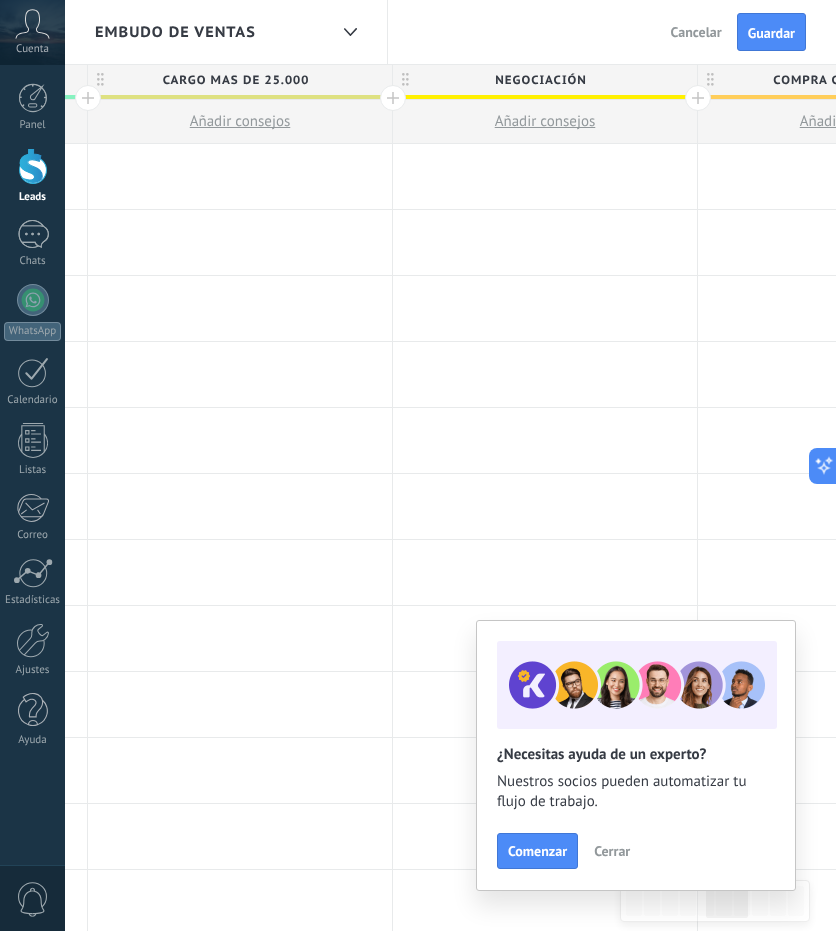 click on "Negociación" at bounding box center (540, 80) 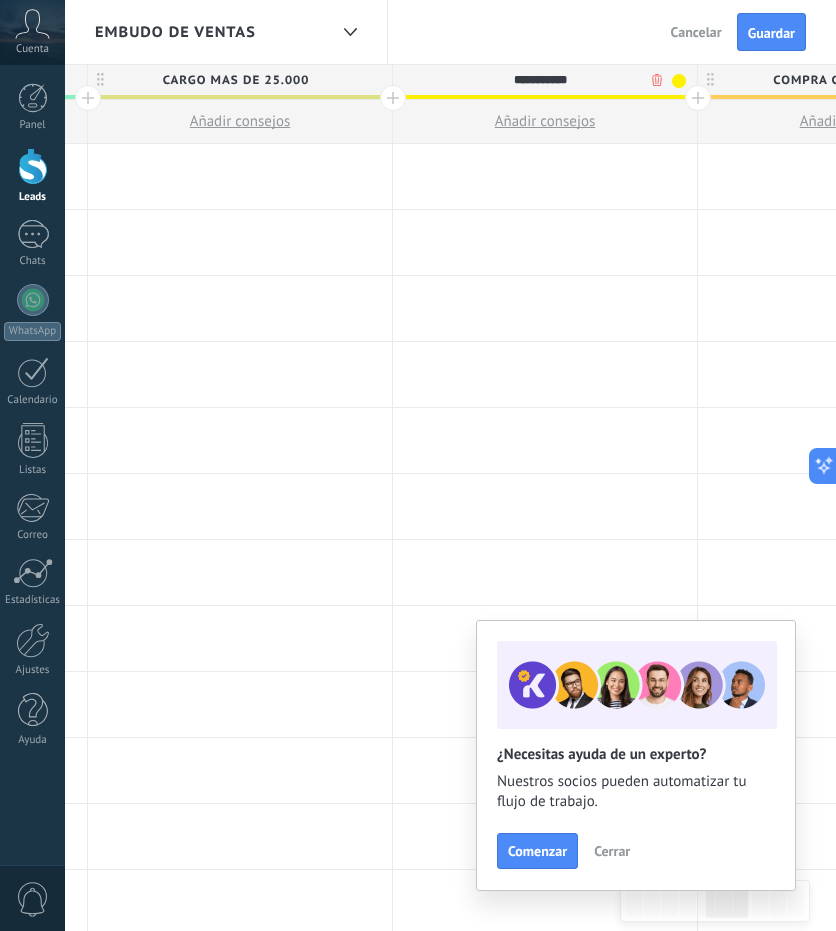 click on "**********" at bounding box center (540, 80) 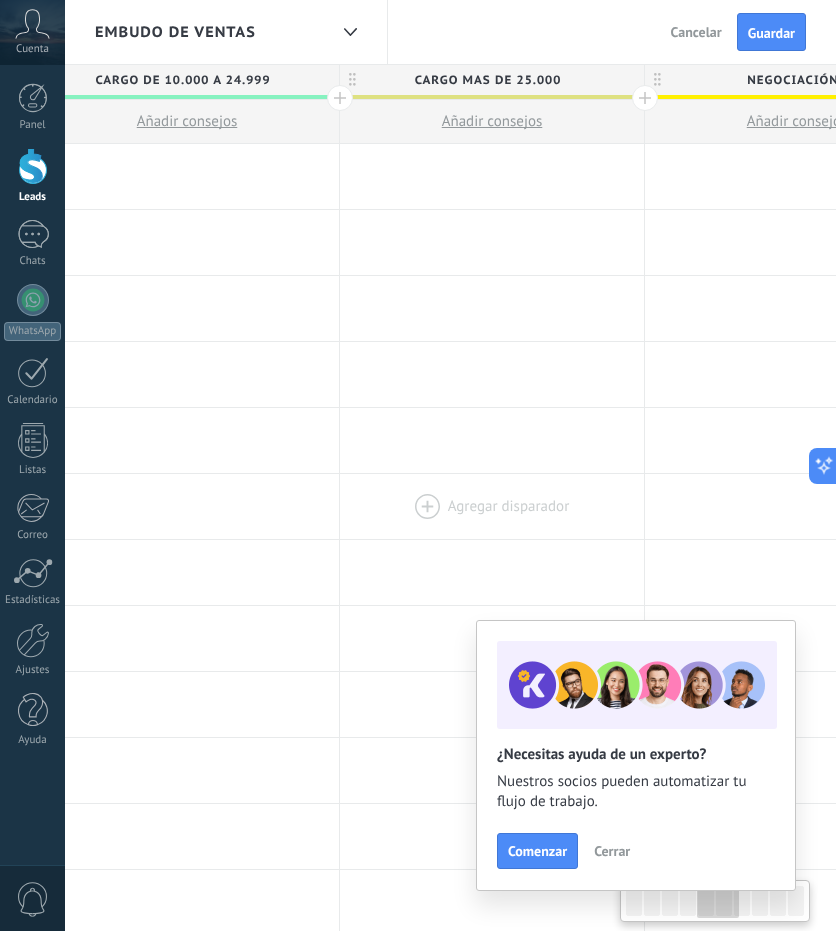 drag, startPoint x: 336, startPoint y: 515, endPoint x: 584, endPoint y: 509, distance: 248.07257 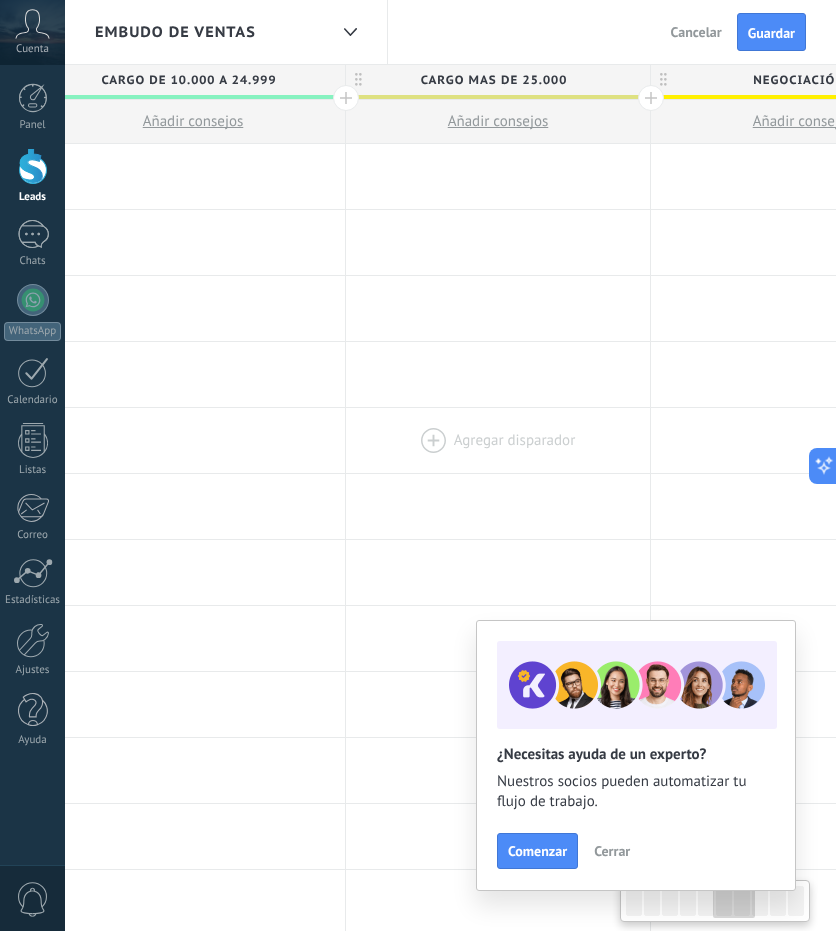 scroll, scrollTop: 0, scrollLeft: 1654, axis: horizontal 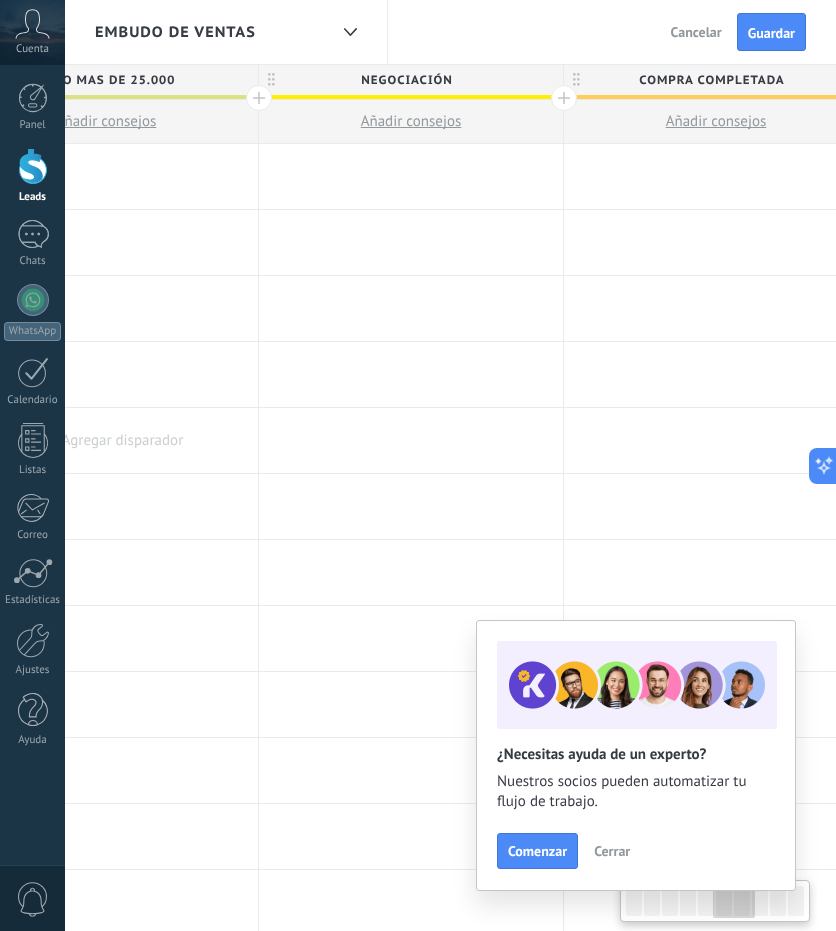 click on "**********" at bounding box center (259, 837) 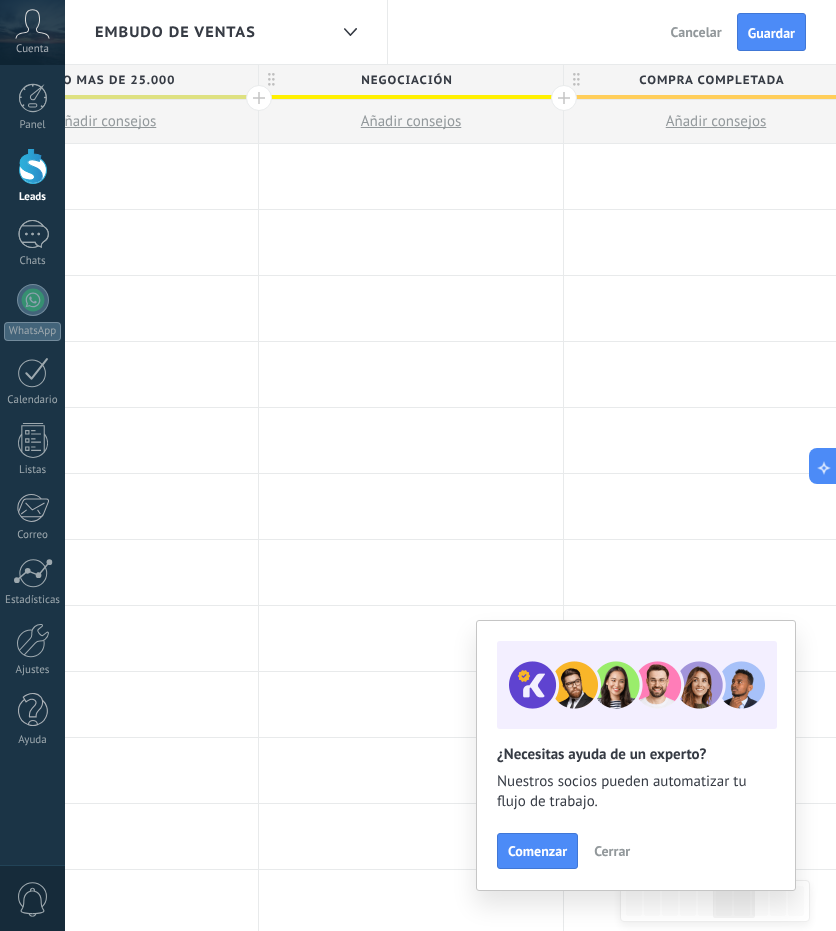 click on "Negociación" at bounding box center (406, 80) 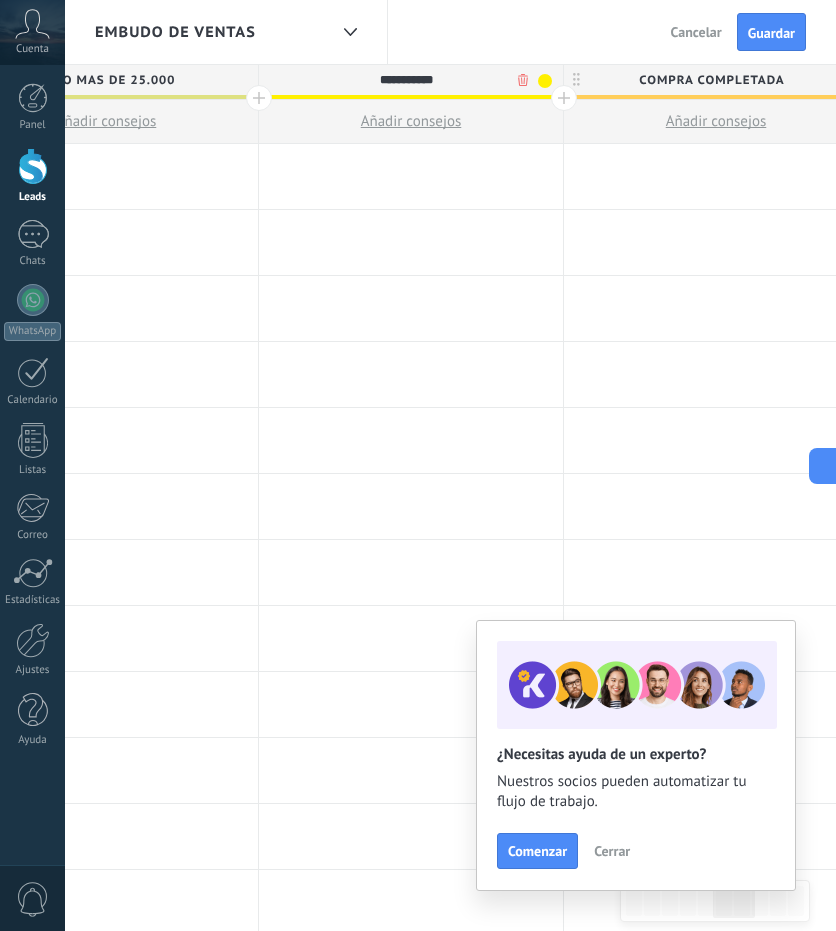 click on "**********" at bounding box center (406, 80) 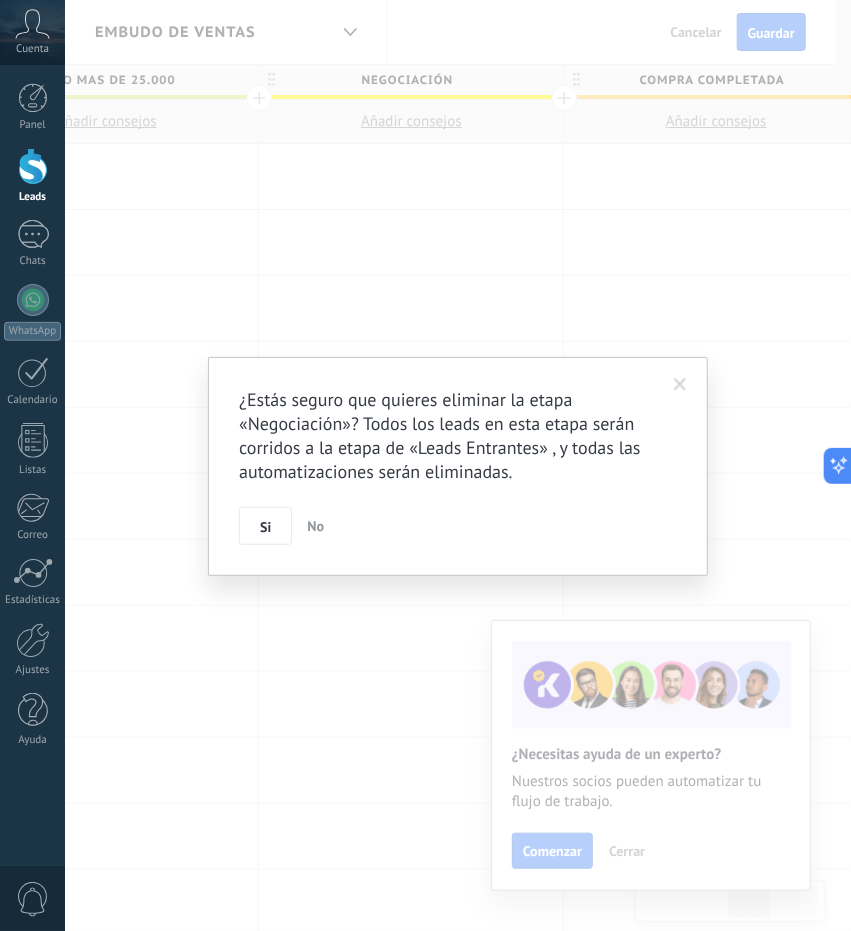 drag, startPoint x: 260, startPoint y: 533, endPoint x: 286, endPoint y: 469, distance: 69.079666 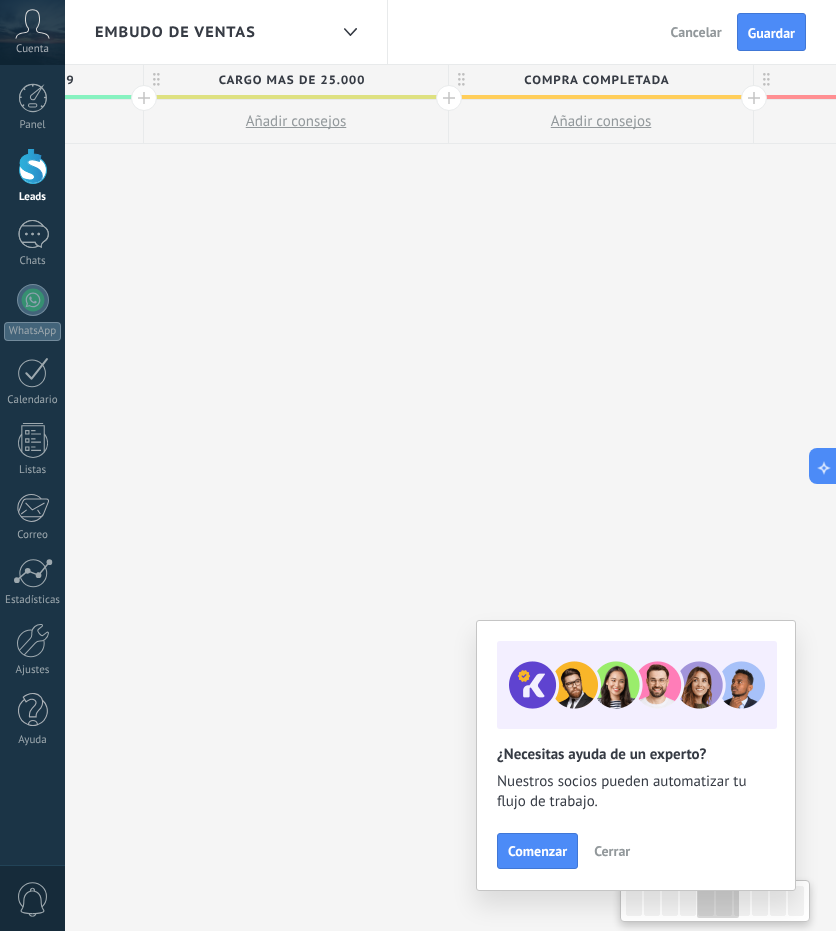 scroll, scrollTop: 0, scrollLeft: 1224, axis: horizontal 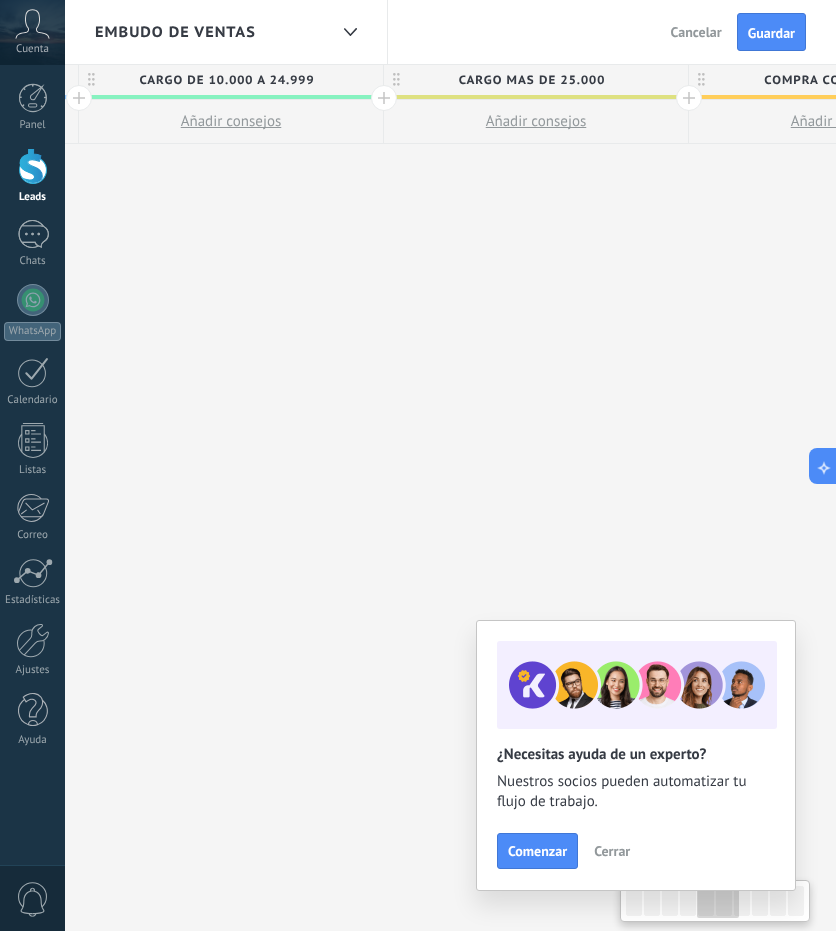 drag, startPoint x: 358, startPoint y: 363, endPoint x: 851, endPoint y: 319, distance: 494.9596 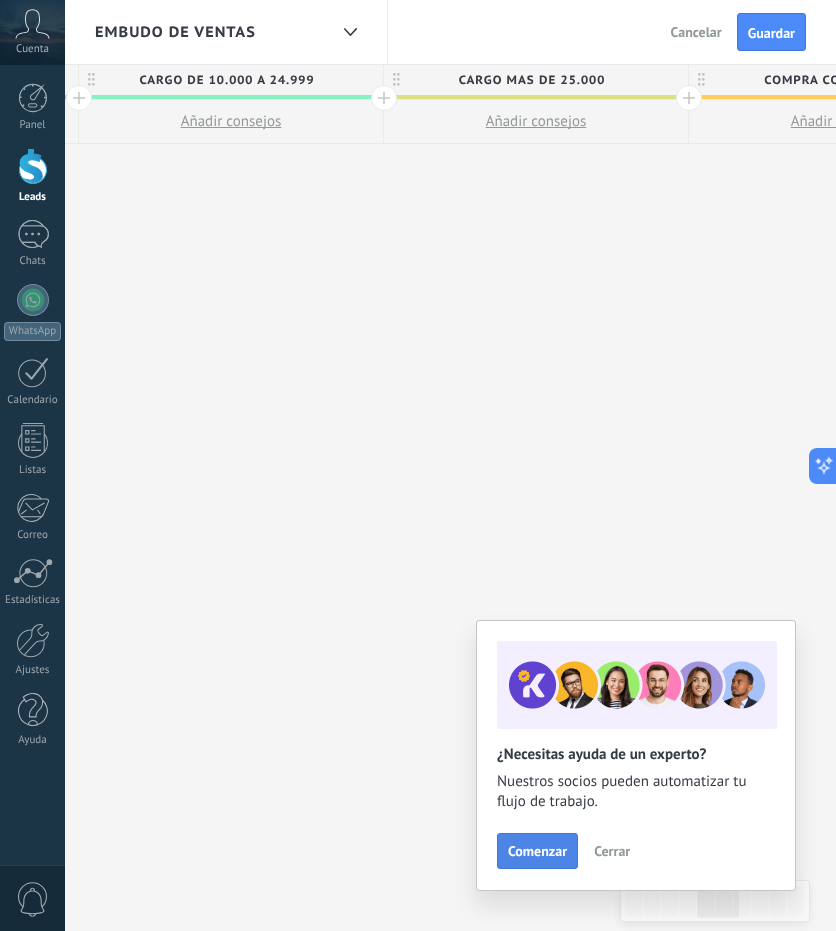 click on "Comenzar" at bounding box center (537, 851) 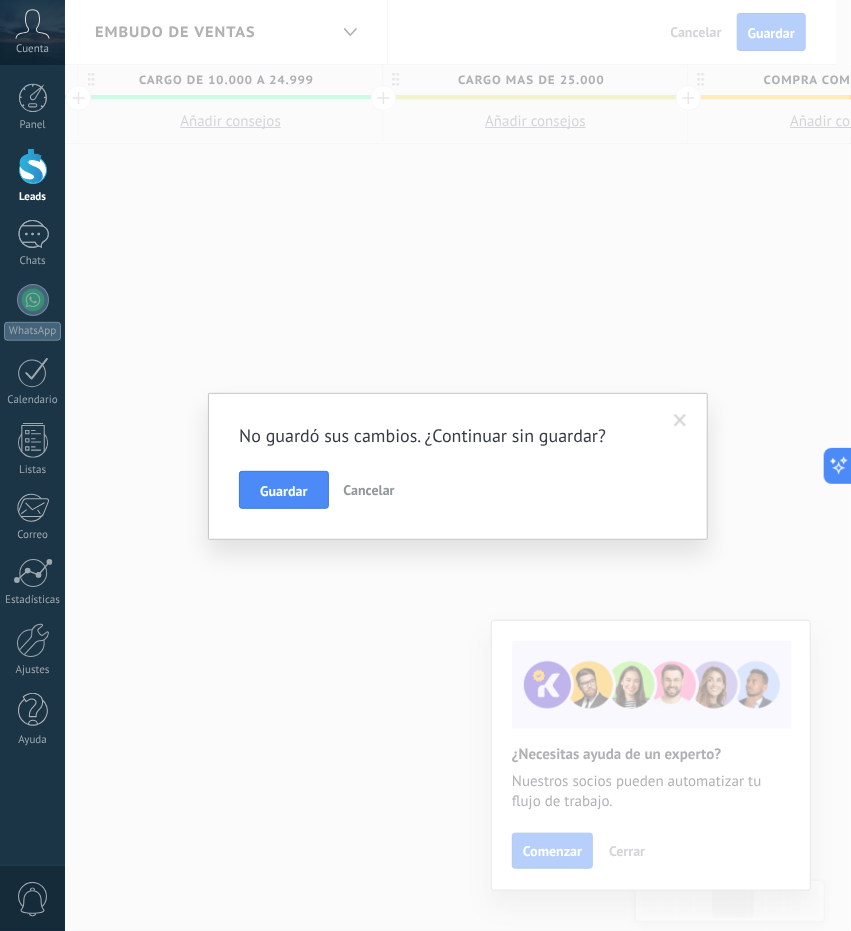 click on "No guardó sus cambios. ¿Continuar sin guardar? Guardar Cancelar" at bounding box center (458, 465) 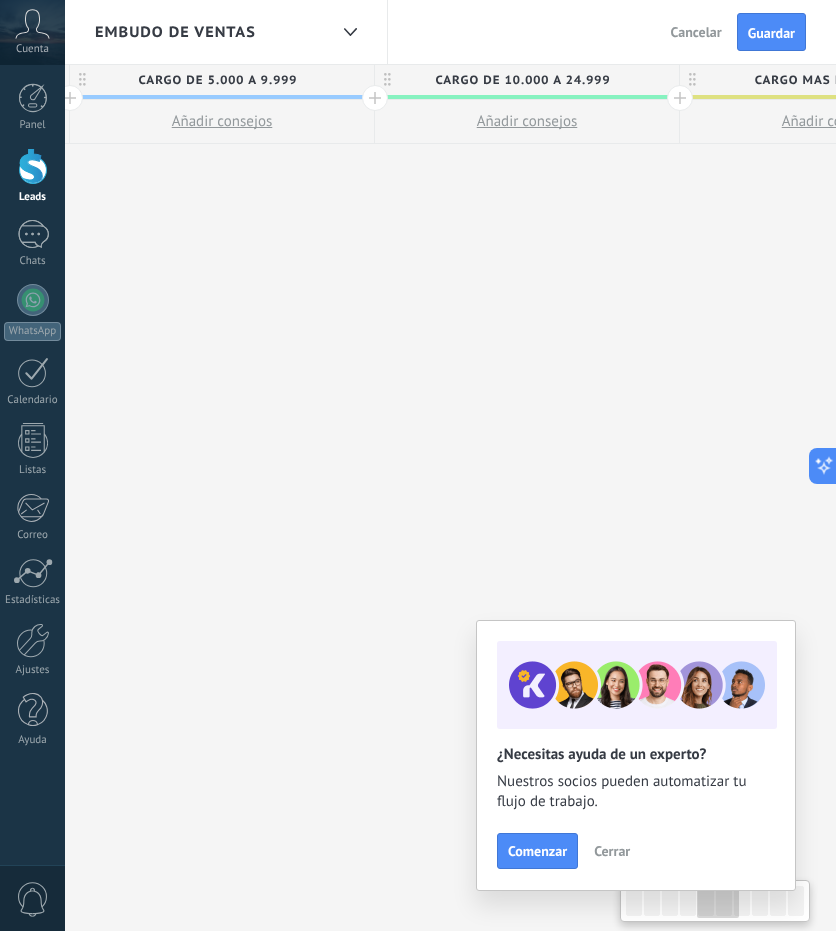 drag, startPoint x: 295, startPoint y: 323, endPoint x: 851, endPoint y: 316, distance: 556.04407 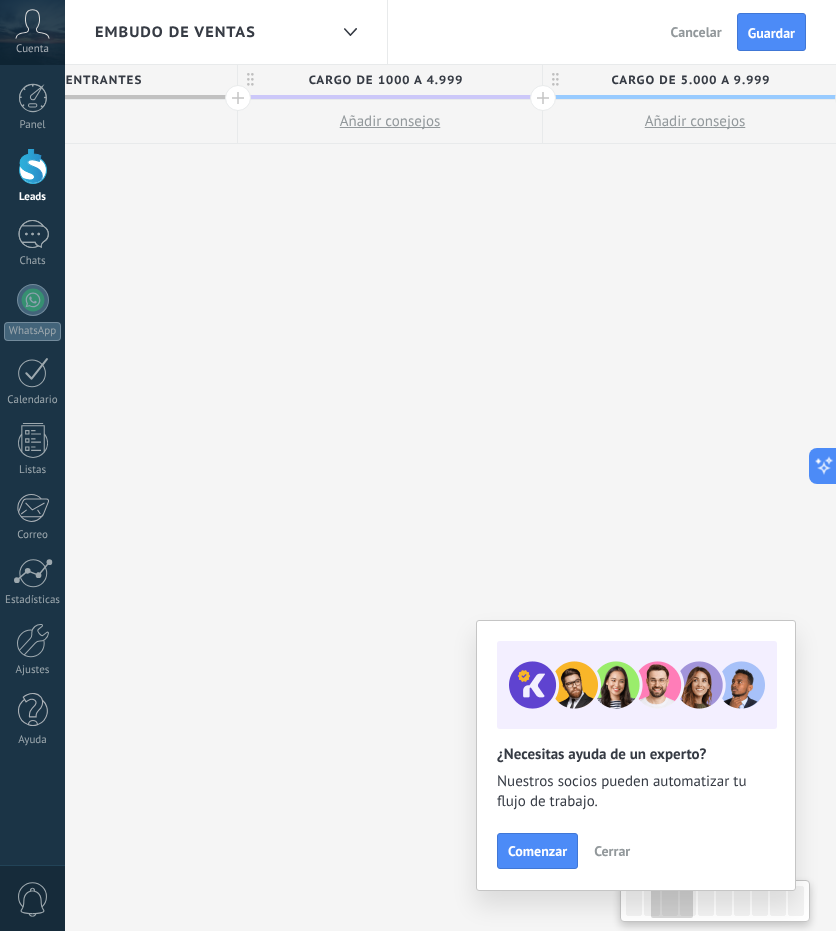 drag, startPoint x: 278, startPoint y: 289, endPoint x: 851, endPoint y: 292, distance: 573.0079 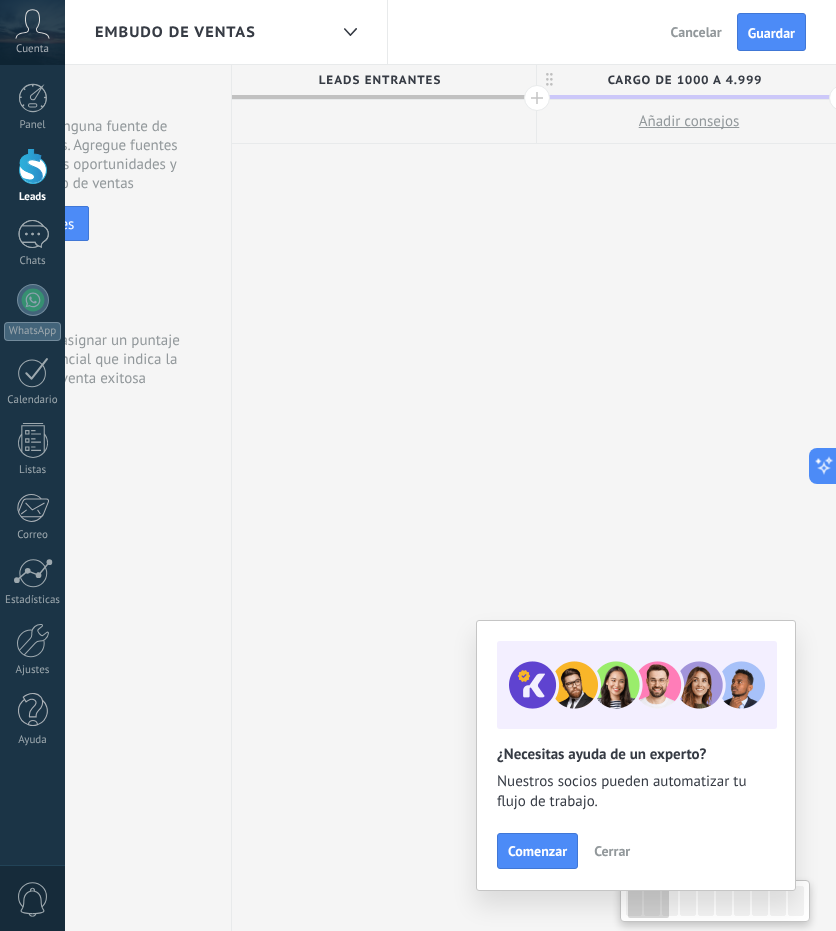 scroll, scrollTop: 0, scrollLeft: 72, axis: horizontal 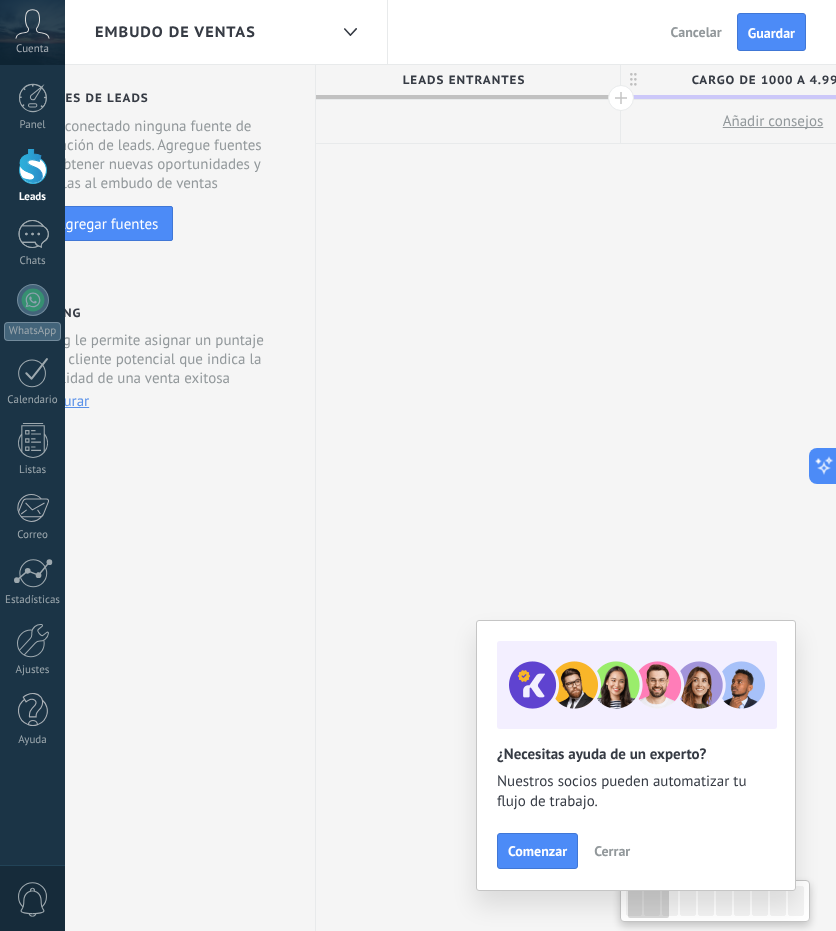 drag, startPoint x: 428, startPoint y: 249, endPoint x: 812, endPoint y: 243, distance: 384.04688 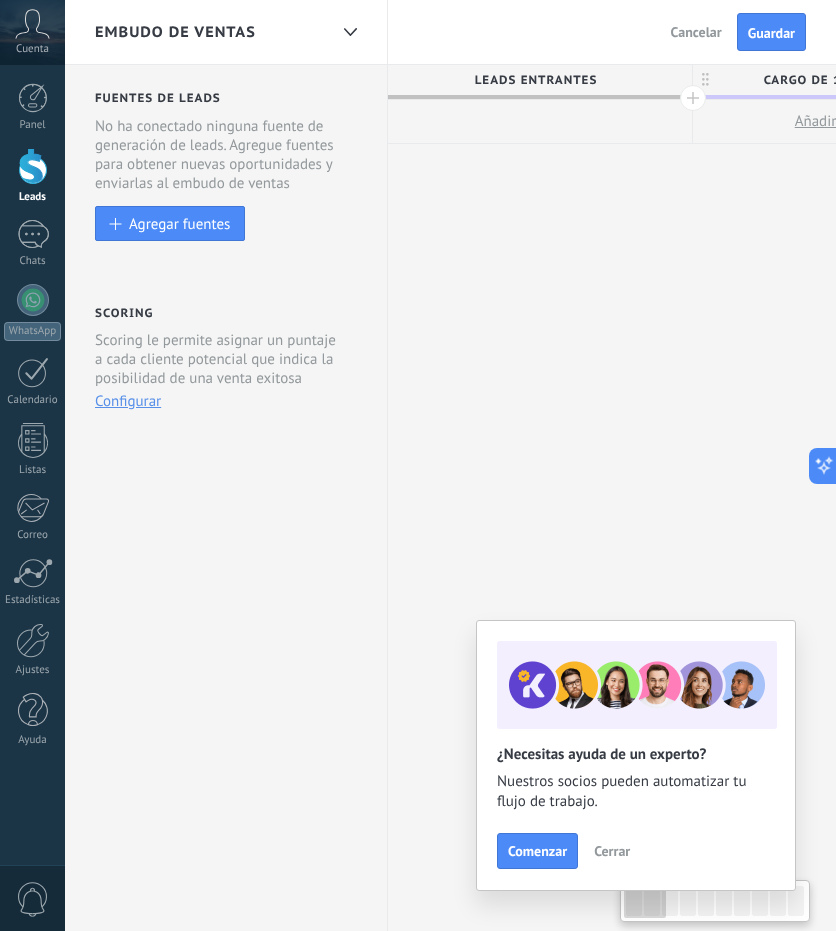 scroll, scrollTop: 0, scrollLeft: 0, axis: both 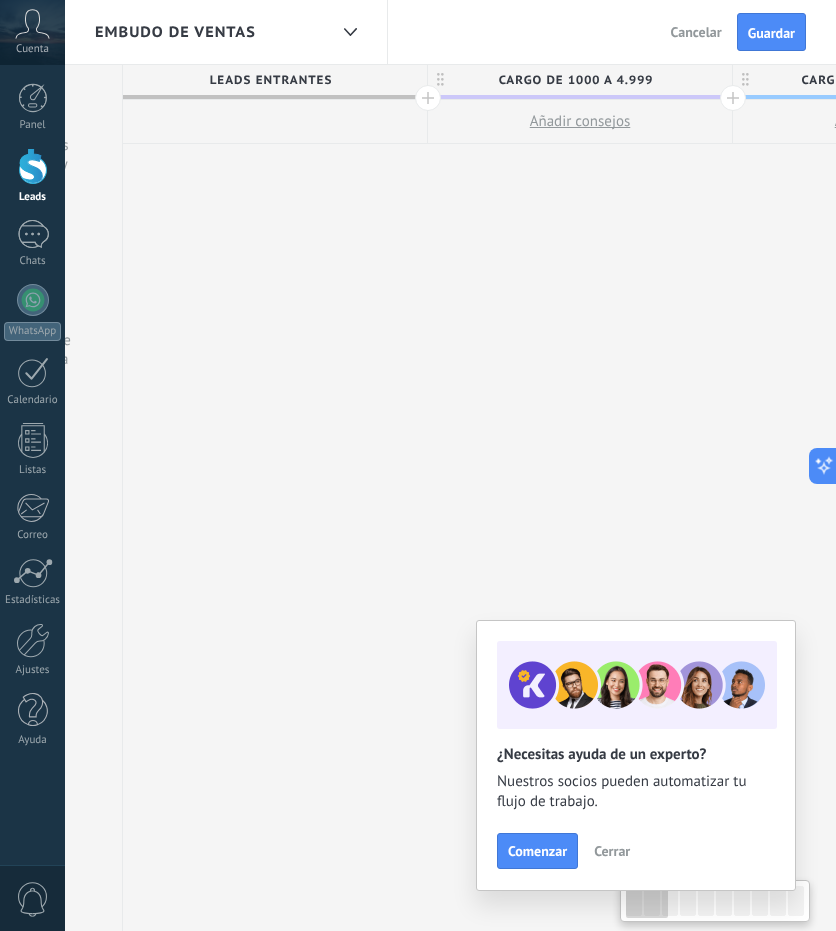 drag, startPoint x: 720, startPoint y: 278, endPoint x: 443, endPoint y: 277, distance: 277.0018 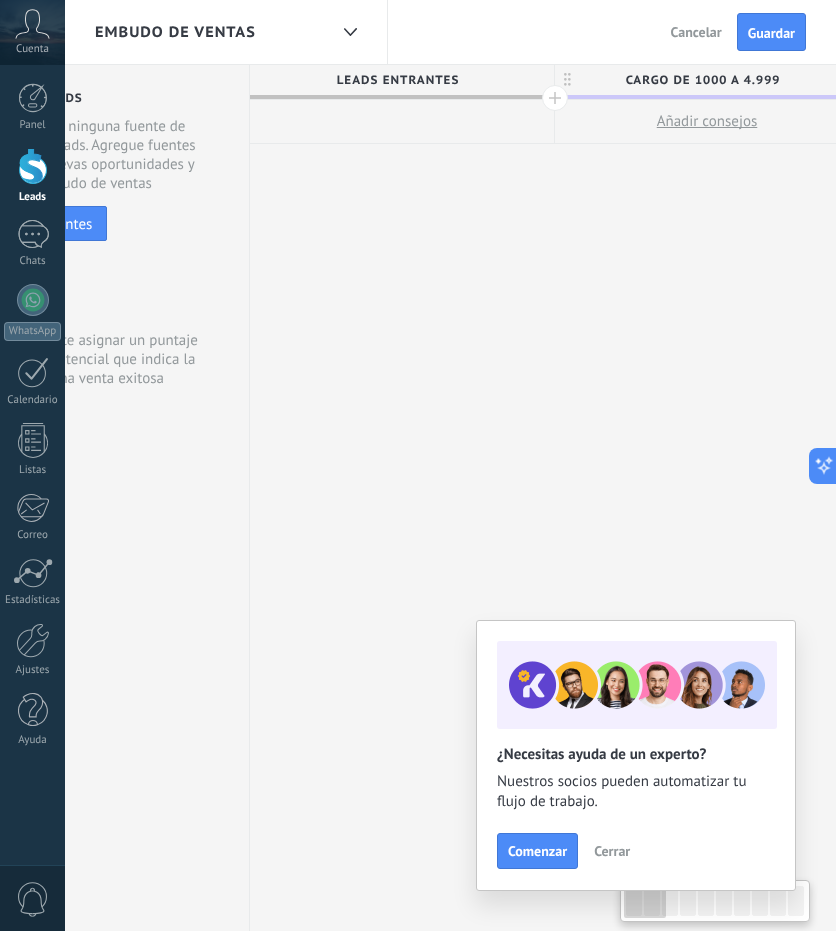 scroll, scrollTop: 0, scrollLeft: 0, axis: both 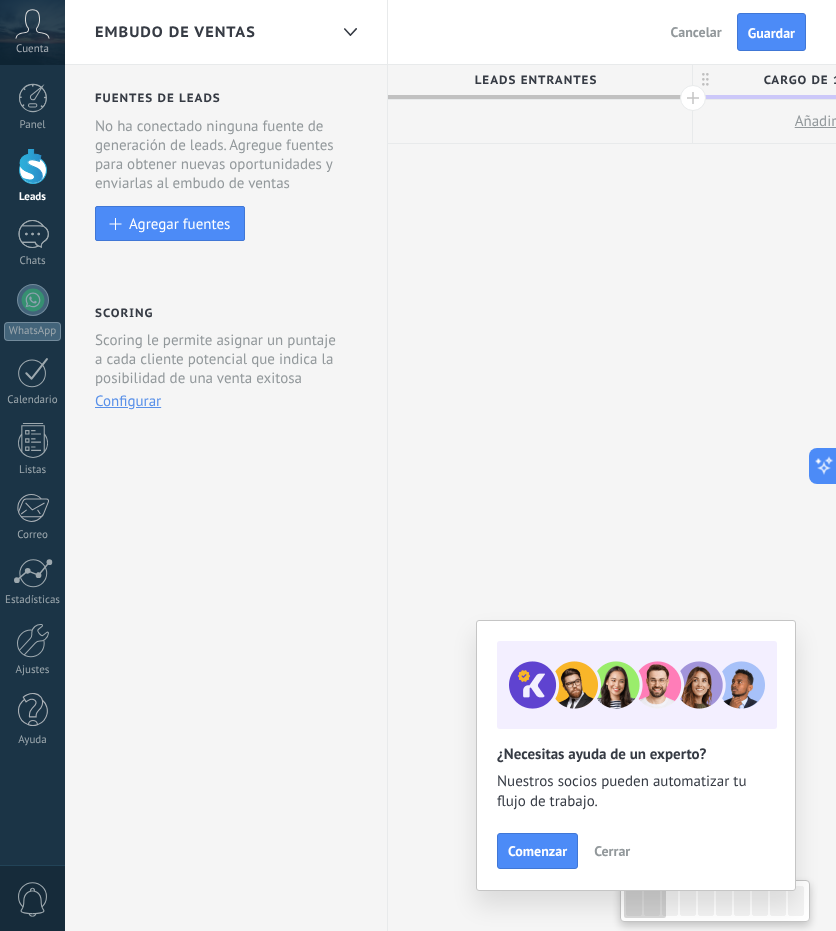 drag, startPoint x: 372, startPoint y: 224, endPoint x: 735, endPoint y: 214, distance: 363.13773 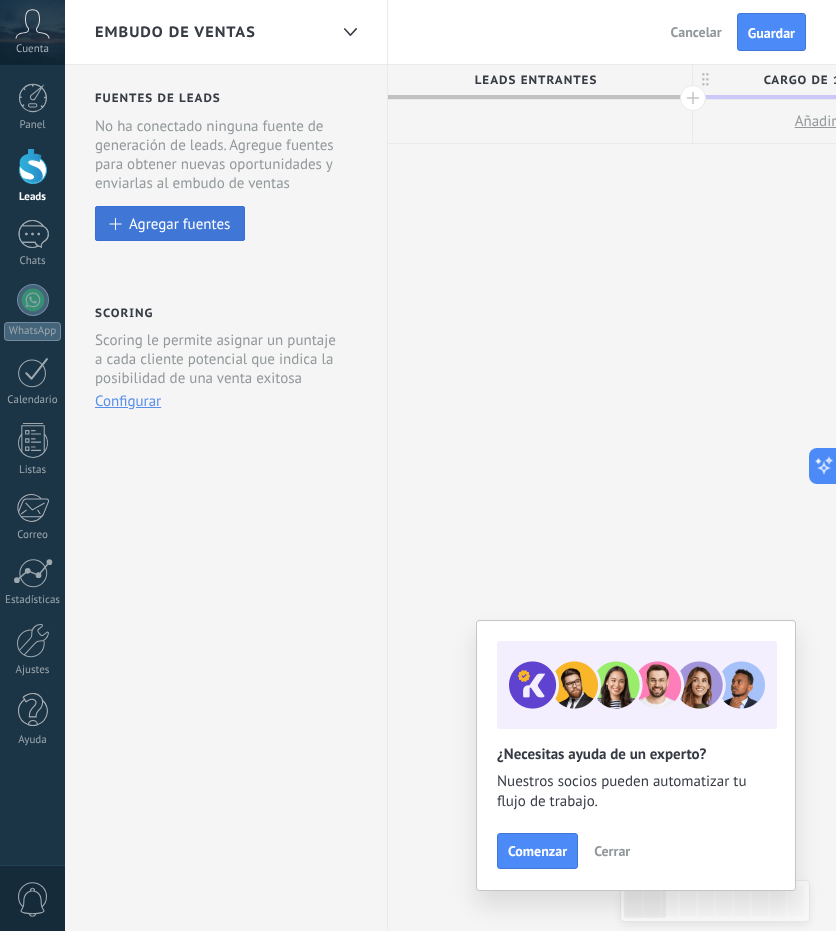 click on "Agregar fuentes" at bounding box center (179, 223) 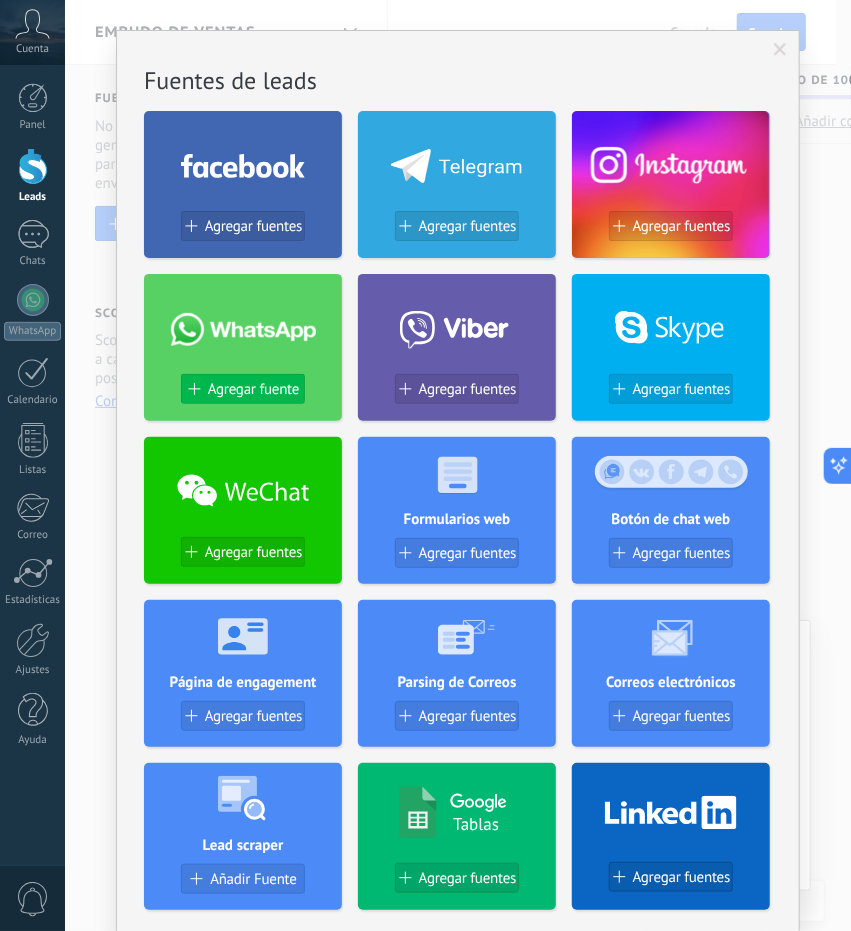 click on "Agregar fuente" at bounding box center [253, 389] 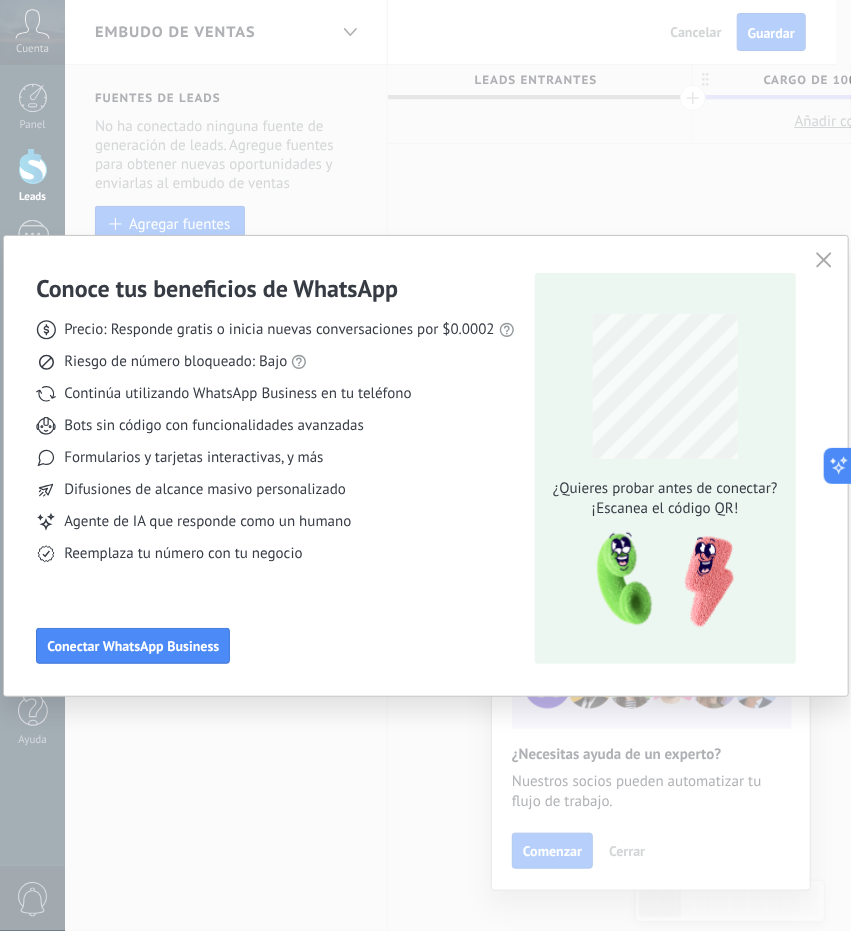 click 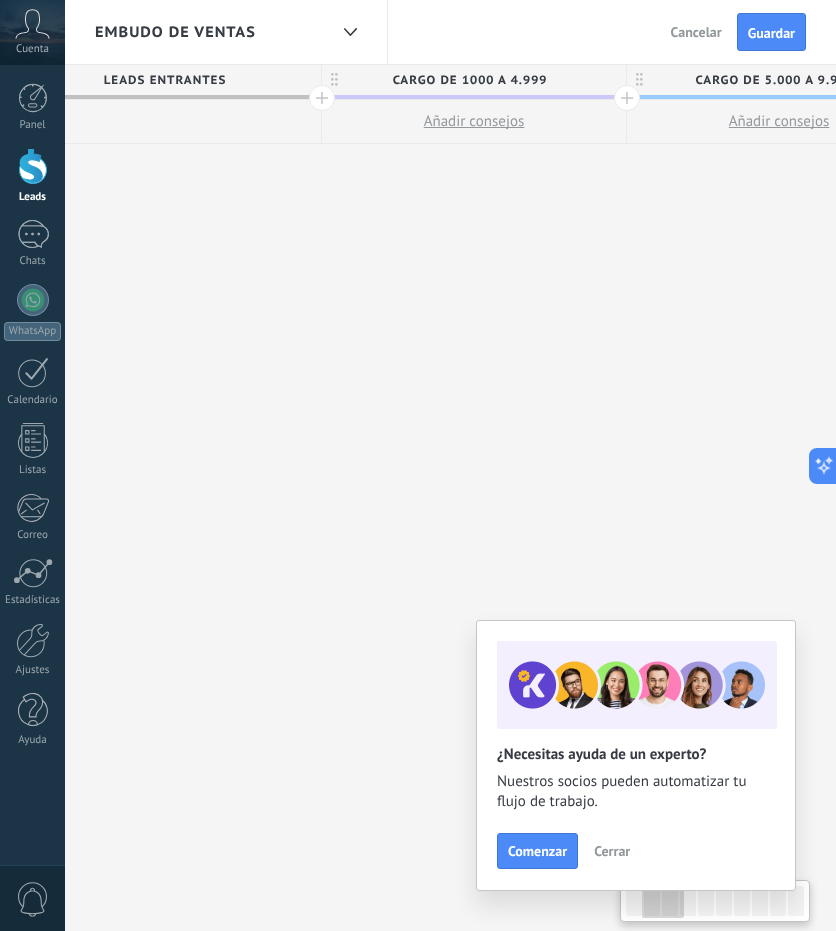 drag, startPoint x: 737, startPoint y: 189, endPoint x: 362, endPoint y: 229, distance: 377.1273 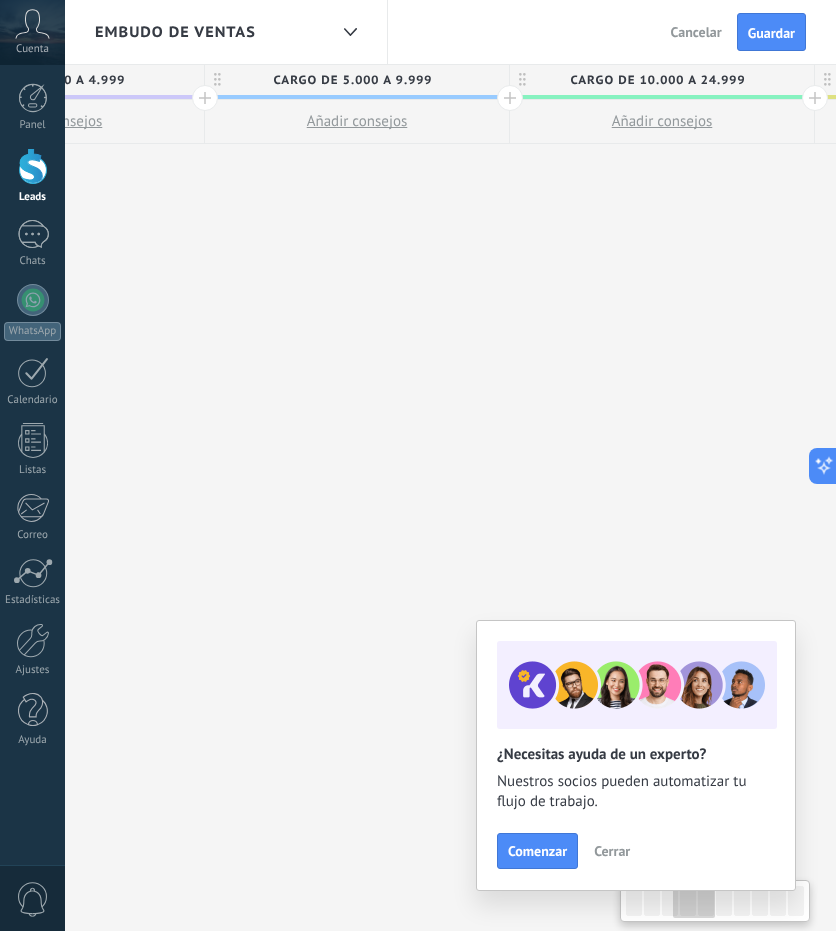 drag, startPoint x: 605, startPoint y: 257, endPoint x: 171, endPoint y: 299, distance: 436.02753 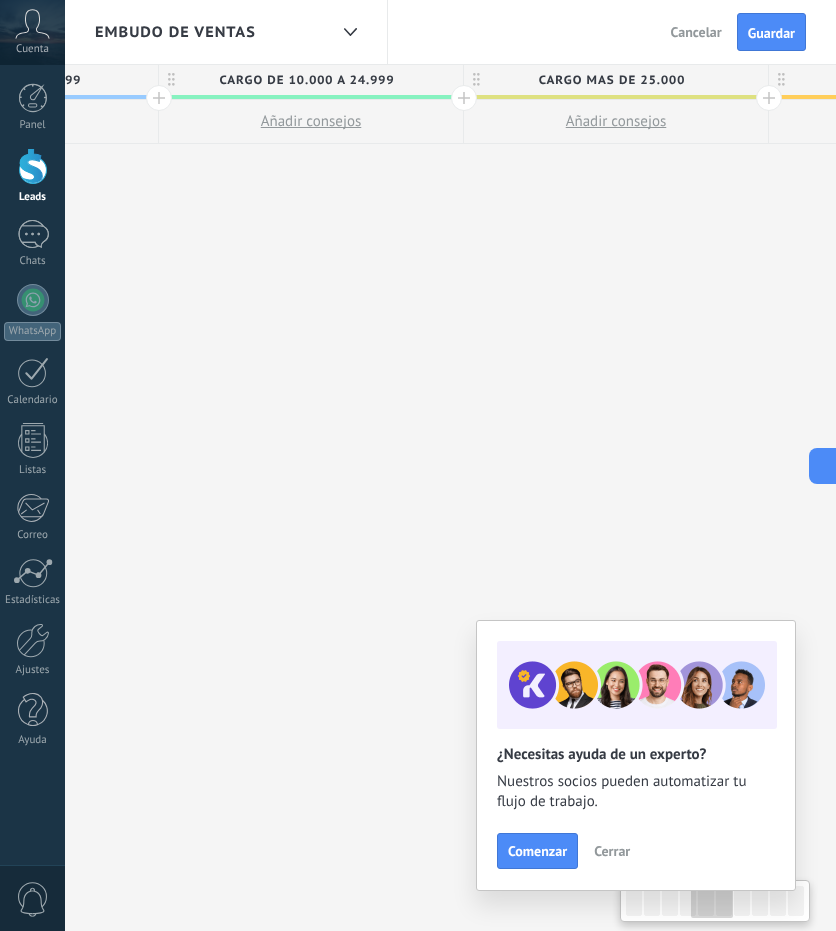 drag, startPoint x: 482, startPoint y: 241, endPoint x: 157, endPoint y: 221, distance: 325.6148 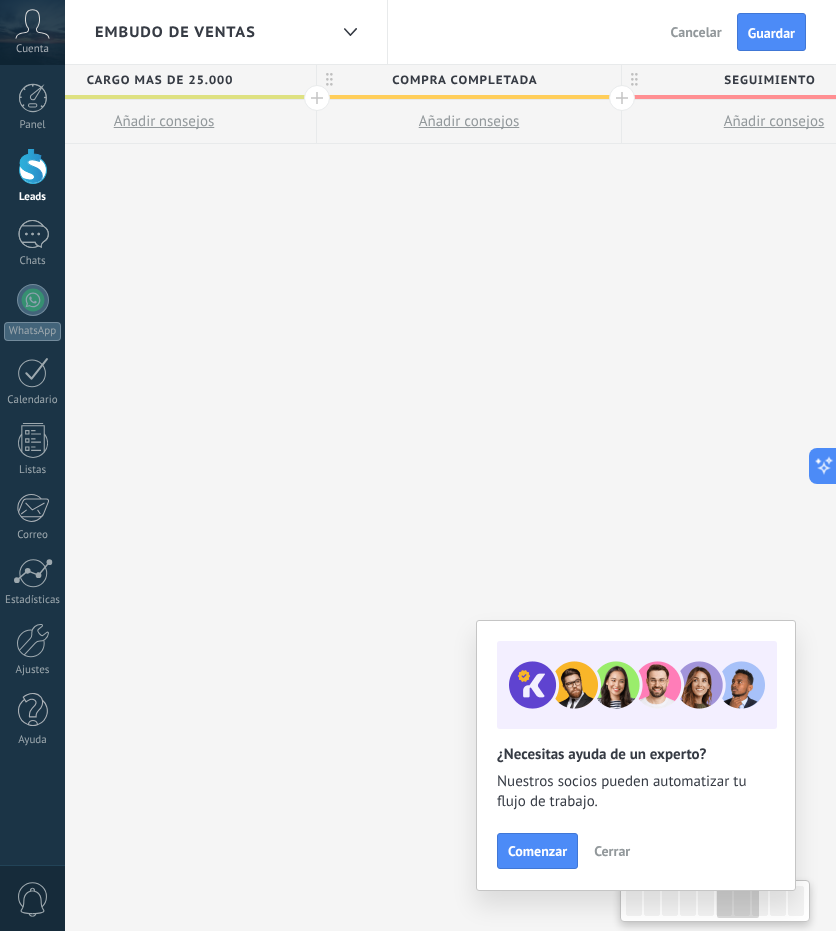 drag, startPoint x: 614, startPoint y: 194, endPoint x: 167, endPoint y: 325, distance: 465.80038 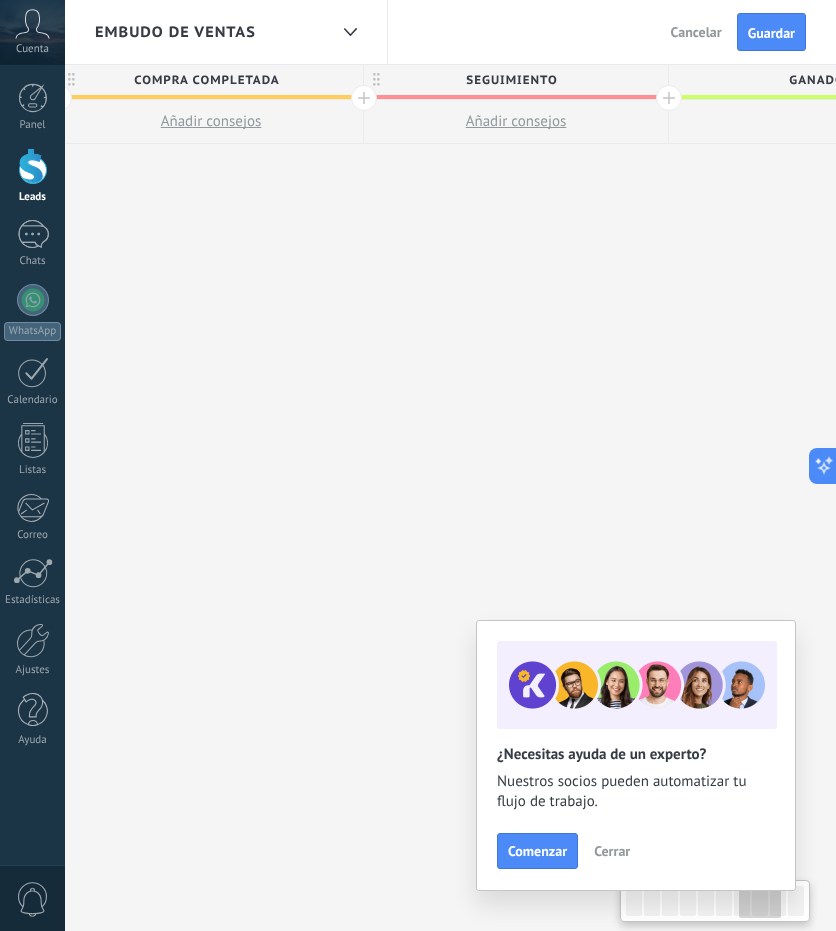 drag, startPoint x: 540, startPoint y: 303, endPoint x: 222, endPoint y: 394, distance: 330.76425 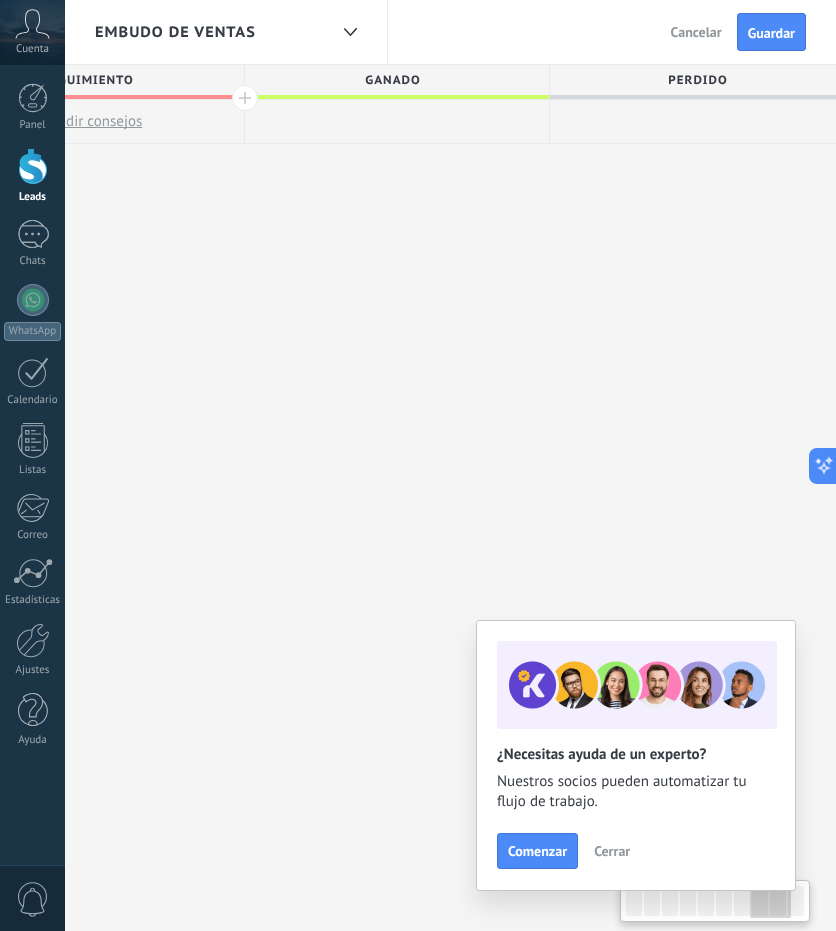 drag, startPoint x: 438, startPoint y: 446, endPoint x: -87, endPoint y: 392, distance: 527.76984 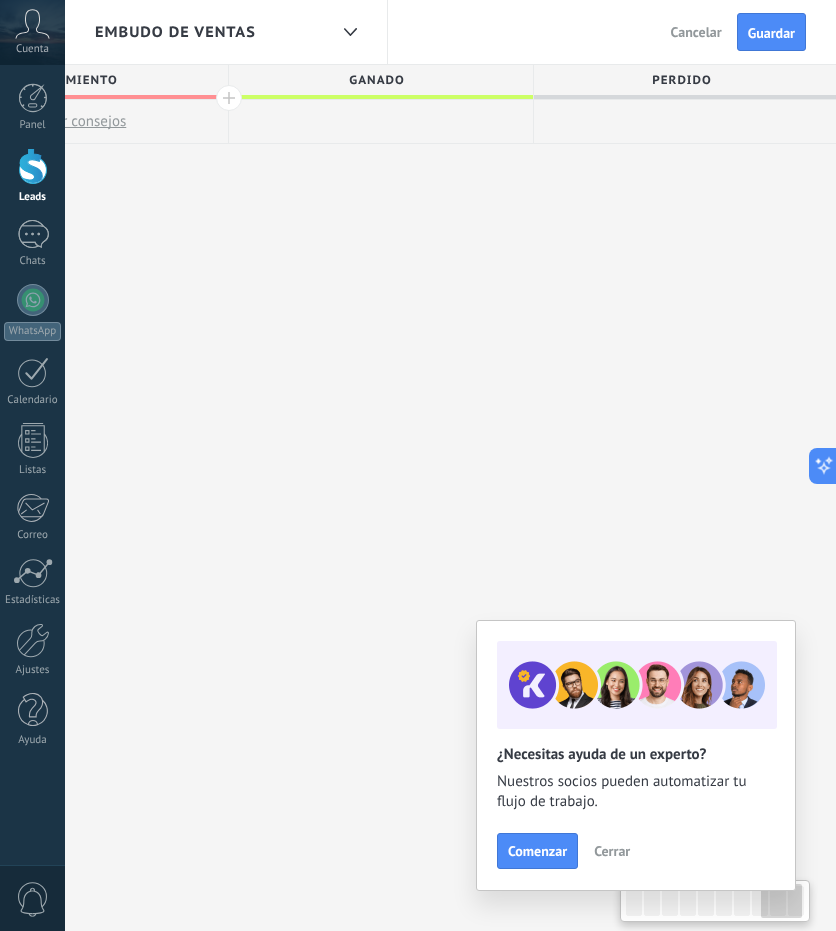 drag, startPoint x: 498, startPoint y: 317, endPoint x: 264, endPoint y: 317, distance: 234 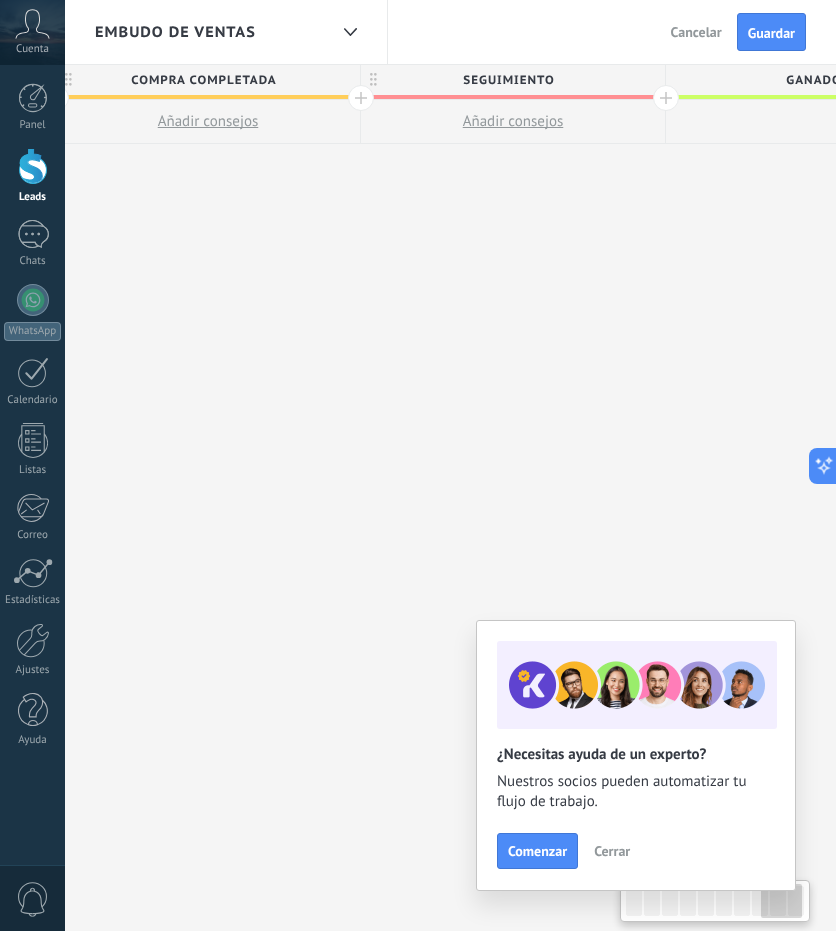 drag, startPoint x: 370, startPoint y: 274, endPoint x: 851, endPoint y: 267, distance: 481.05093 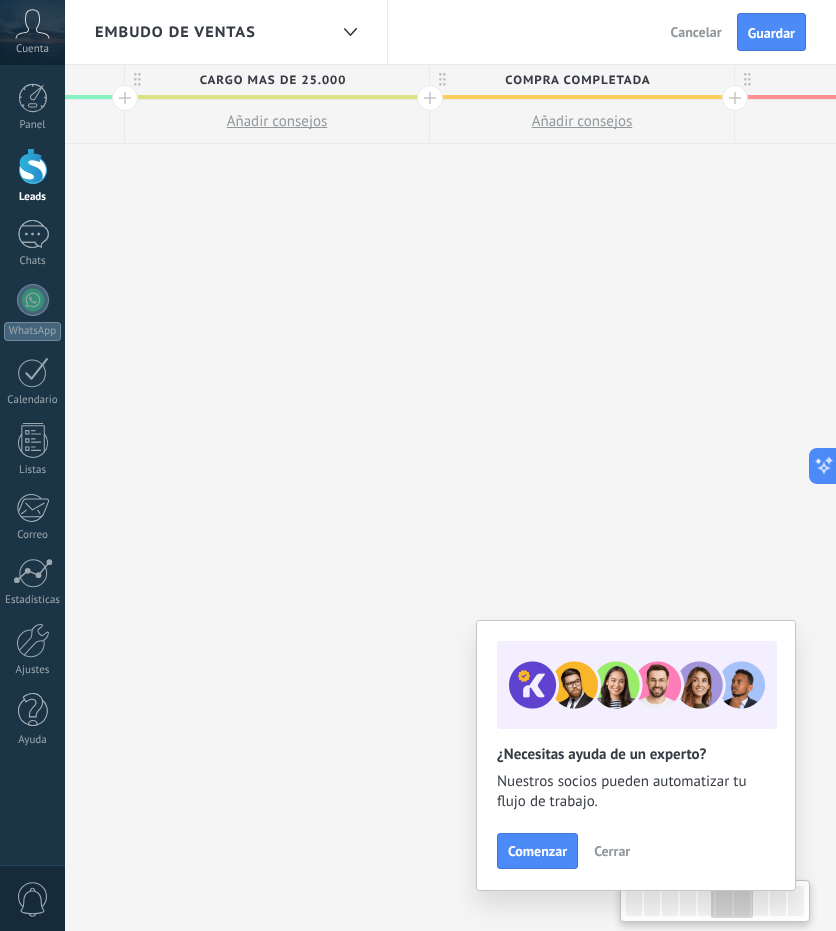 drag, startPoint x: 397, startPoint y: 258, endPoint x: 793, endPoint y: 258, distance: 396 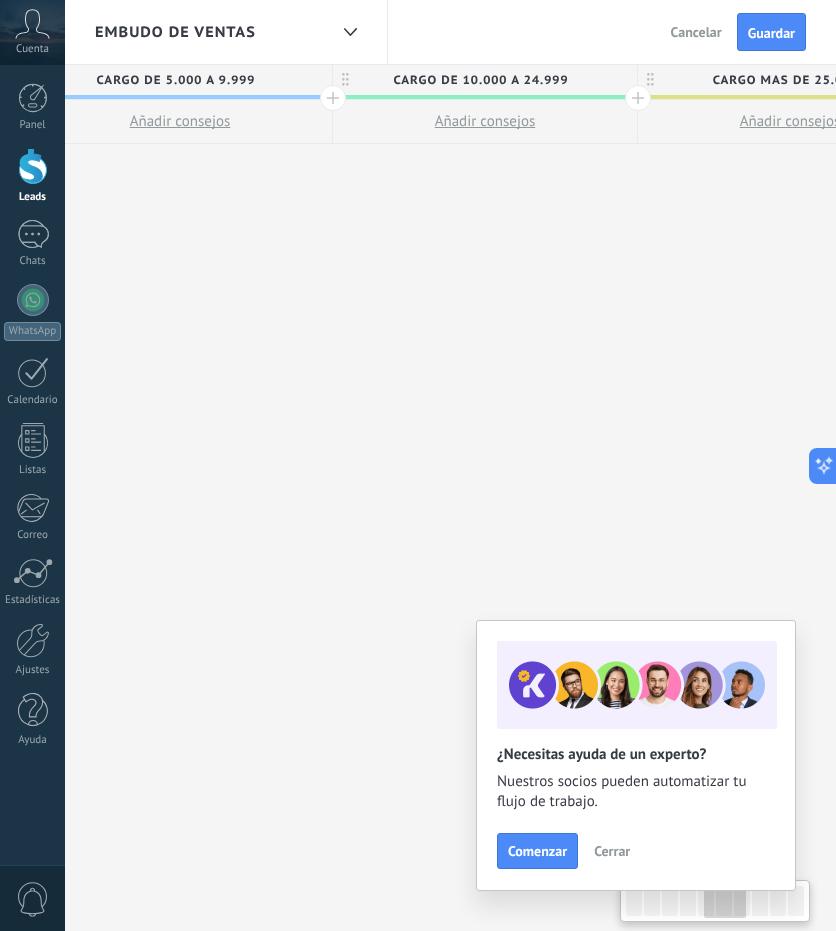 drag, startPoint x: 278, startPoint y: 258, endPoint x: 790, endPoint y: 205, distance: 514.73584 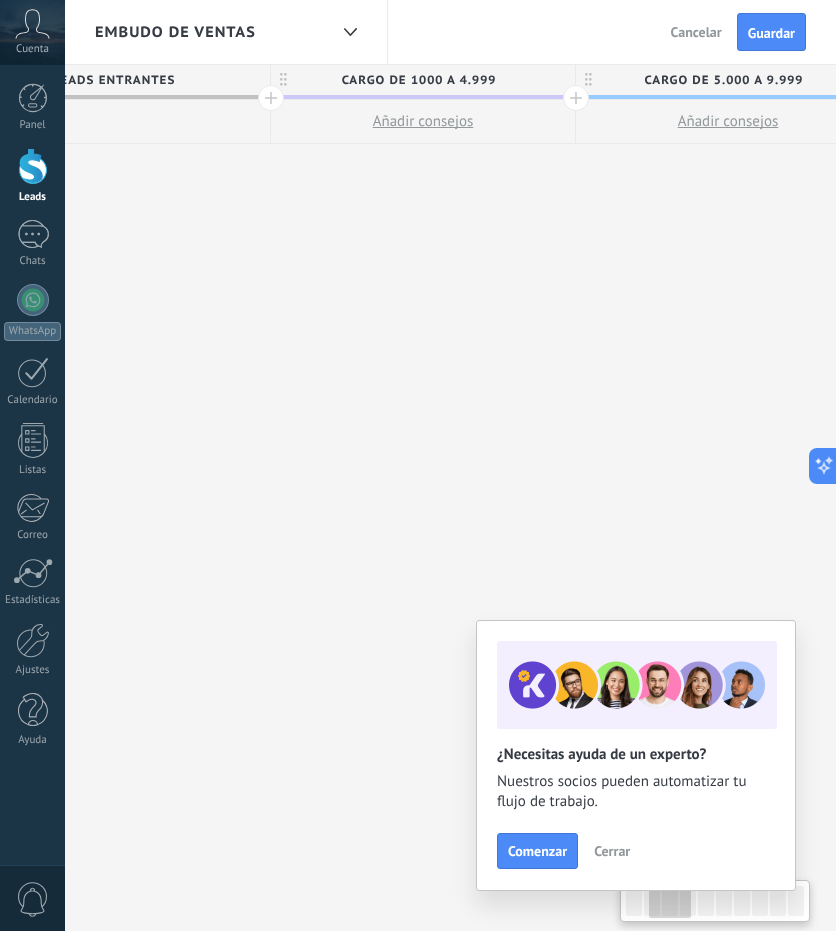drag, startPoint x: 358, startPoint y: 297, endPoint x: 851, endPoint y: 292, distance: 493.02536 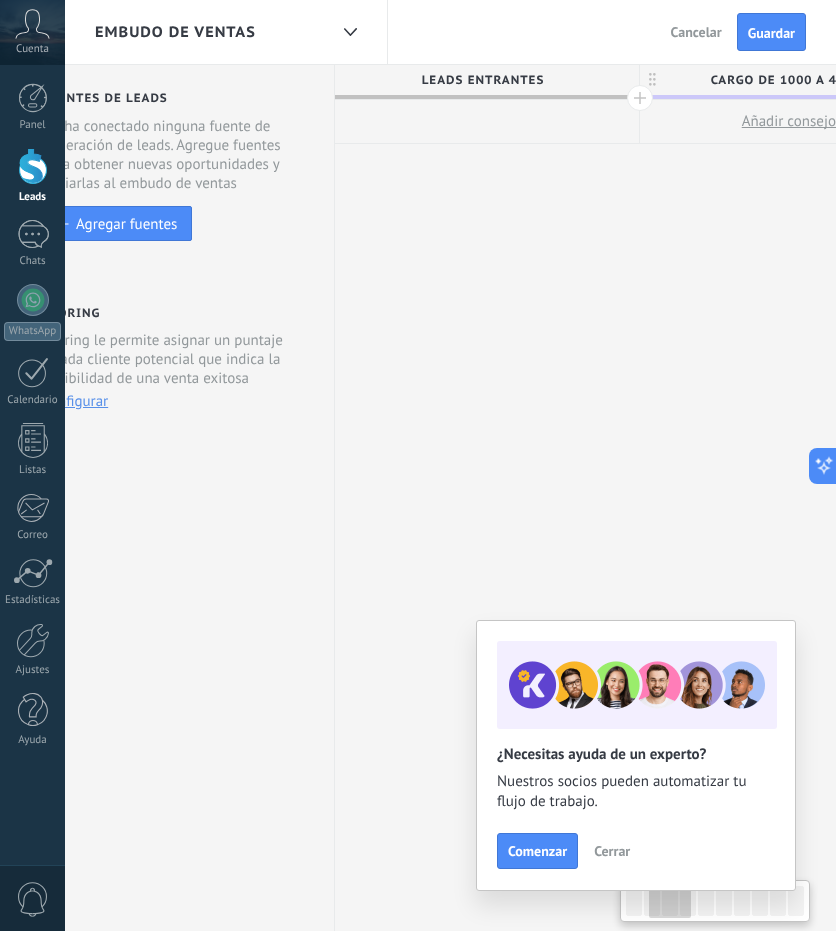 drag, startPoint x: 329, startPoint y: 381, endPoint x: 851, endPoint y: 377, distance: 522.0153 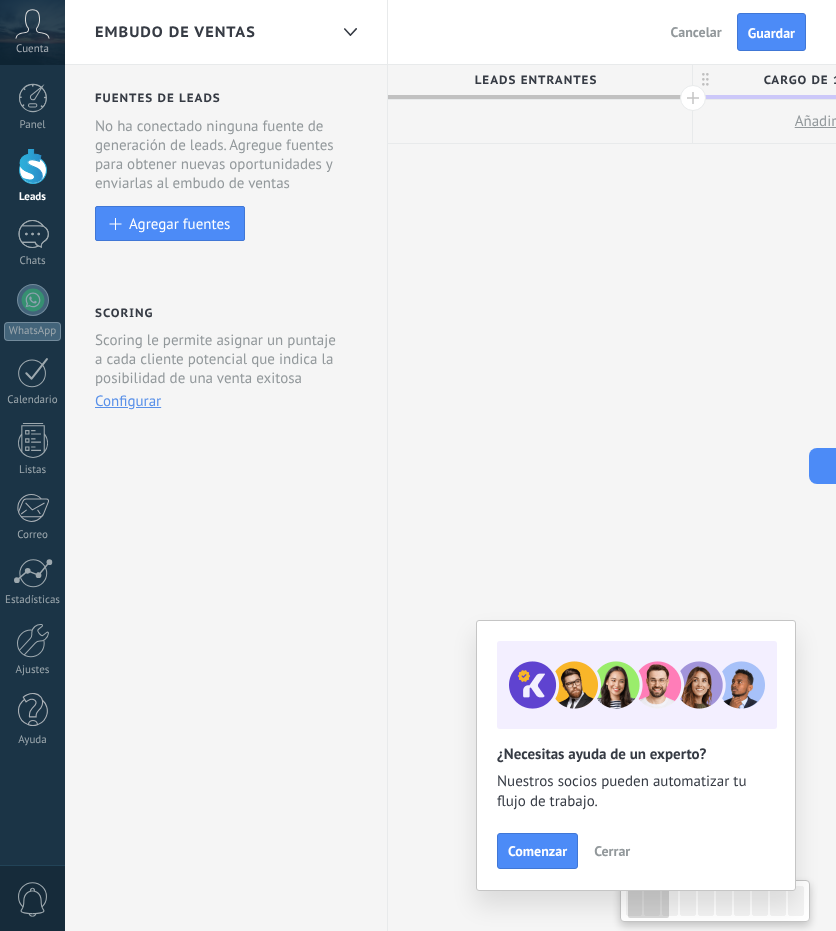 drag, startPoint x: 378, startPoint y: 400, endPoint x: 680, endPoint y: 350, distance: 306.11108 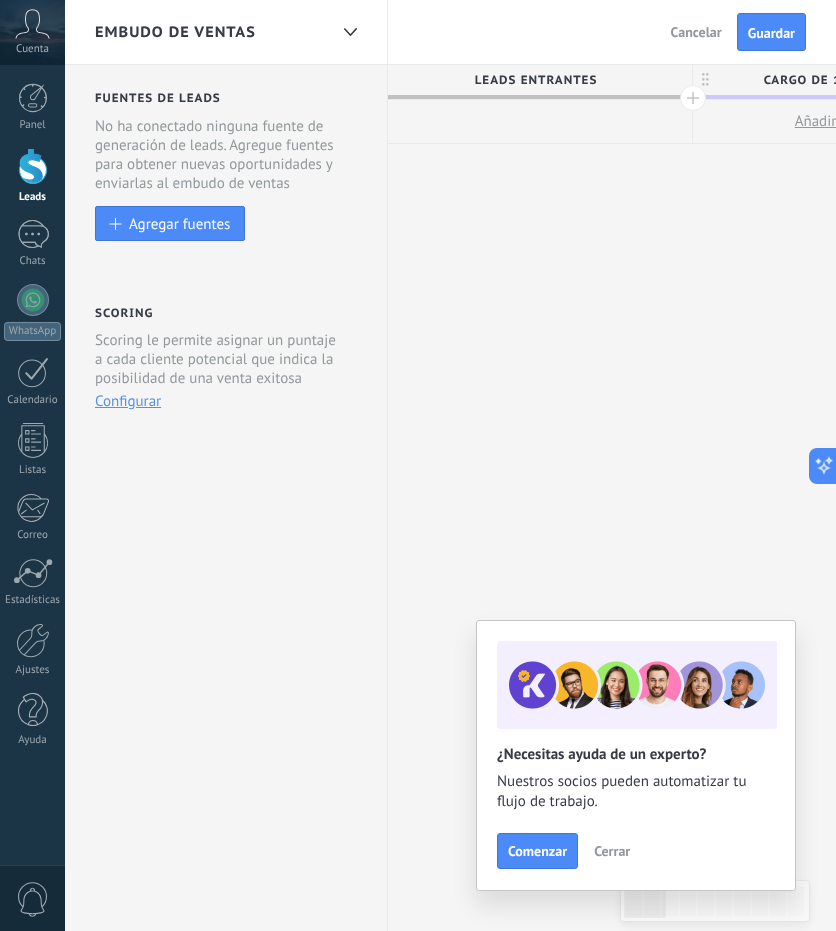 click on "Embudo de ventas" at bounding box center (211, 32) 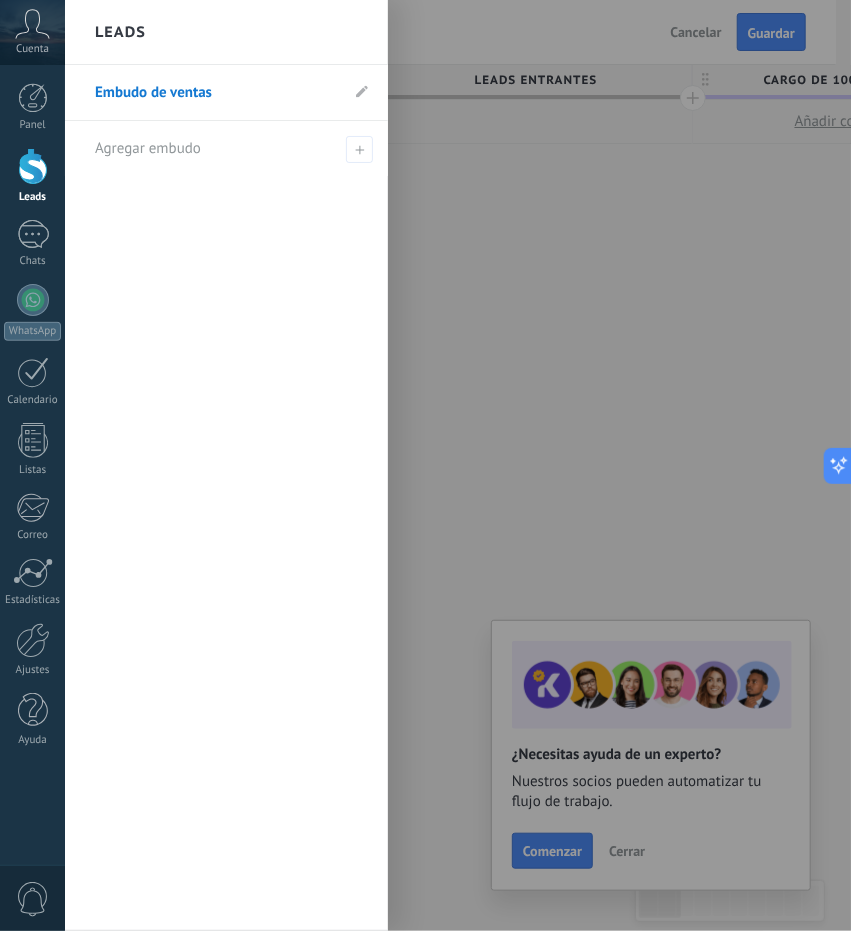click on "Embudo de ventas" at bounding box center [226, 93] 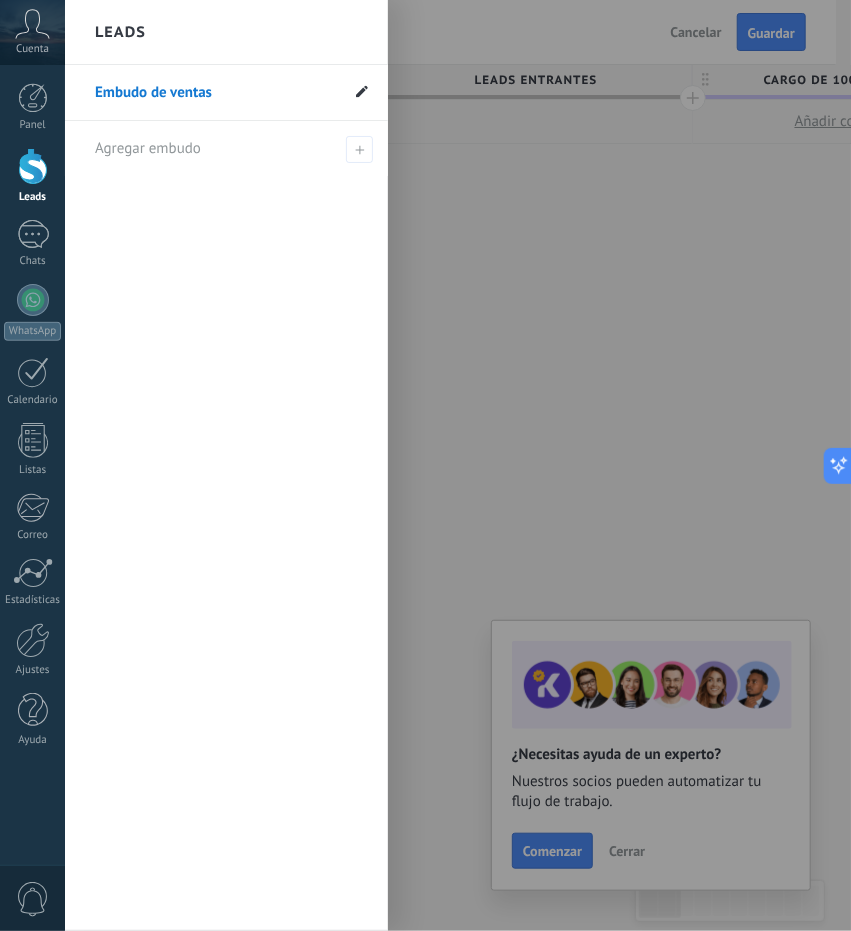 click at bounding box center (362, 92) 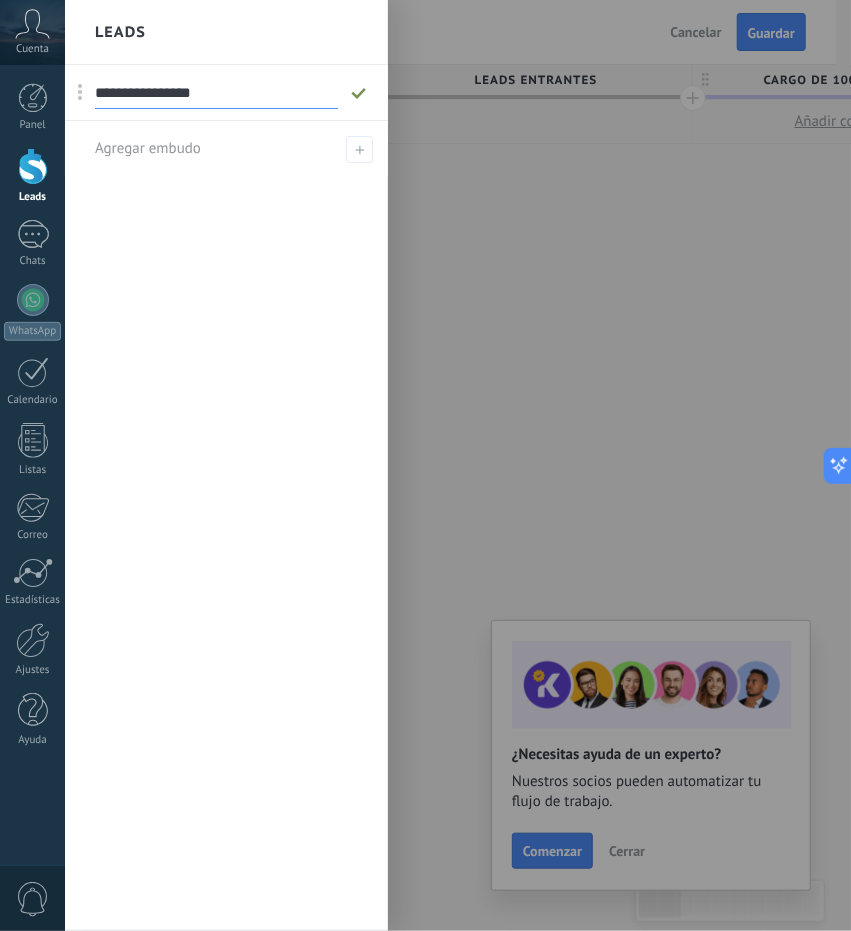 click on "**********" at bounding box center [216, 93] 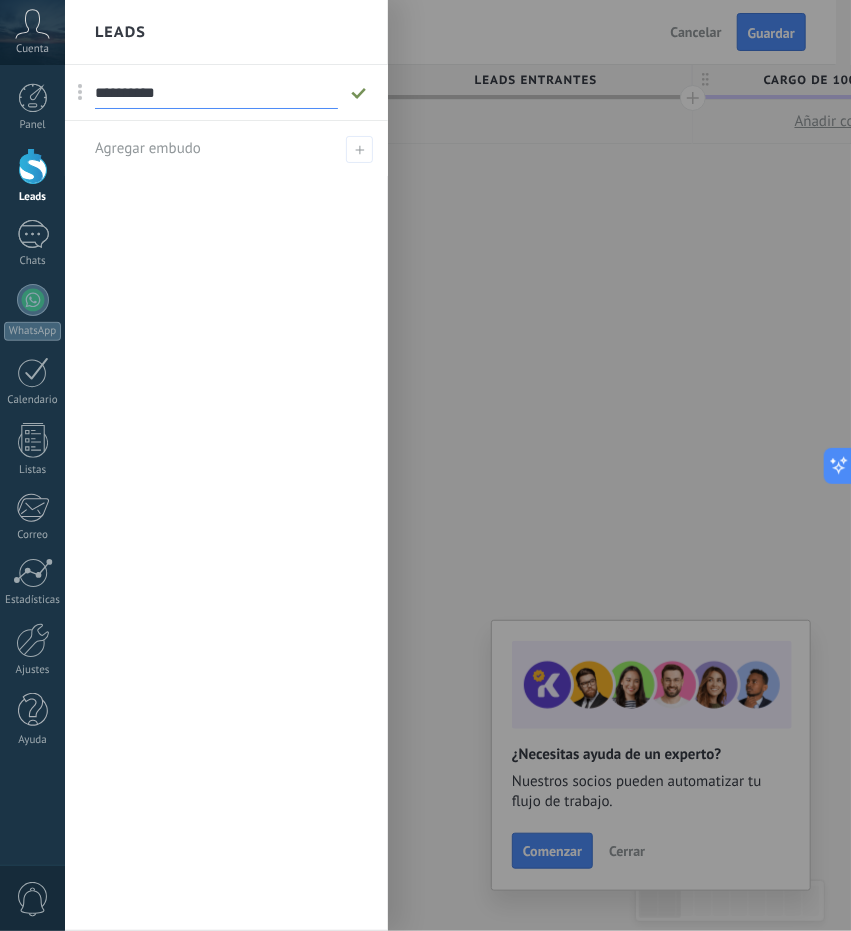 type on "**********" 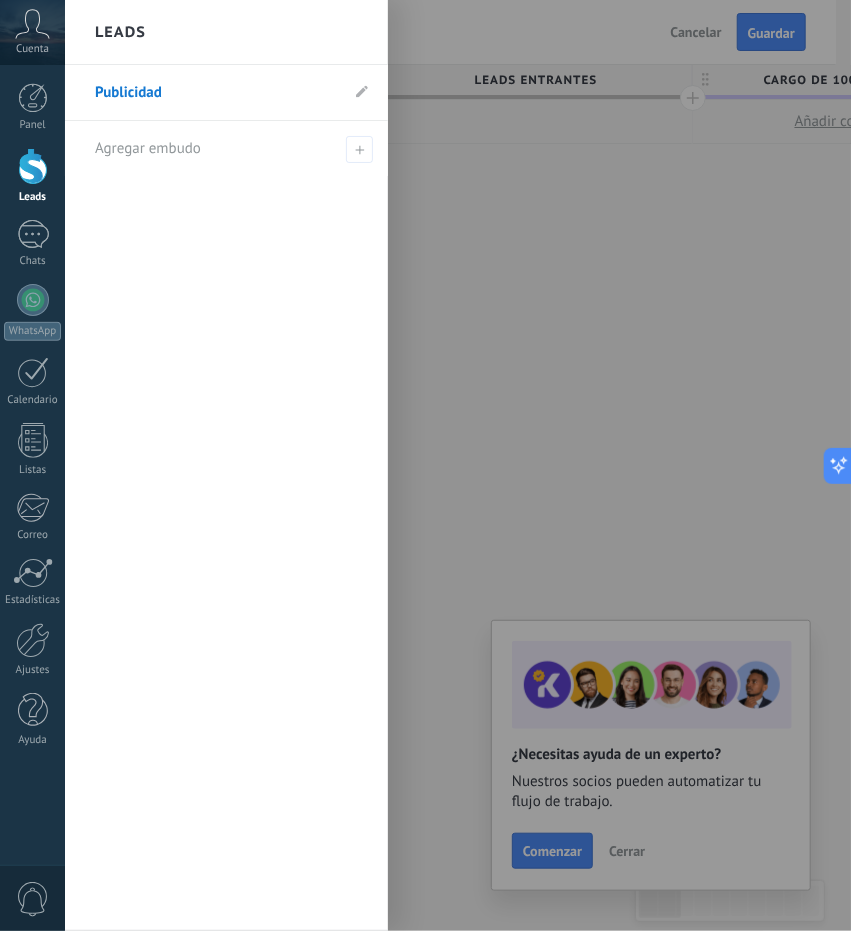 click at bounding box center (490, 465) 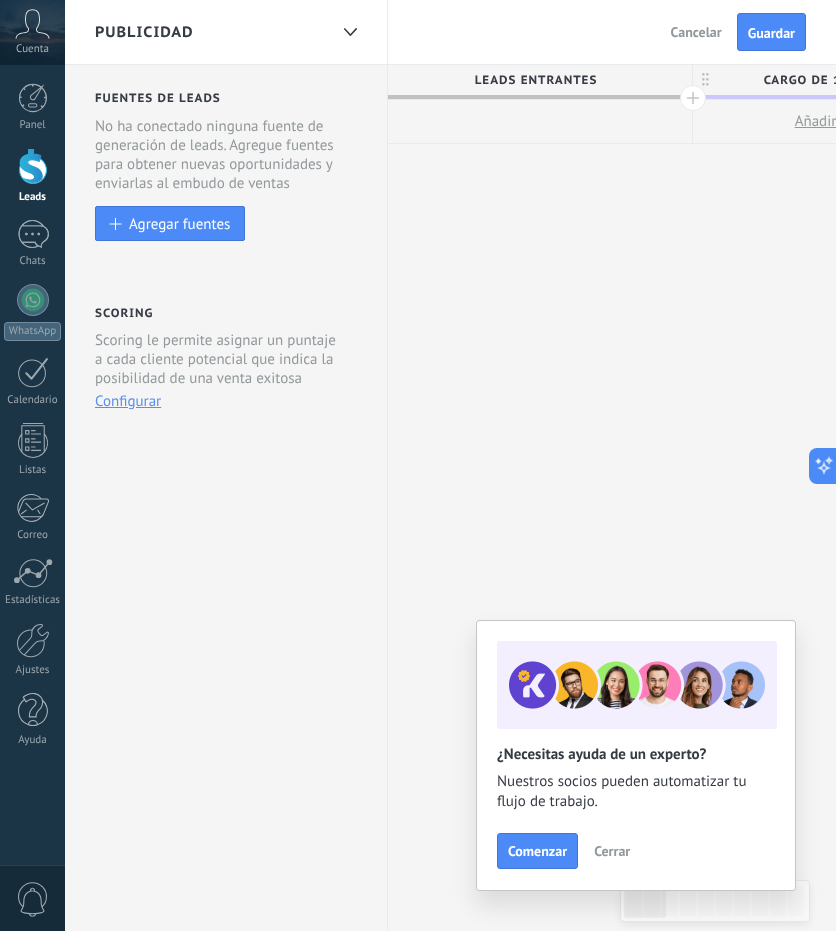 click on "Cerrar" at bounding box center (612, 851) 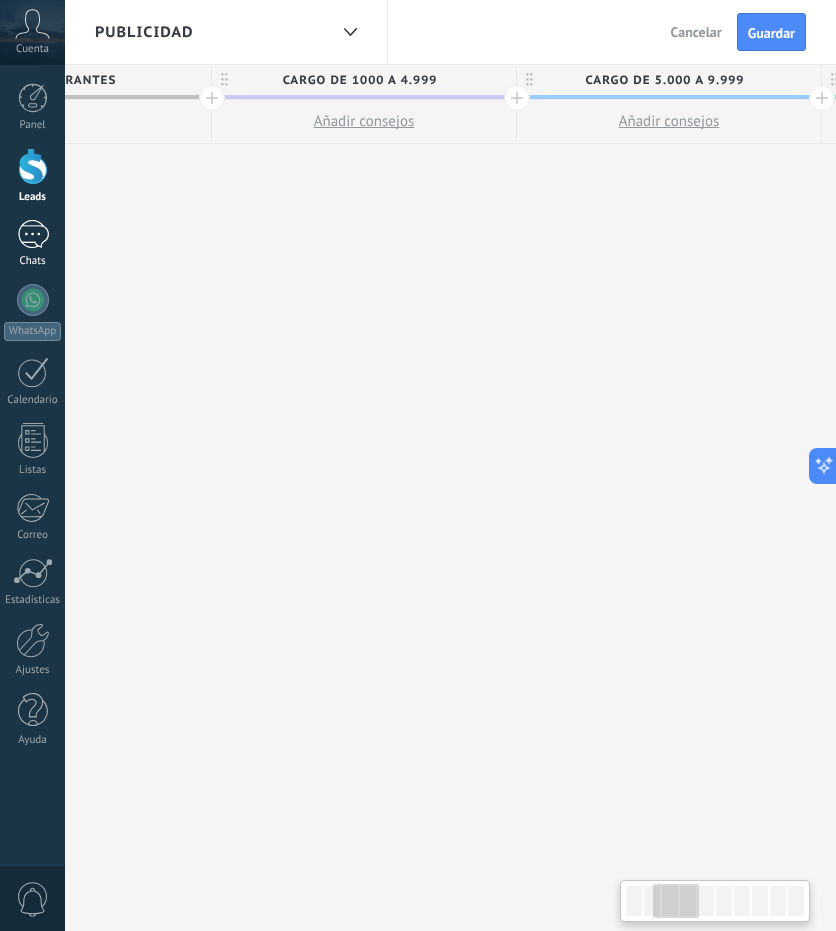 drag, startPoint x: 553, startPoint y: 236, endPoint x: 53, endPoint y: 248, distance: 500.14398 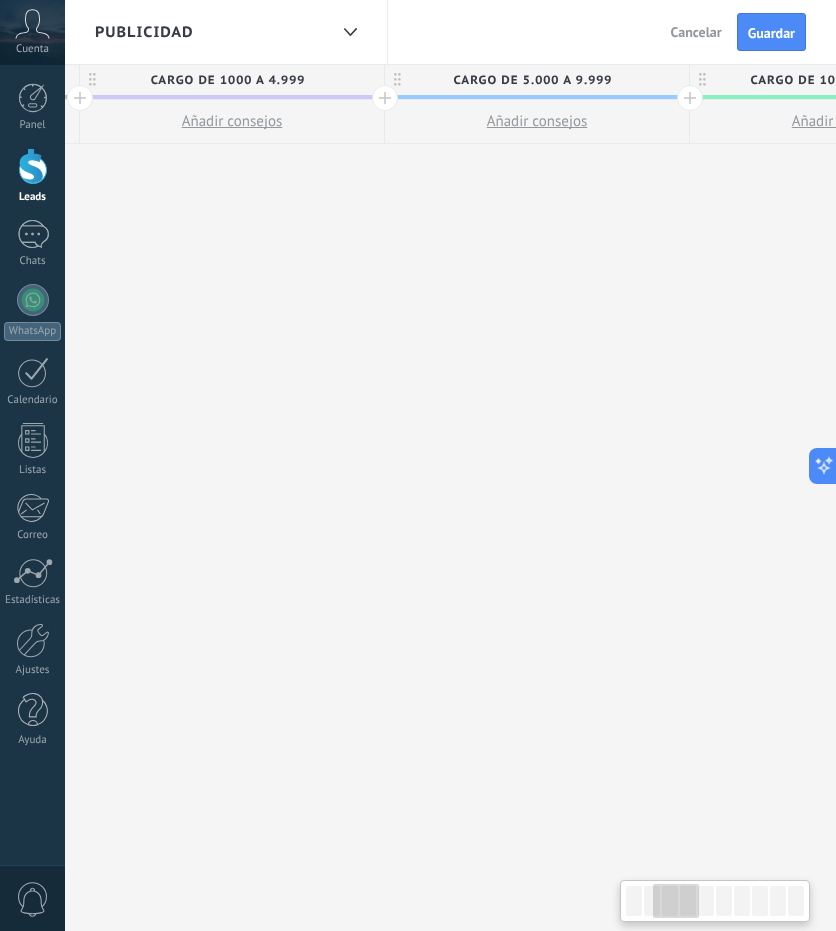 scroll, scrollTop: 0, scrollLeft: 951, axis: horizontal 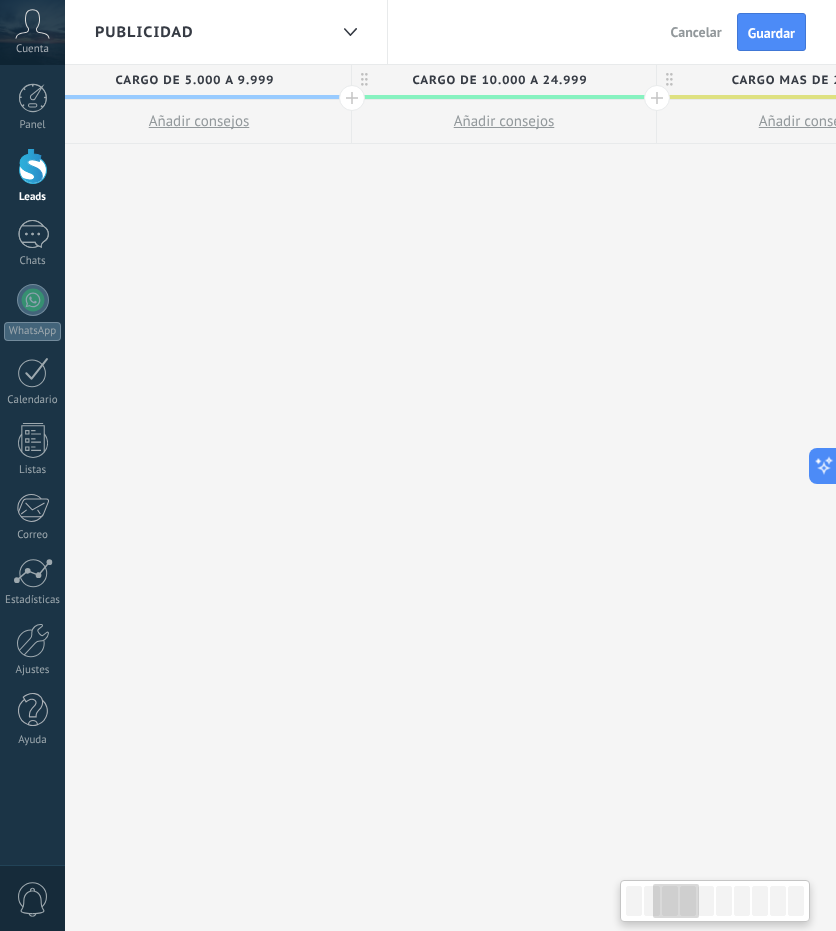 drag, startPoint x: 560, startPoint y: 257, endPoint x: 88, endPoint y: 283, distance: 472.71555 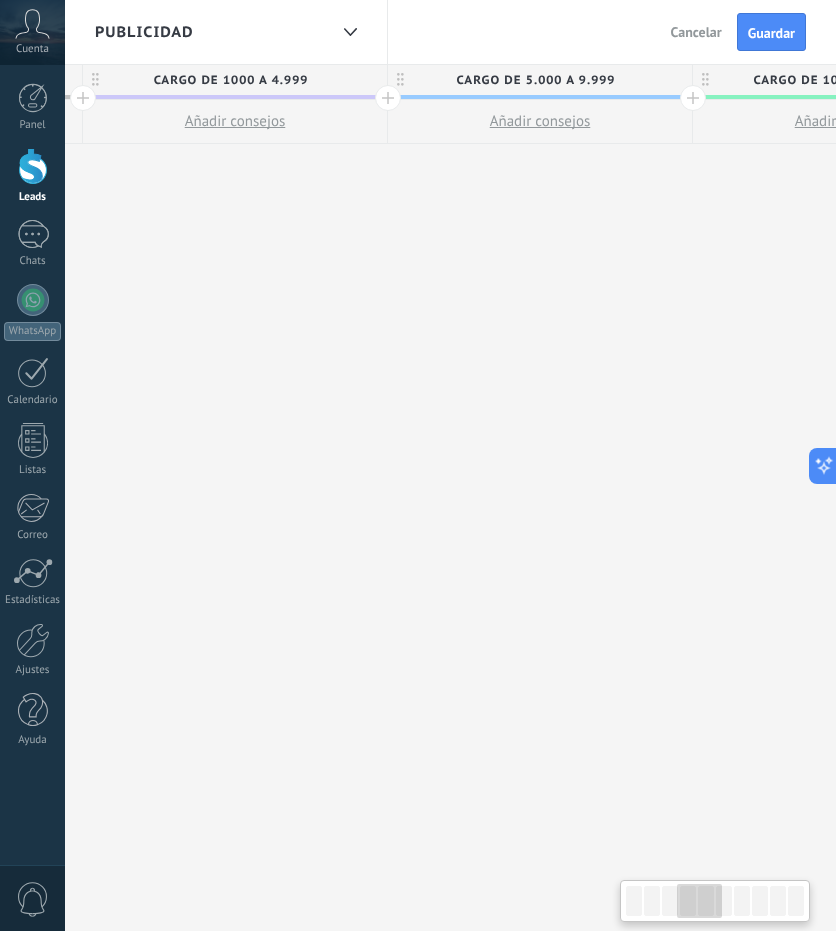 drag, startPoint x: 410, startPoint y: 443, endPoint x: 851, endPoint y: 368, distance: 447.3321 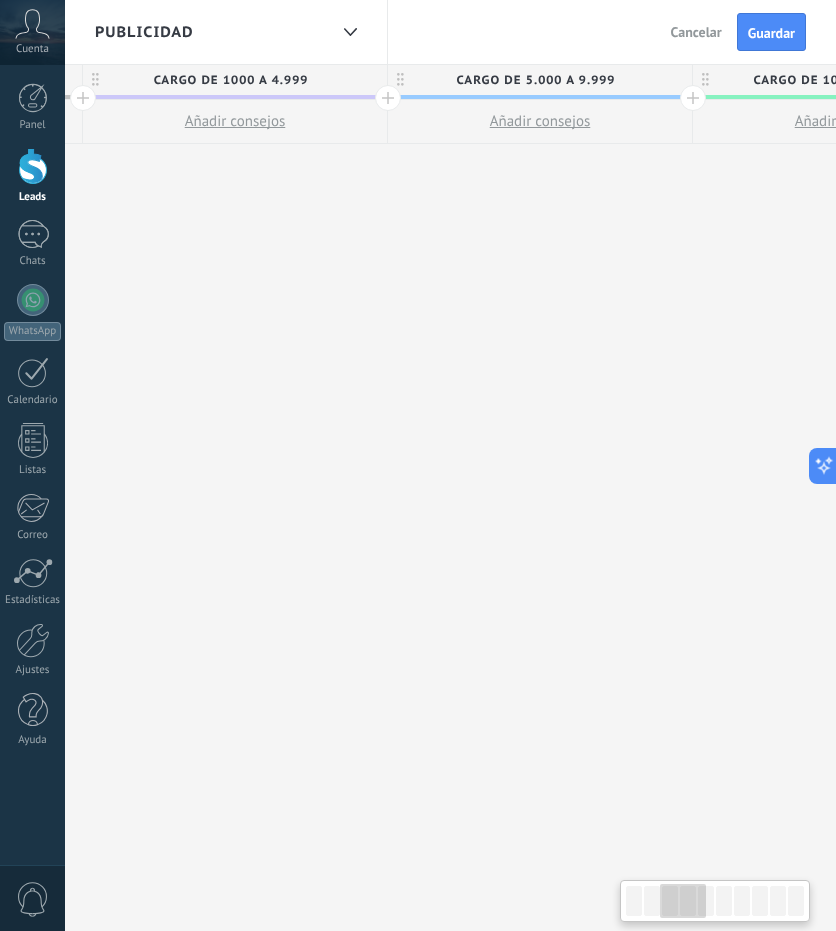 scroll, scrollTop: 0, scrollLeft: 106, axis: horizontal 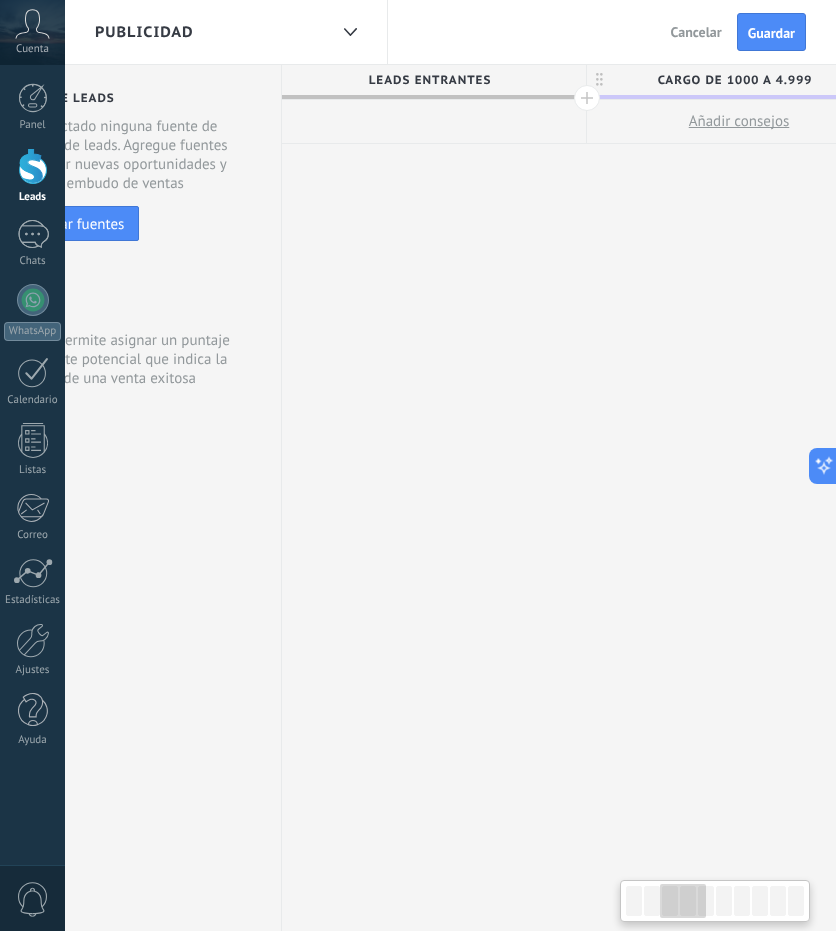 drag, startPoint x: 266, startPoint y: 285, endPoint x: 851, endPoint y: 285, distance: 585 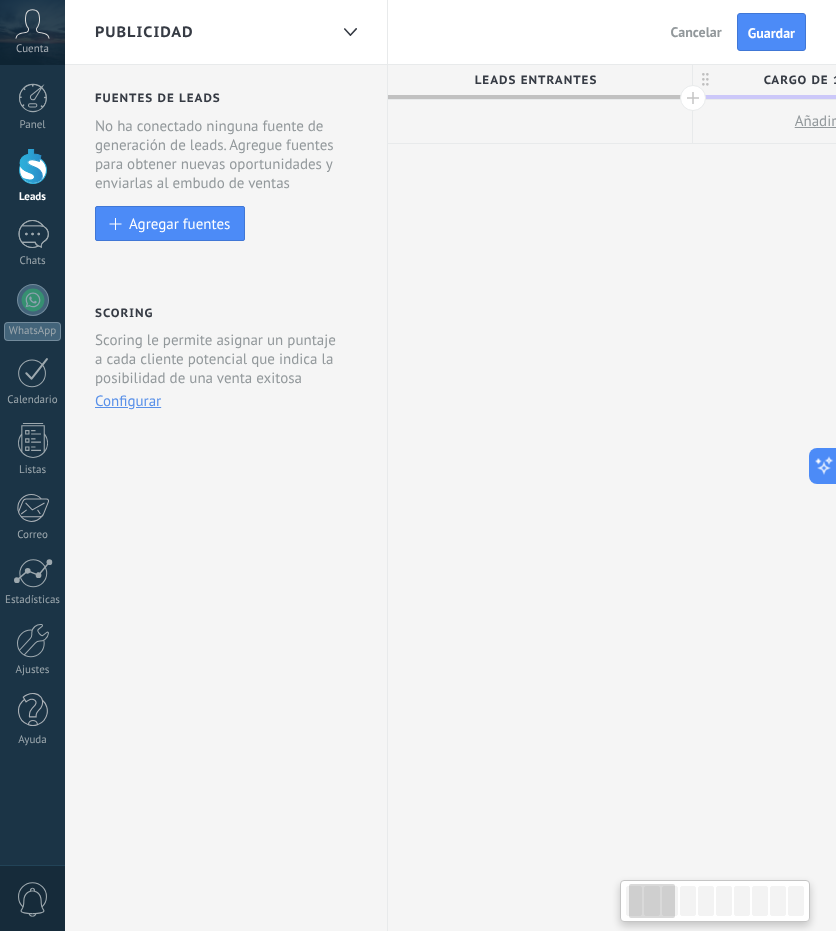 drag, startPoint x: 369, startPoint y: 285, endPoint x: 718, endPoint y: 201, distance: 358.96658 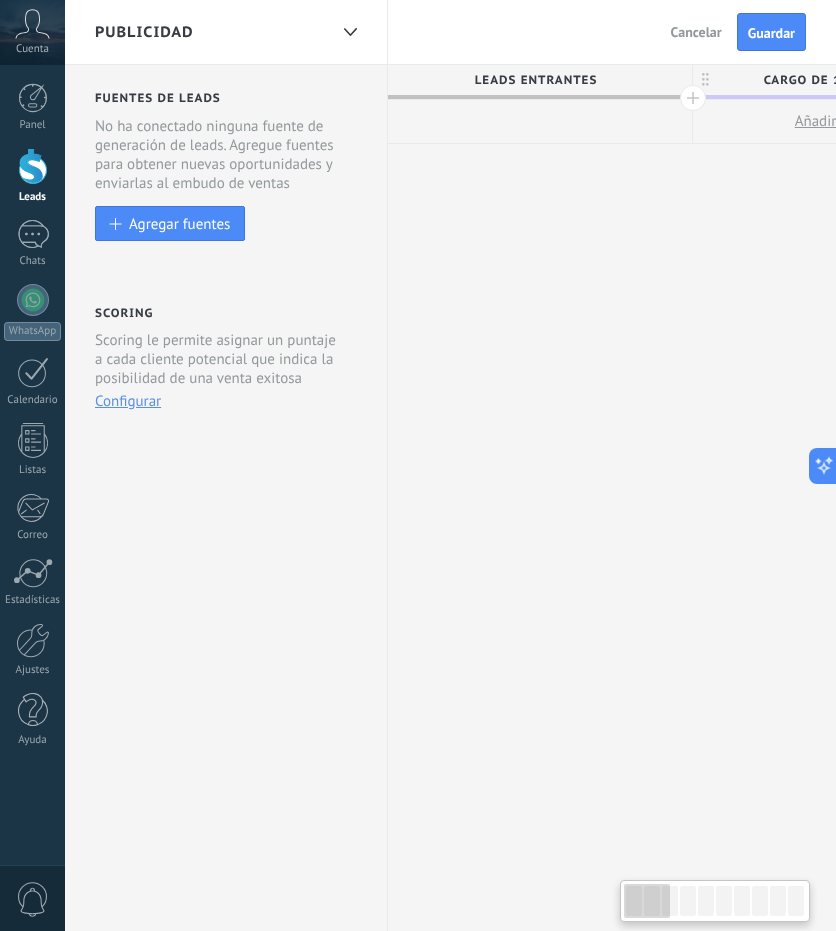 scroll, scrollTop: 0, scrollLeft: 0, axis: both 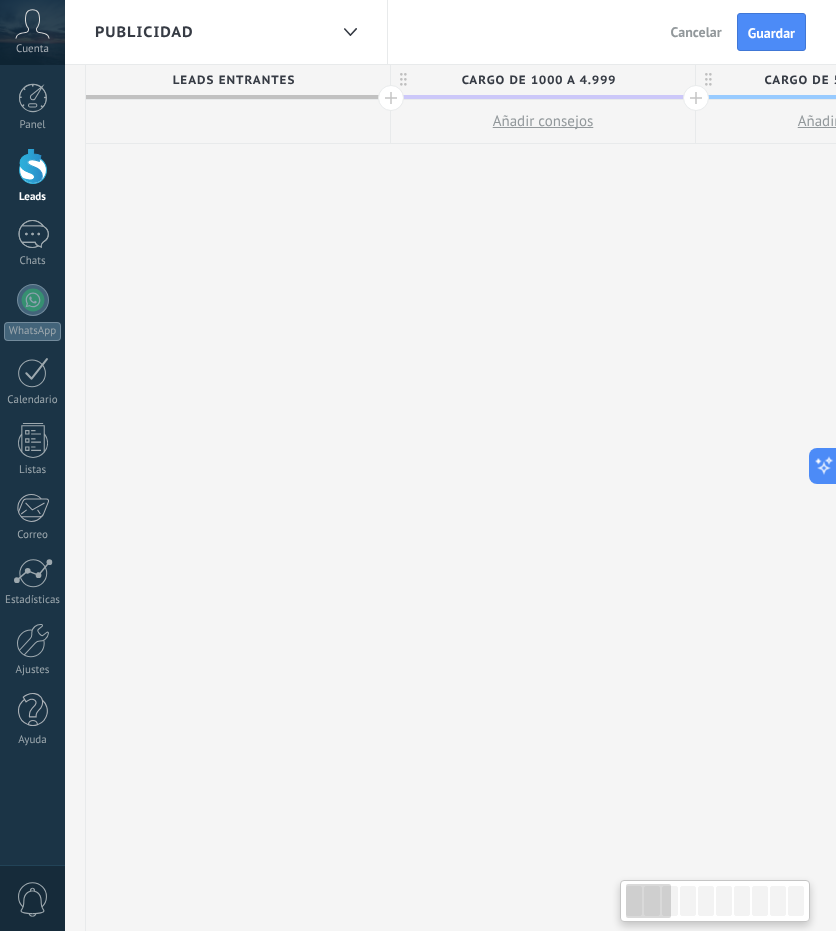 drag, startPoint x: 700, startPoint y: 713, endPoint x: 400, endPoint y: 727, distance: 300.32648 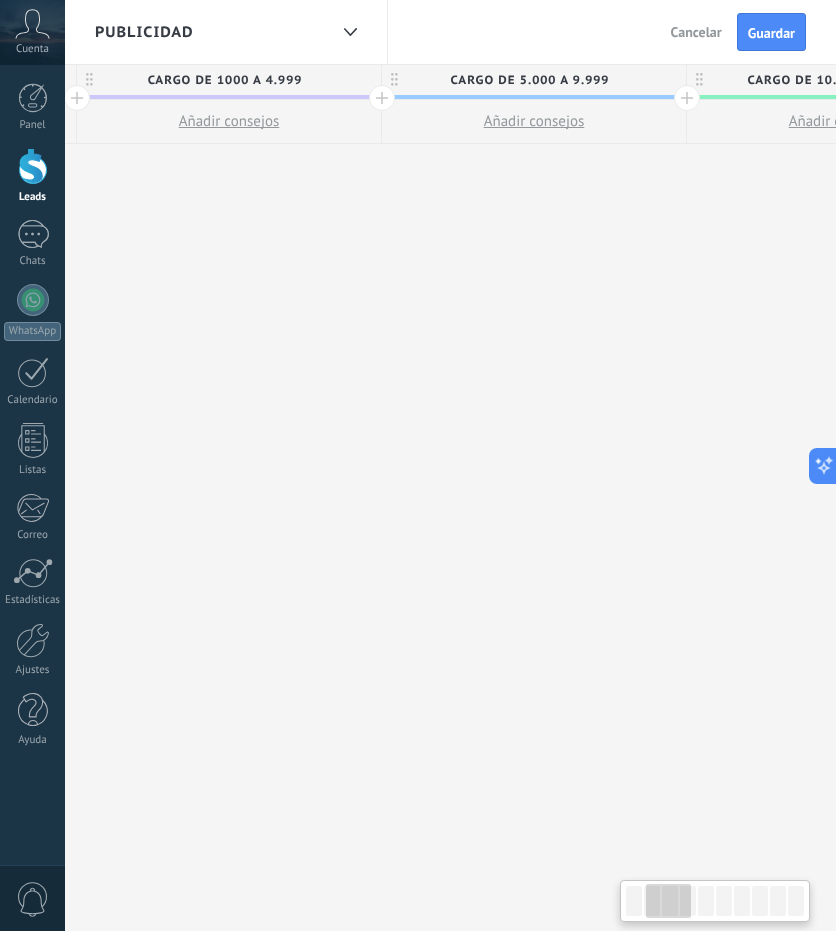 drag, startPoint x: 753, startPoint y: 630, endPoint x: 394, endPoint y: 630, distance: 359 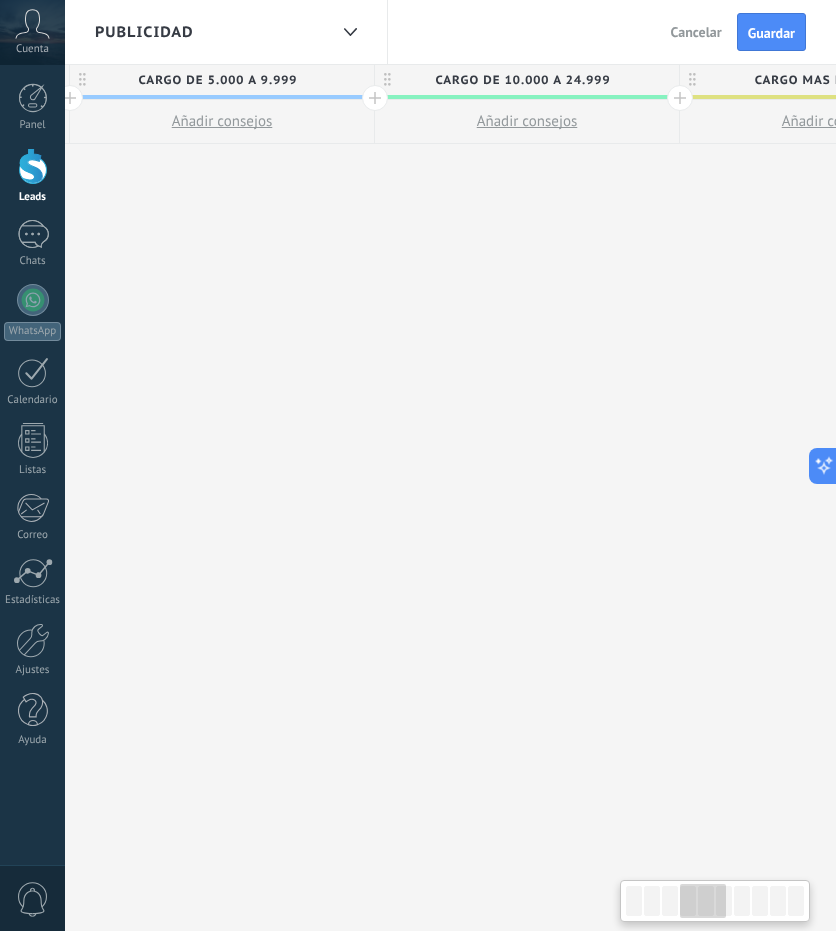 drag, startPoint x: 461, startPoint y: 555, endPoint x: 460, endPoint y: 514, distance: 41.01219 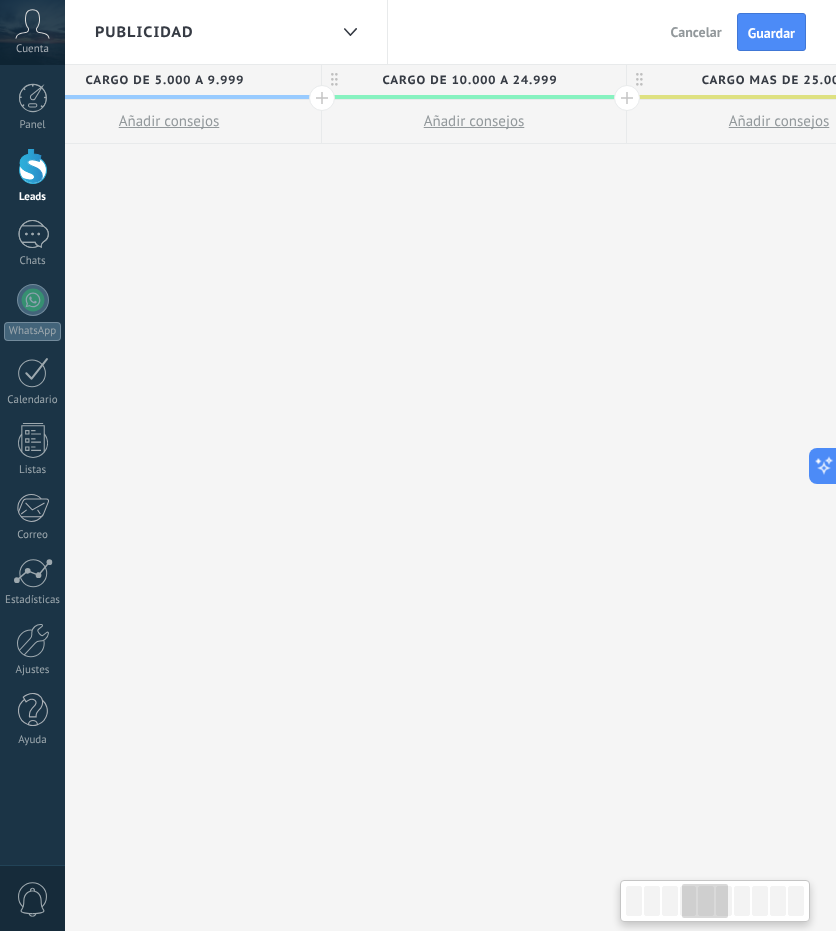 click on "**********" at bounding box center (779, 498) 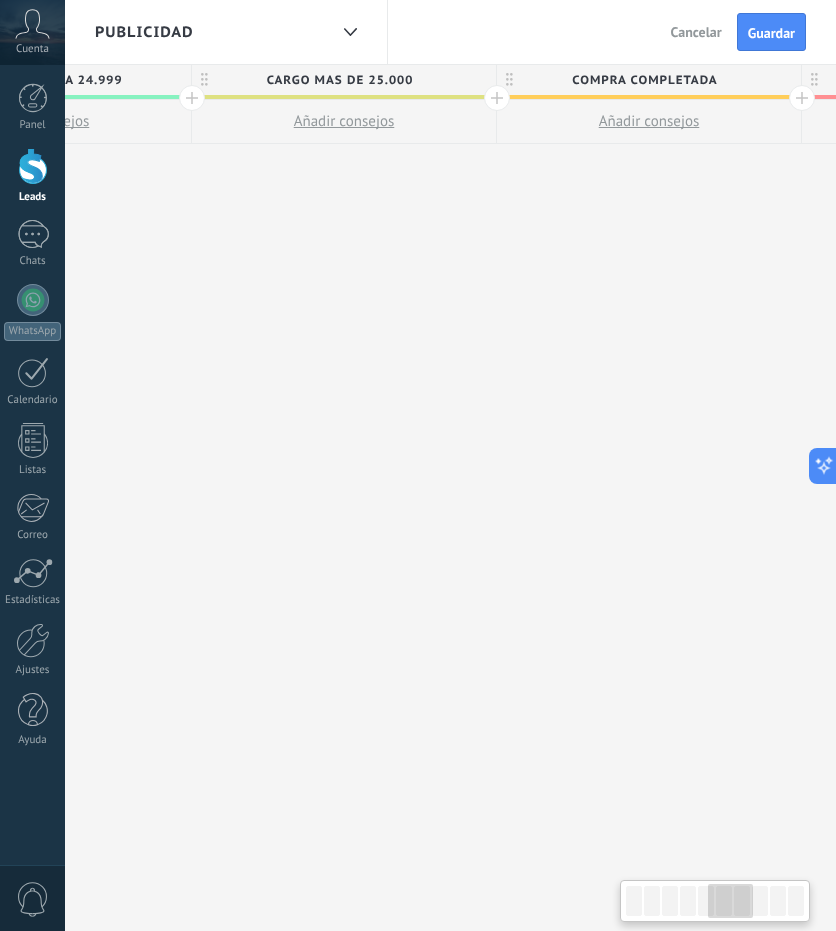 drag, startPoint x: 758, startPoint y: 425, endPoint x: 435, endPoint y: 427, distance: 323.0062 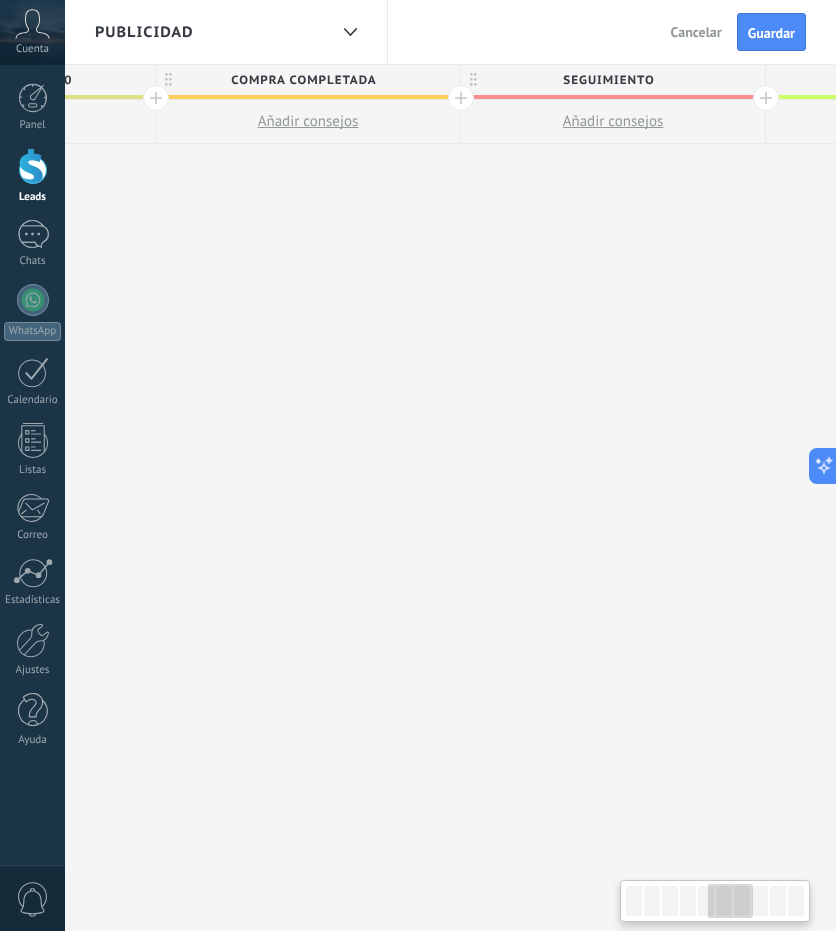 drag, startPoint x: 736, startPoint y: 237, endPoint x: 121, endPoint y: 391, distance: 633.98816 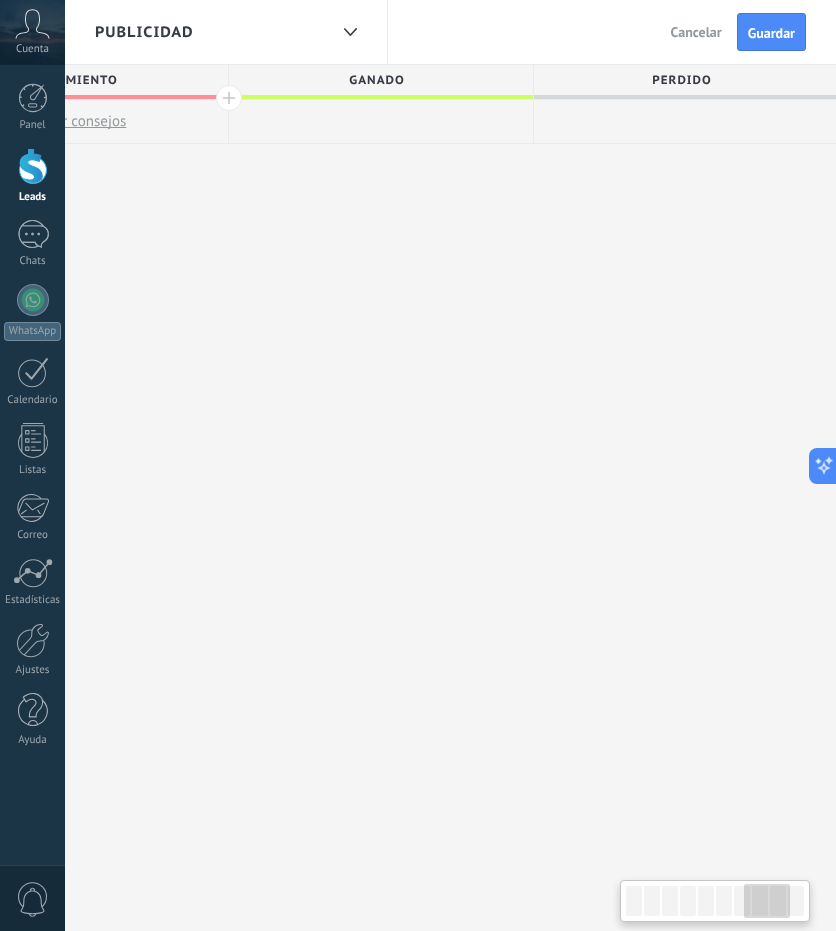 drag, startPoint x: 609, startPoint y: 332, endPoint x: 147, endPoint y: 330, distance: 462.00433 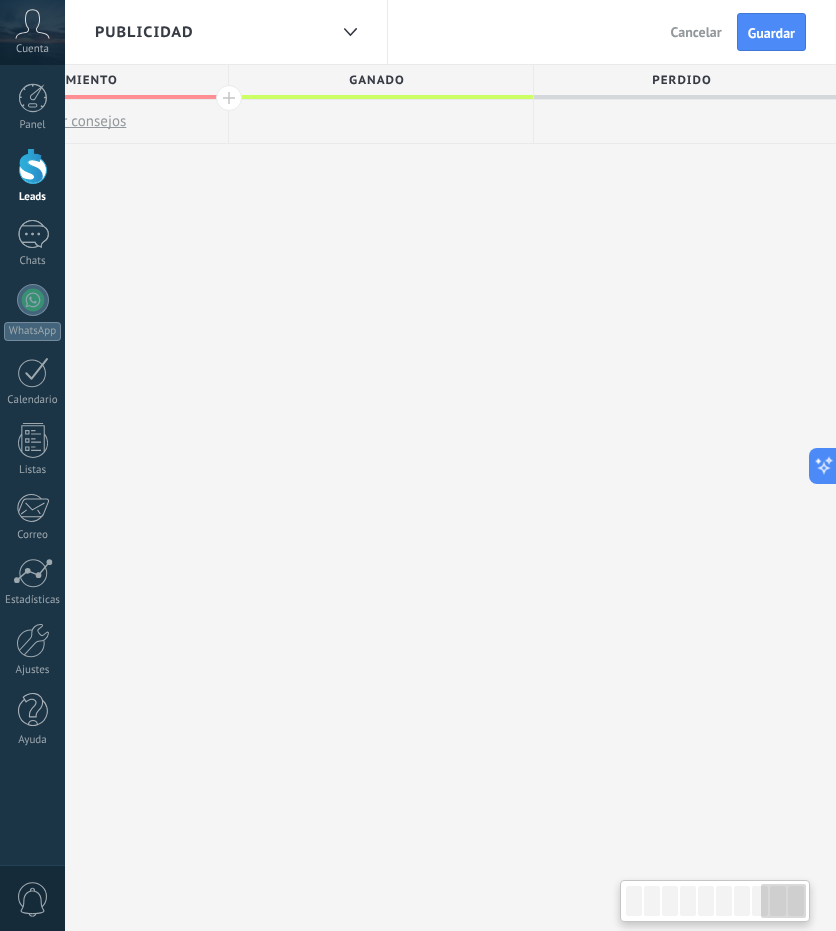 scroll, scrollTop: 0, scrollLeft: 2294, axis: horizontal 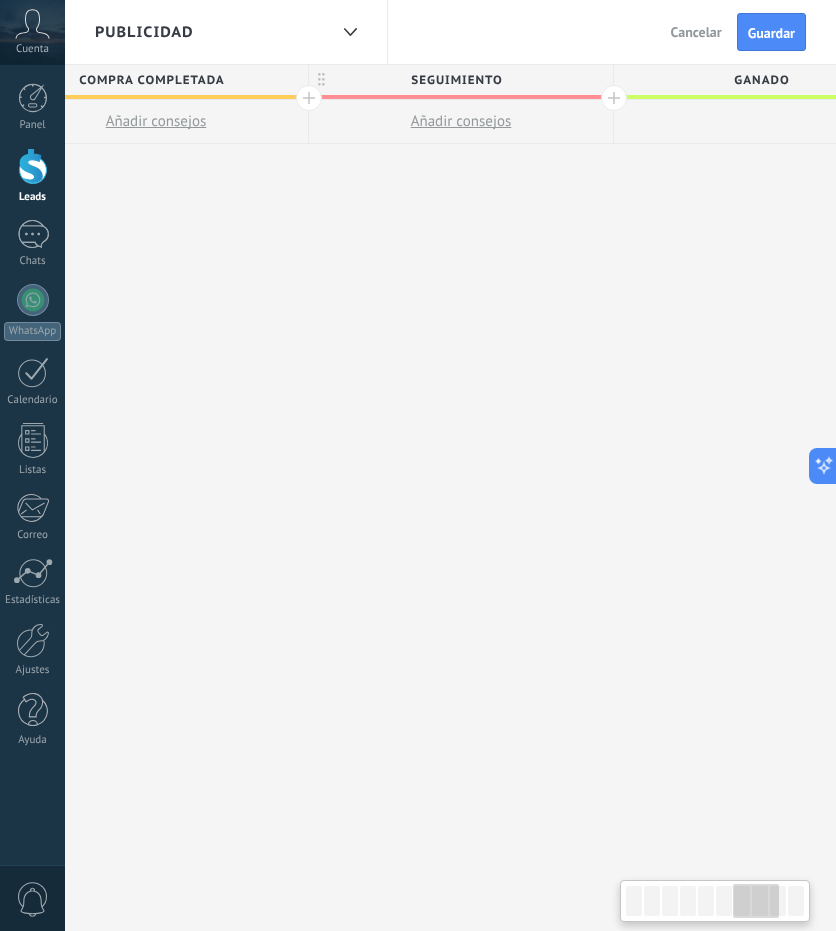 drag, startPoint x: 144, startPoint y: 237, endPoint x: 648, endPoint y: 152, distance: 511.1174 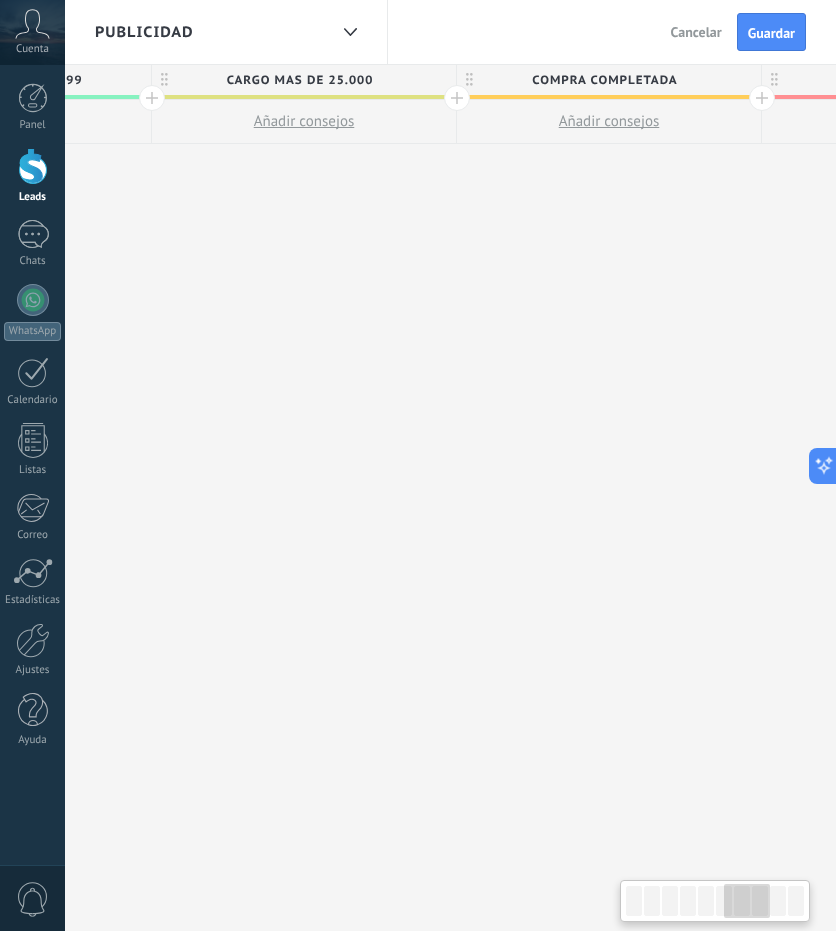 drag, startPoint x: 434, startPoint y: 253, endPoint x: 643, endPoint y: 240, distance: 209.40392 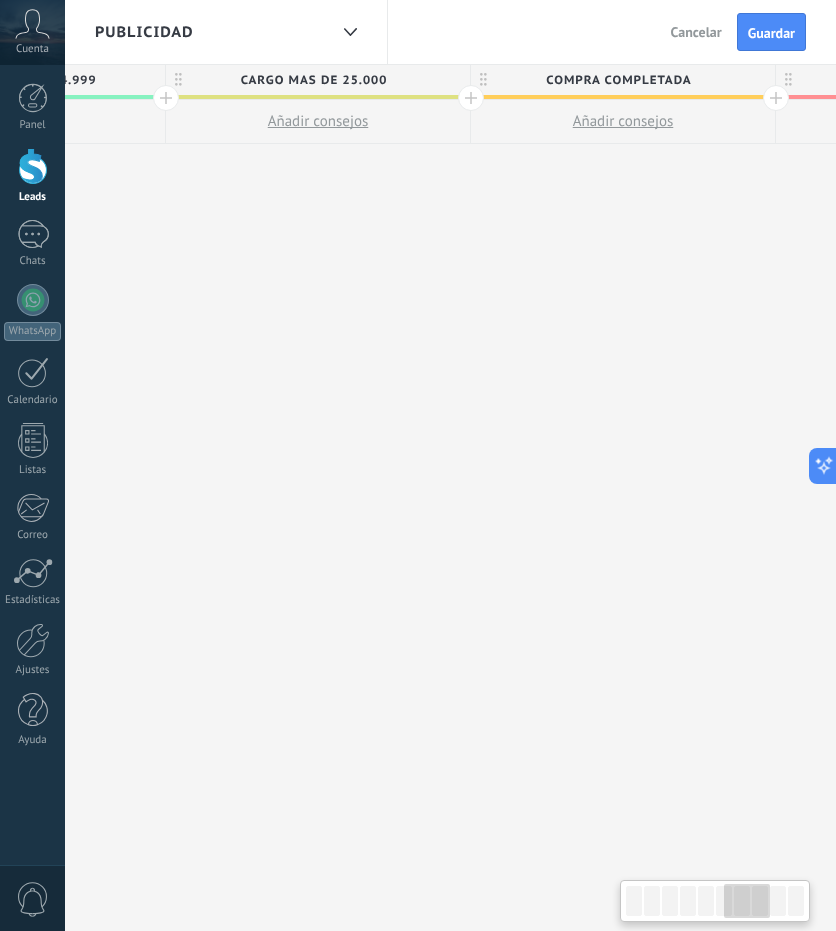 click on "**********" at bounding box center [318, 498] 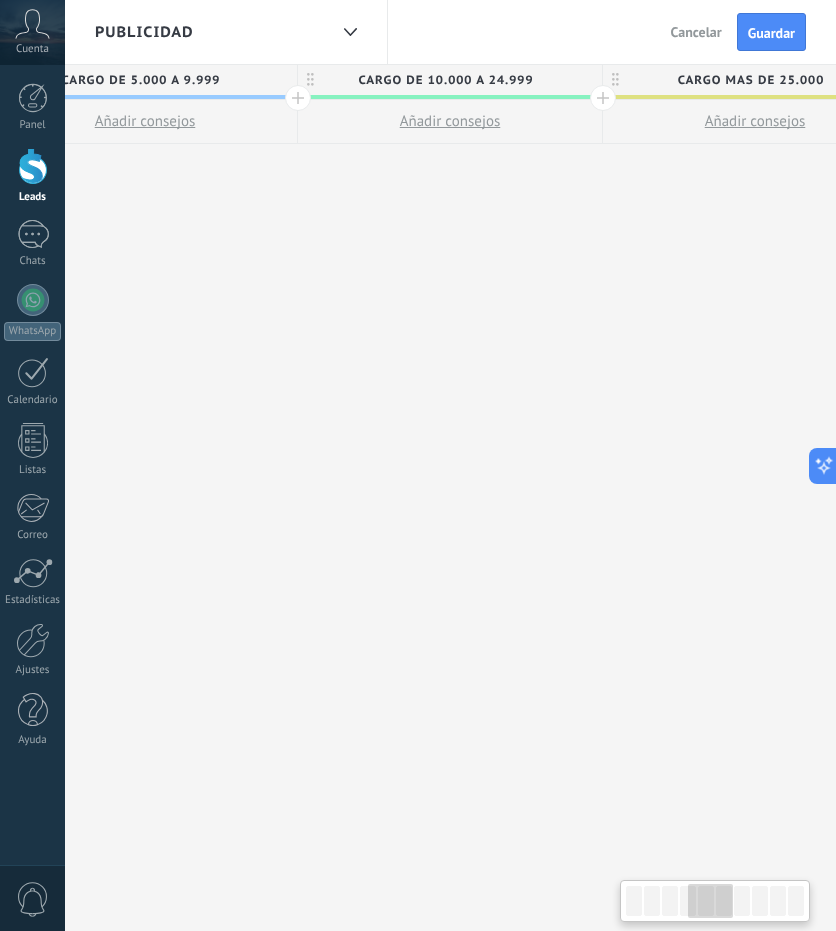 drag, startPoint x: 271, startPoint y: 235, endPoint x: 689, endPoint y: 235, distance: 418 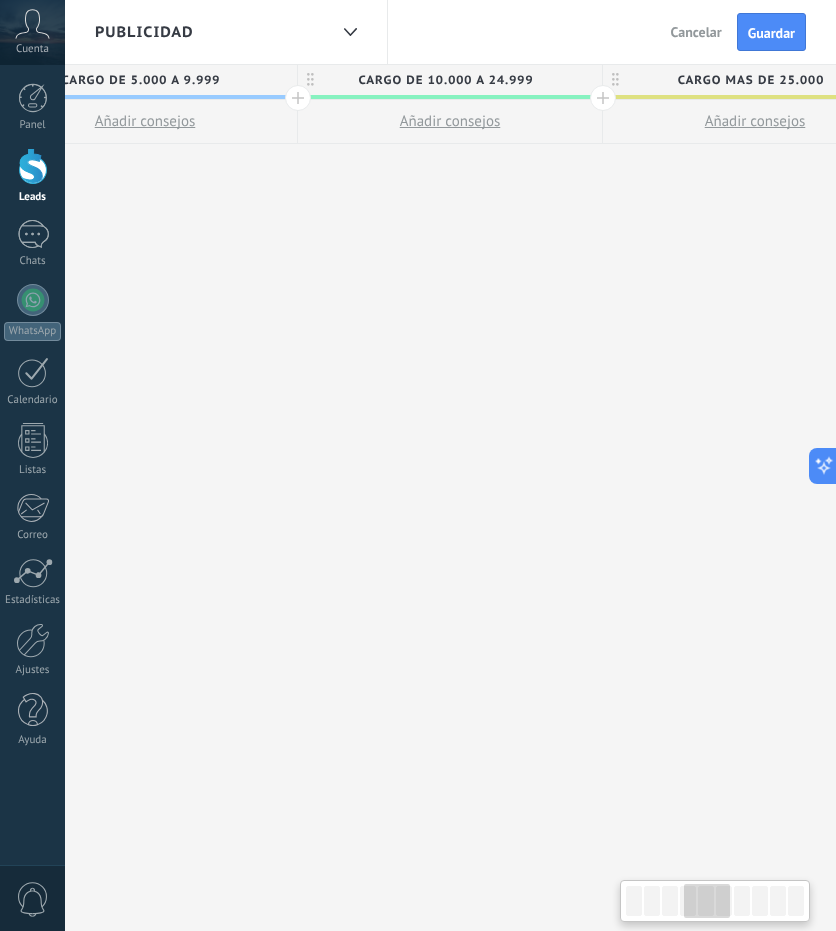drag, startPoint x: 364, startPoint y: 234, endPoint x: 715, endPoint y: 233, distance: 351.00143 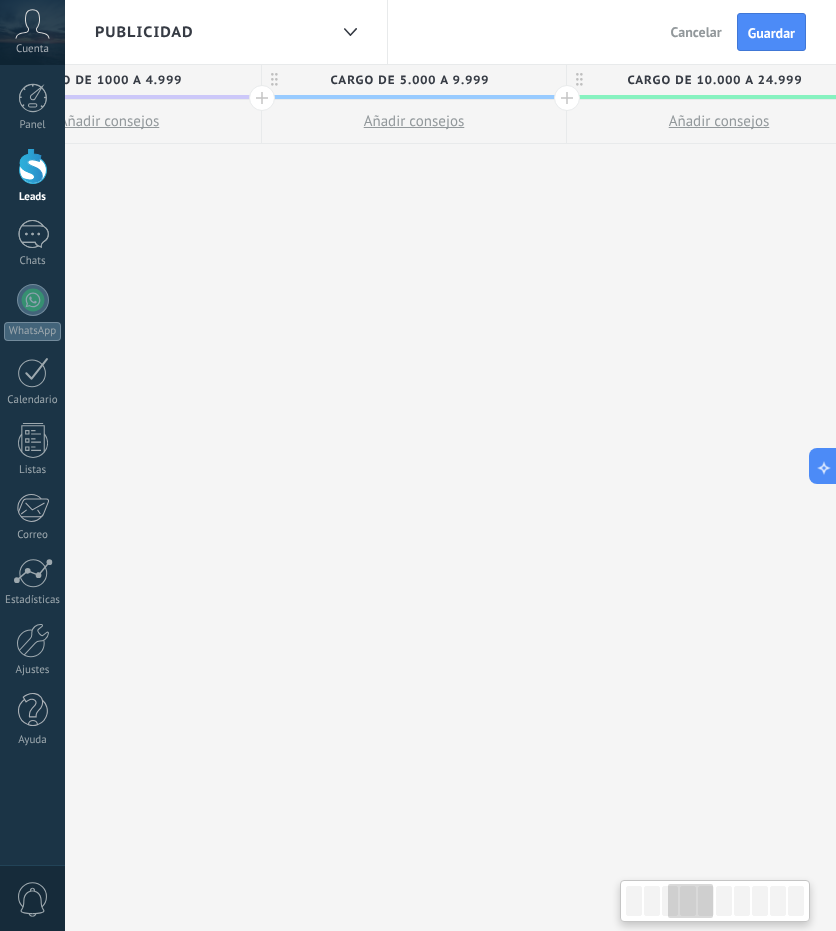 drag, startPoint x: 148, startPoint y: 229, endPoint x: 596, endPoint y: 227, distance: 448.00446 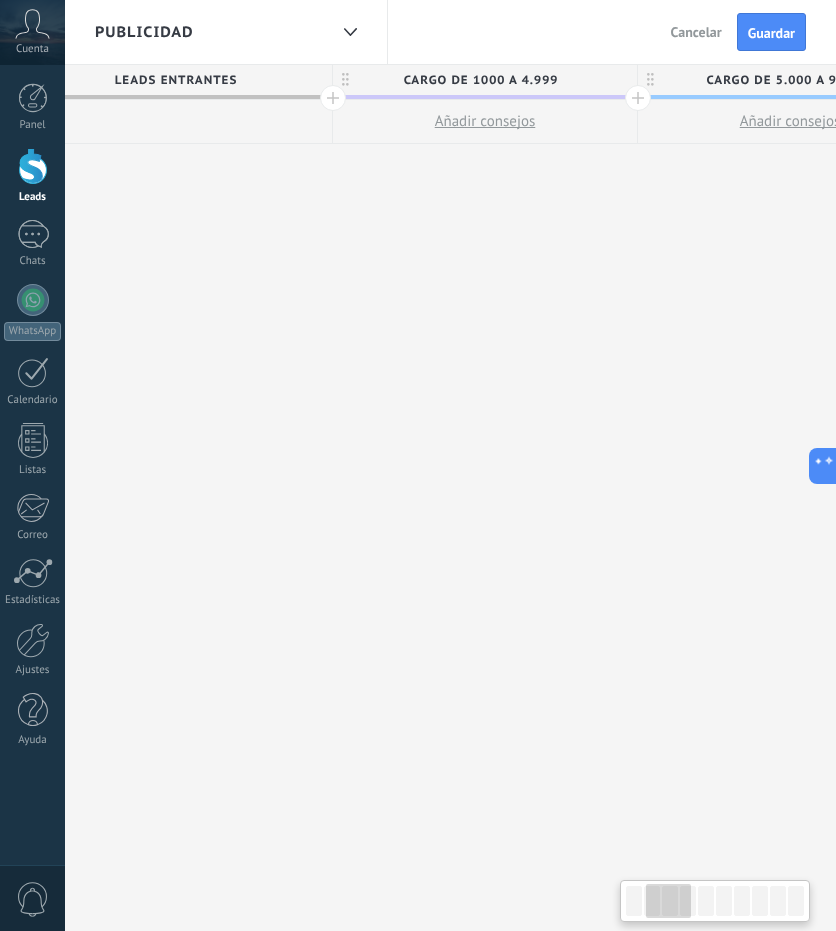 drag, startPoint x: 198, startPoint y: 221, endPoint x: 650, endPoint y: 219, distance: 452.00443 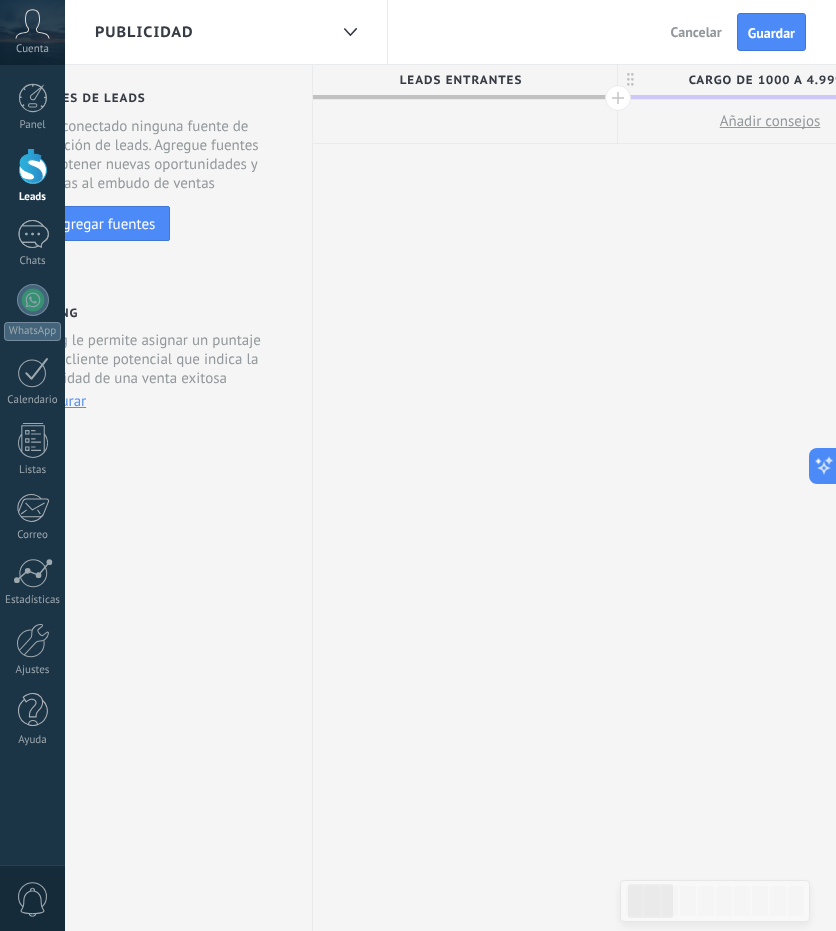 drag, startPoint x: 139, startPoint y: 219, endPoint x: 465, endPoint y: 223, distance: 326.02454 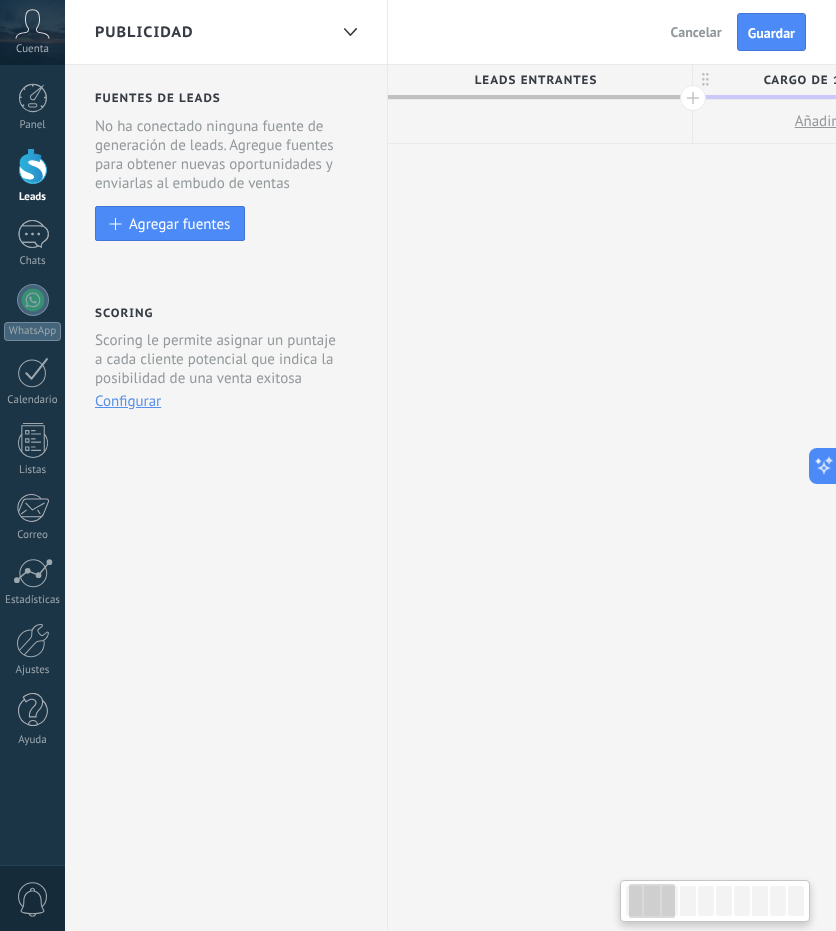 scroll, scrollTop: 0, scrollLeft: 0, axis: both 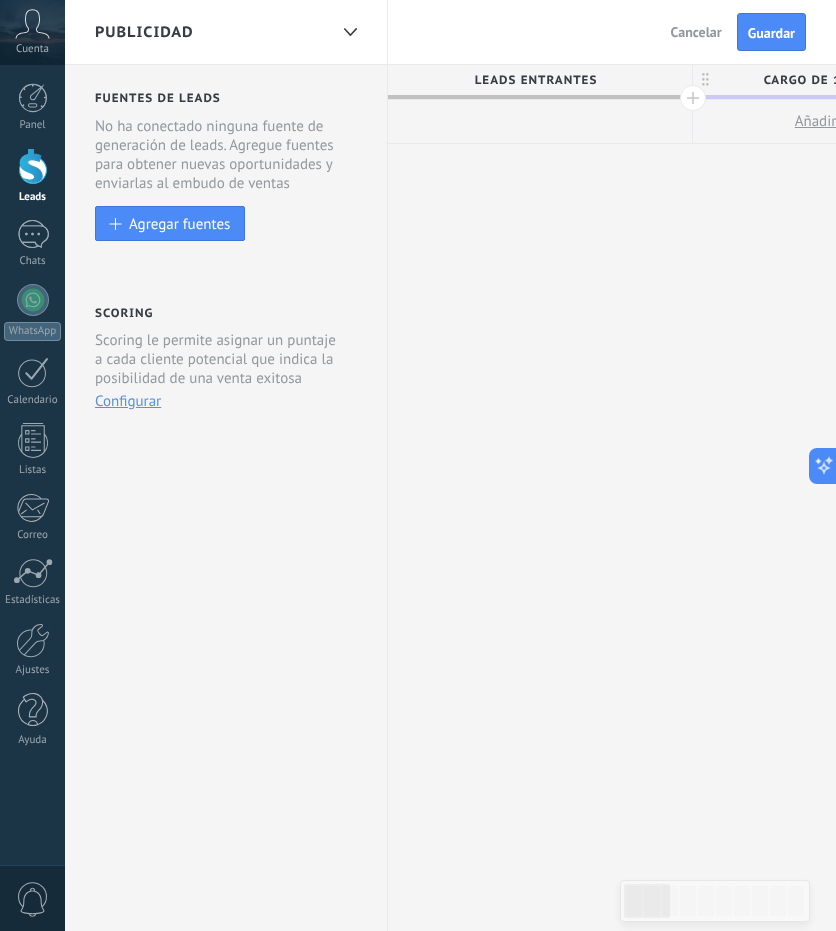 drag, startPoint x: 460, startPoint y: 221, endPoint x: 851, endPoint y: 219, distance: 391.00513 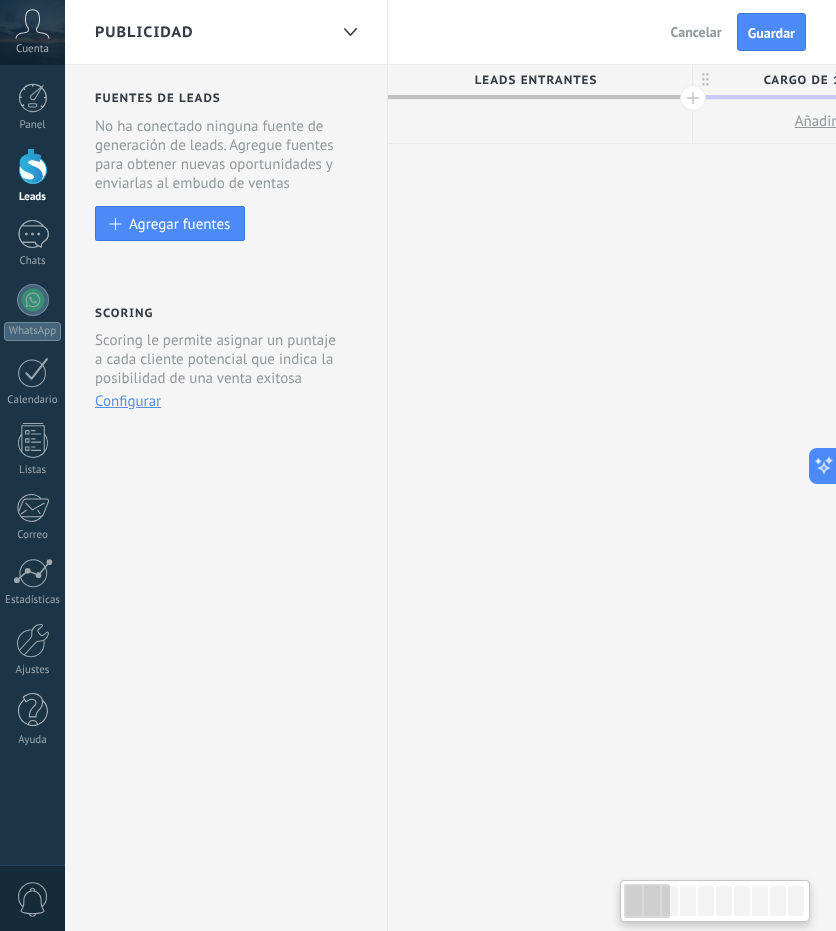 drag, startPoint x: 184, startPoint y: 653, endPoint x: 680, endPoint y: 659, distance: 496.0363 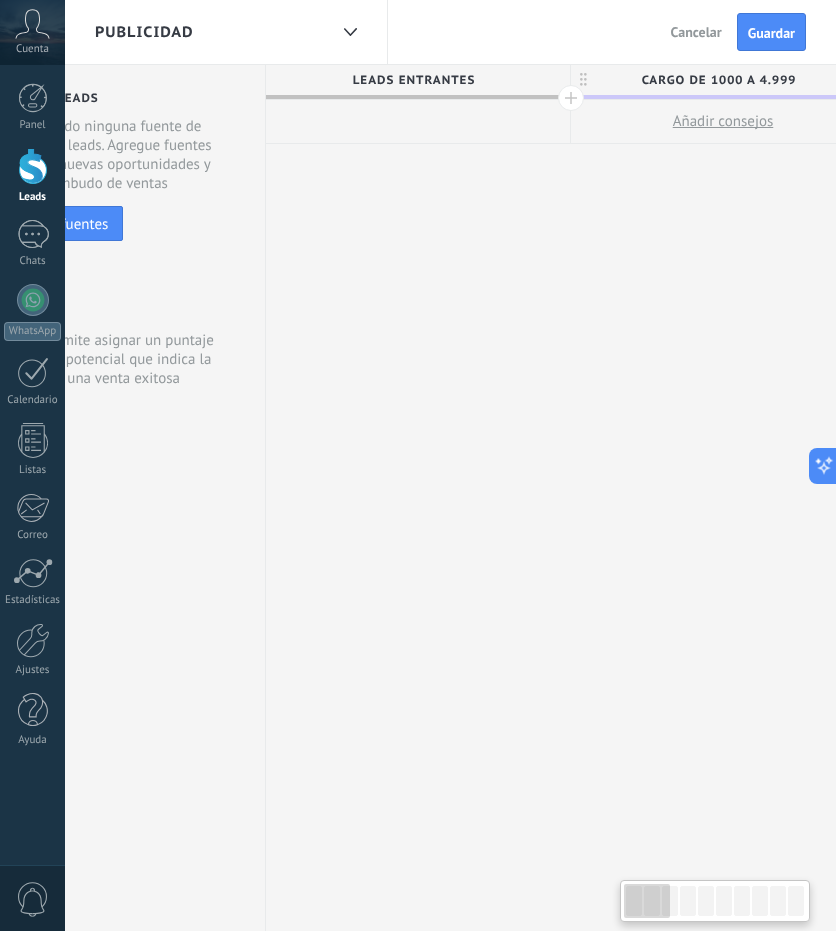 scroll, scrollTop: 0, scrollLeft: 324, axis: horizontal 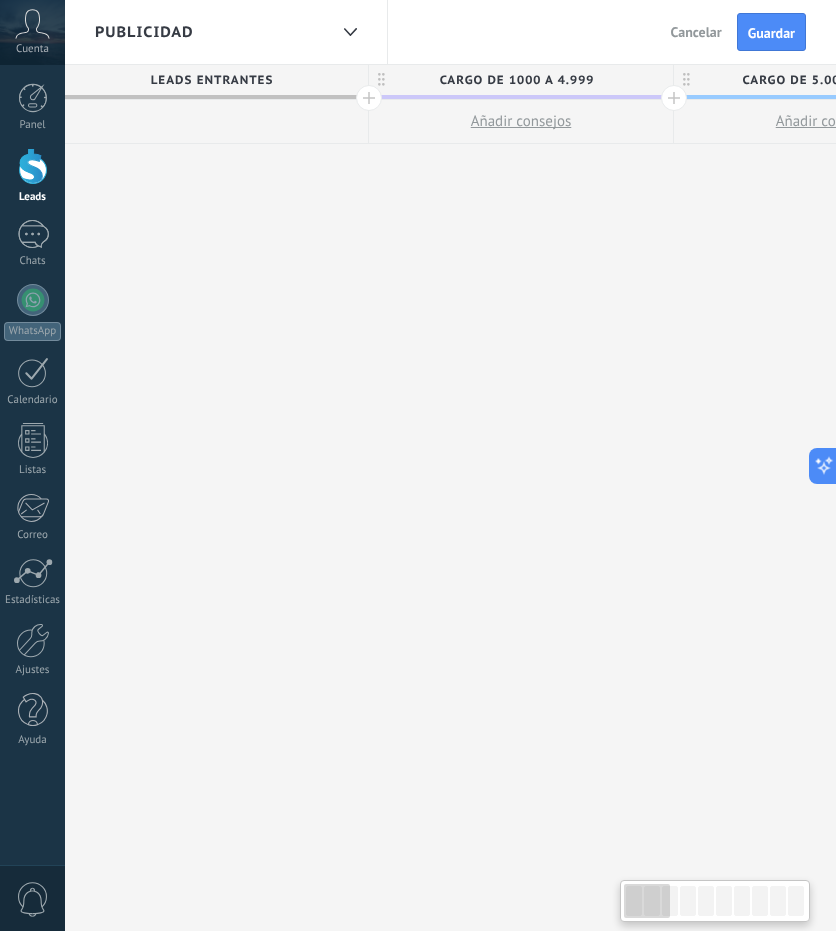 drag, startPoint x: 648, startPoint y: 509, endPoint x: 326, endPoint y: 549, distance: 324.47498 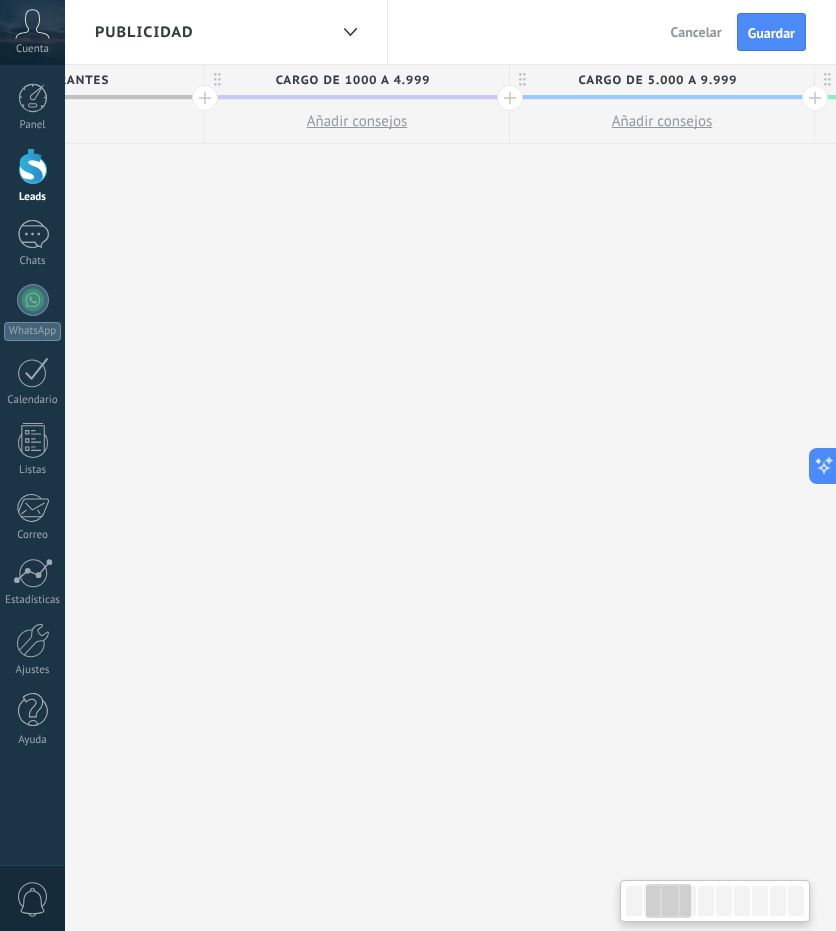 scroll, scrollTop: 0, scrollLeft: 512, axis: horizontal 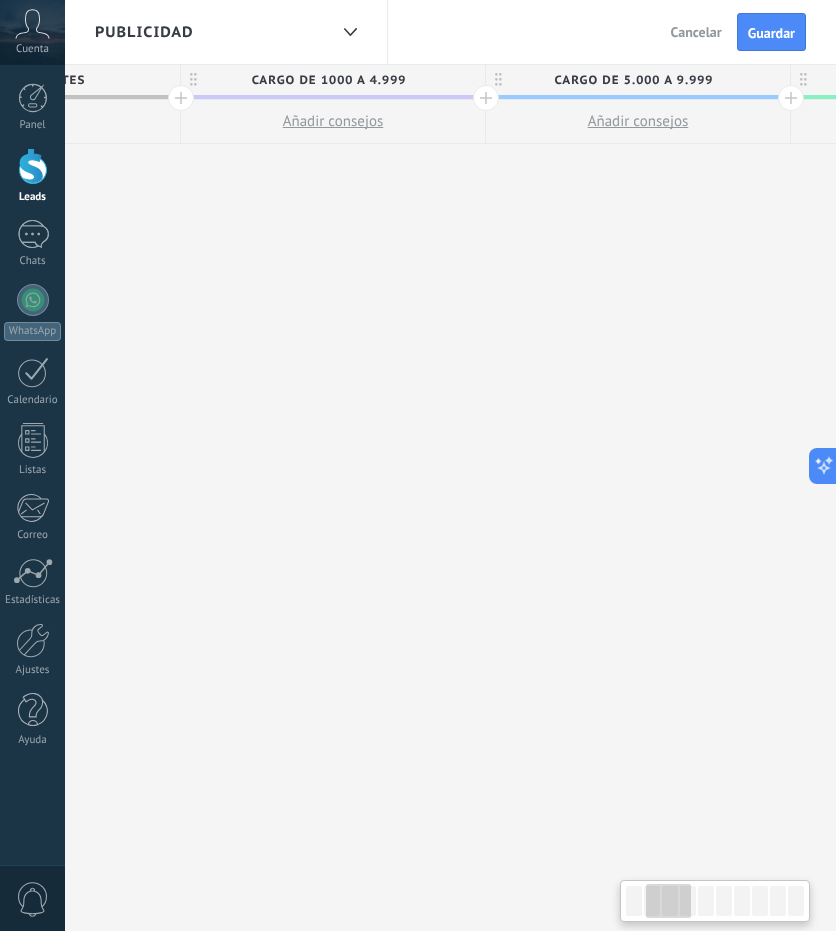 drag, startPoint x: 678, startPoint y: 277, endPoint x: 502, endPoint y: 275, distance: 176.01137 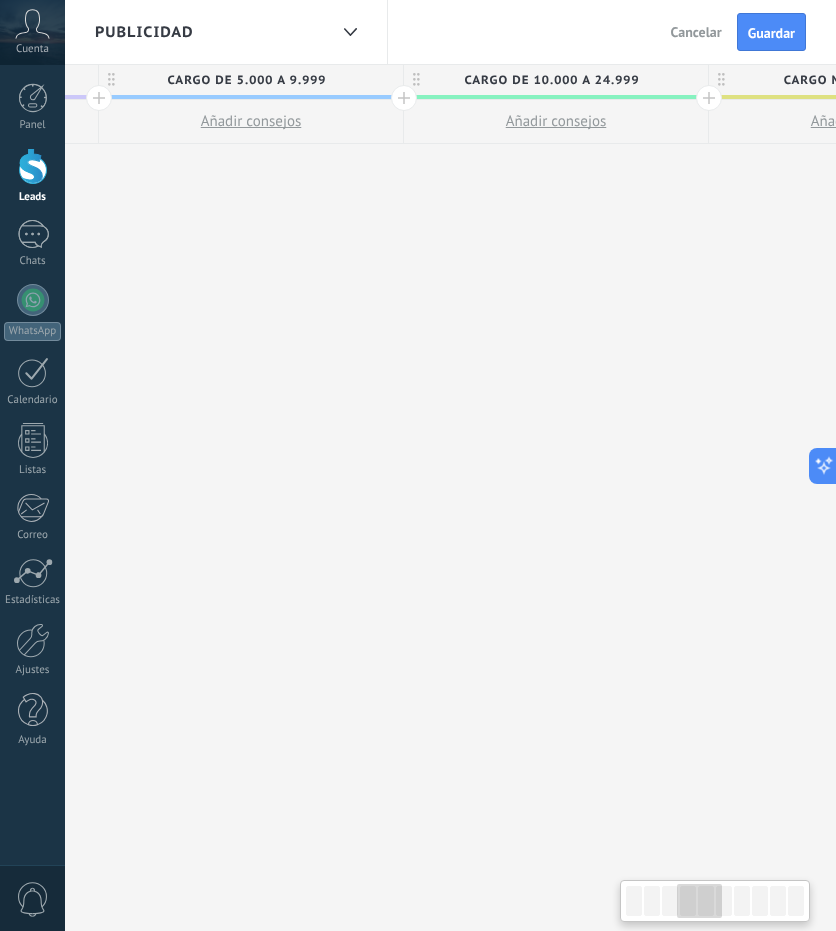 scroll, scrollTop: 0, scrollLeft: 199, axis: horizontal 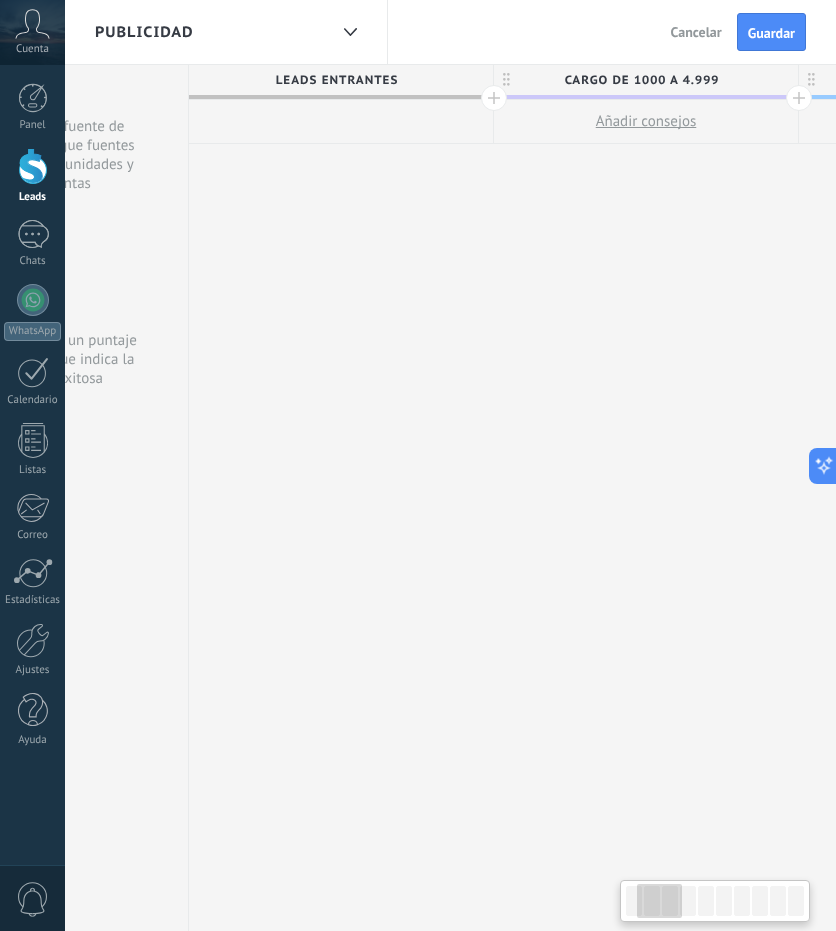 drag, startPoint x: 459, startPoint y: 713, endPoint x: 851, endPoint y: 562, distance: 420.07736 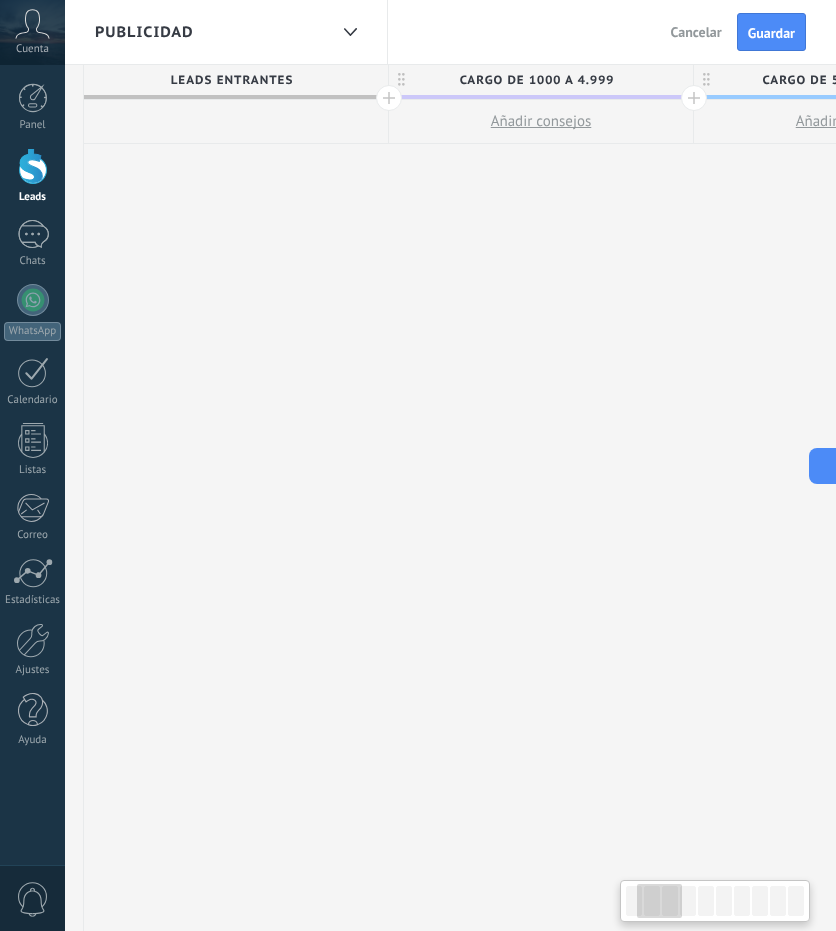 drag, startPoint x: 548, startPoint y: 238, endPoint x: 290, endPoint y: 280, distance: 261.39624 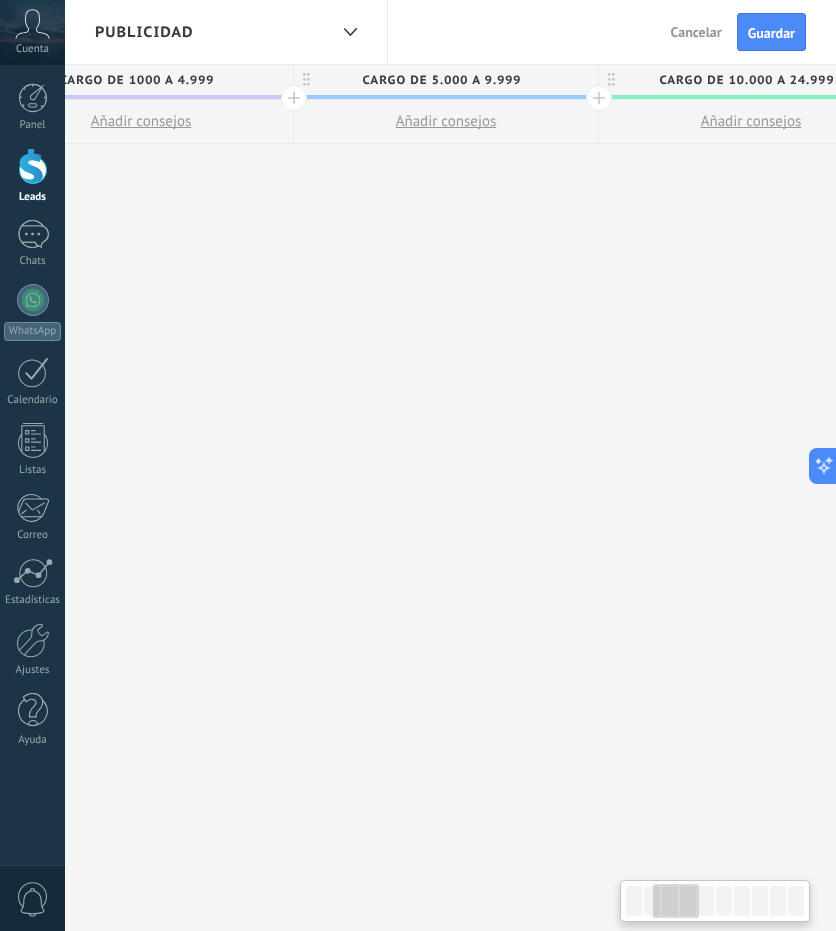 drag, startPoint x: 582, startPoint y: 263, endPoint x: 214, endPoint y: 293, distance: 369.2208 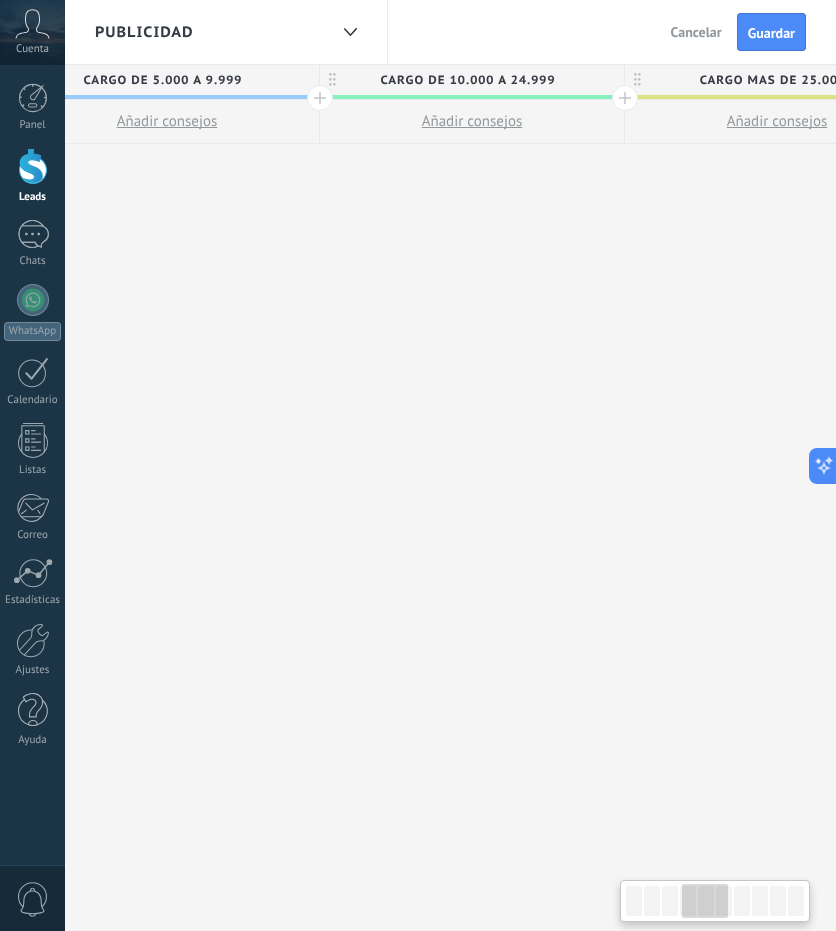 drag, startPoint x: 608, startPoint y: 257, endPoint x: 398, endPoint y: 231, distance: 211.60341 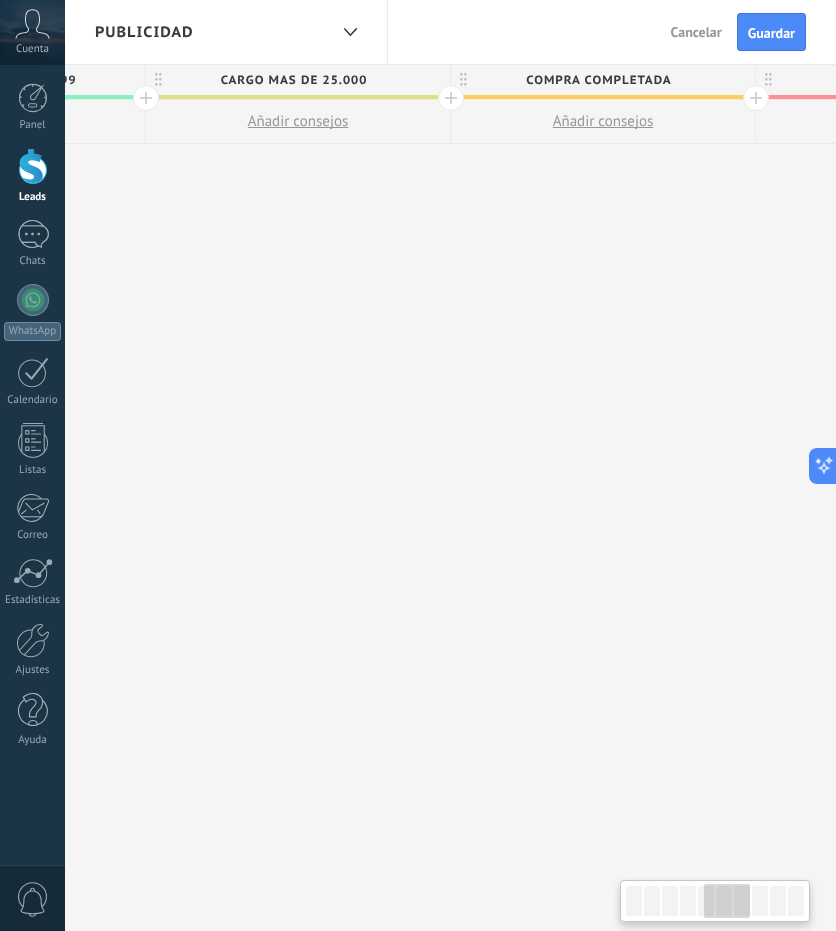 drag, startPoint x: 470, startPoint y: 230, endPoint x: 334, endPoint y: 229, distance: 136.00368 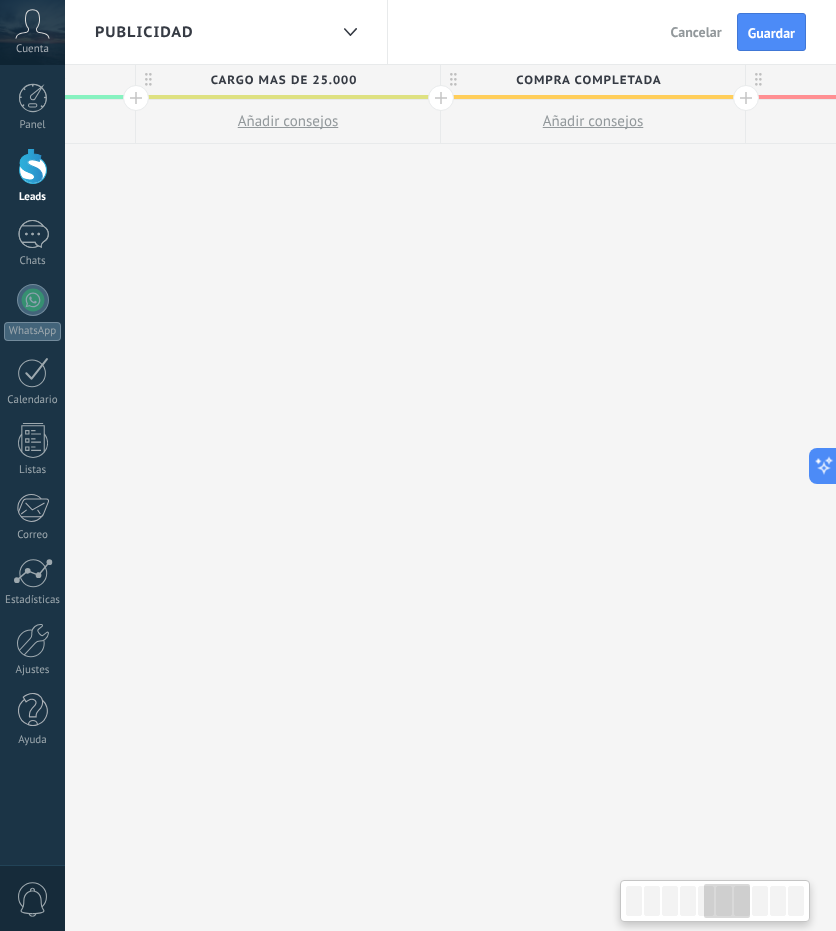 click on "**********" at bounding box center (288, 498) 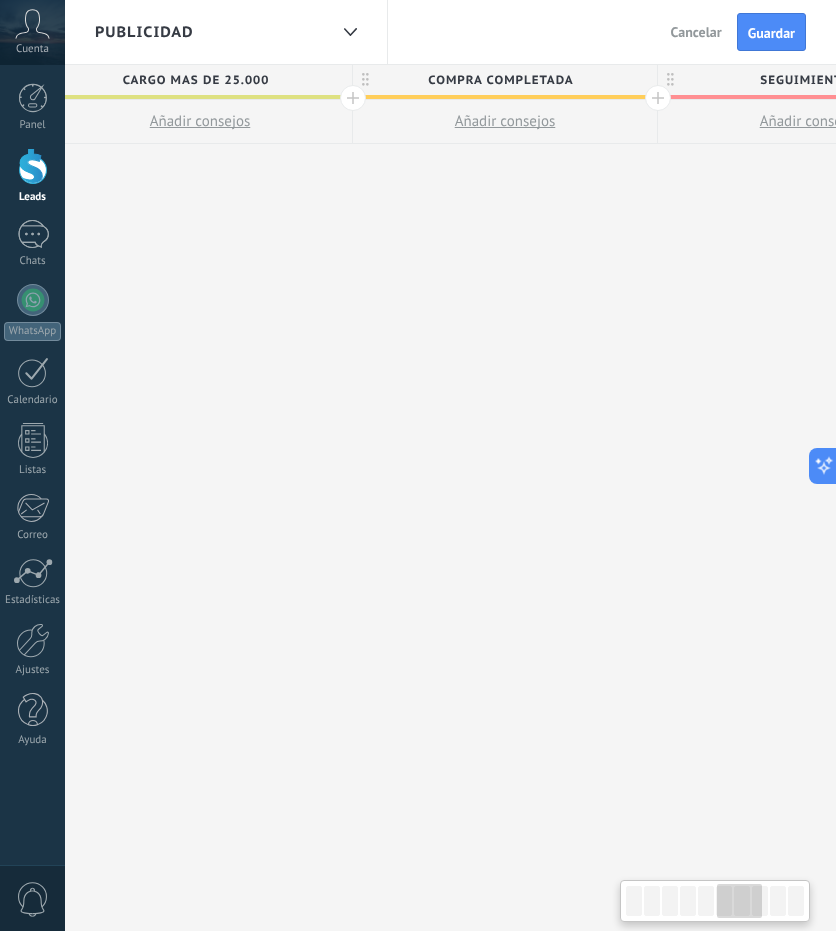 drag, startPoint x: 514, startPoint y: 230, endPoint x: 851, endPoint y: 223, distance: 337.0727 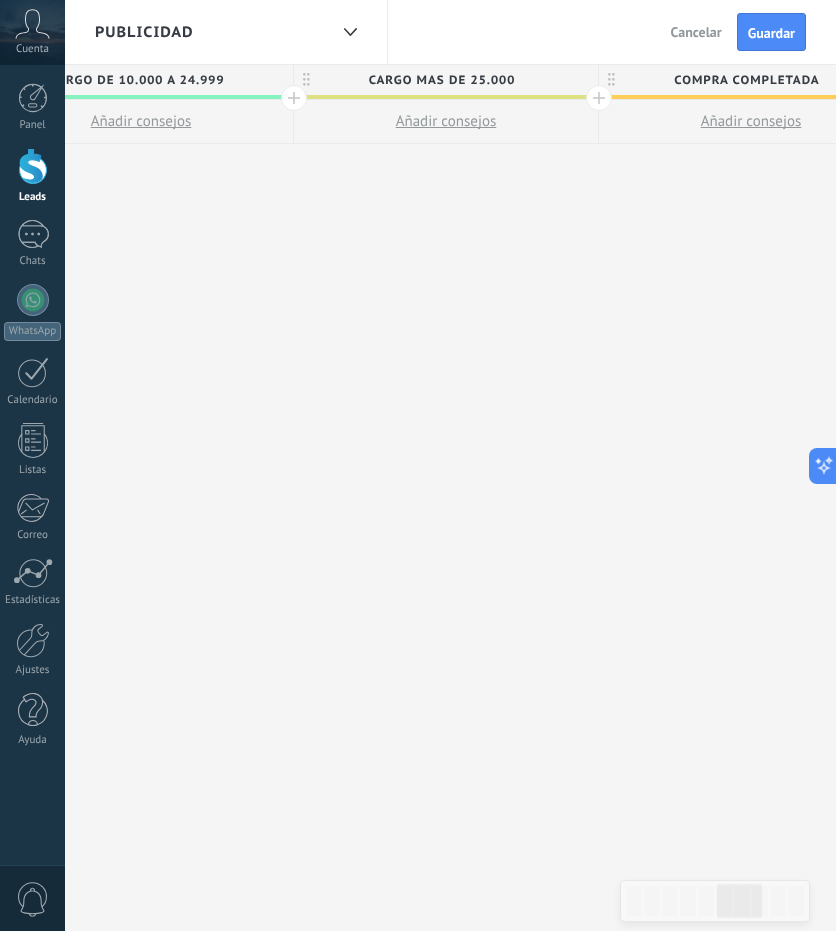 drag, startPoint x: 307, startPoint y: 265, endPoint x: 656, endPoint y: 264, distance: 349.00143 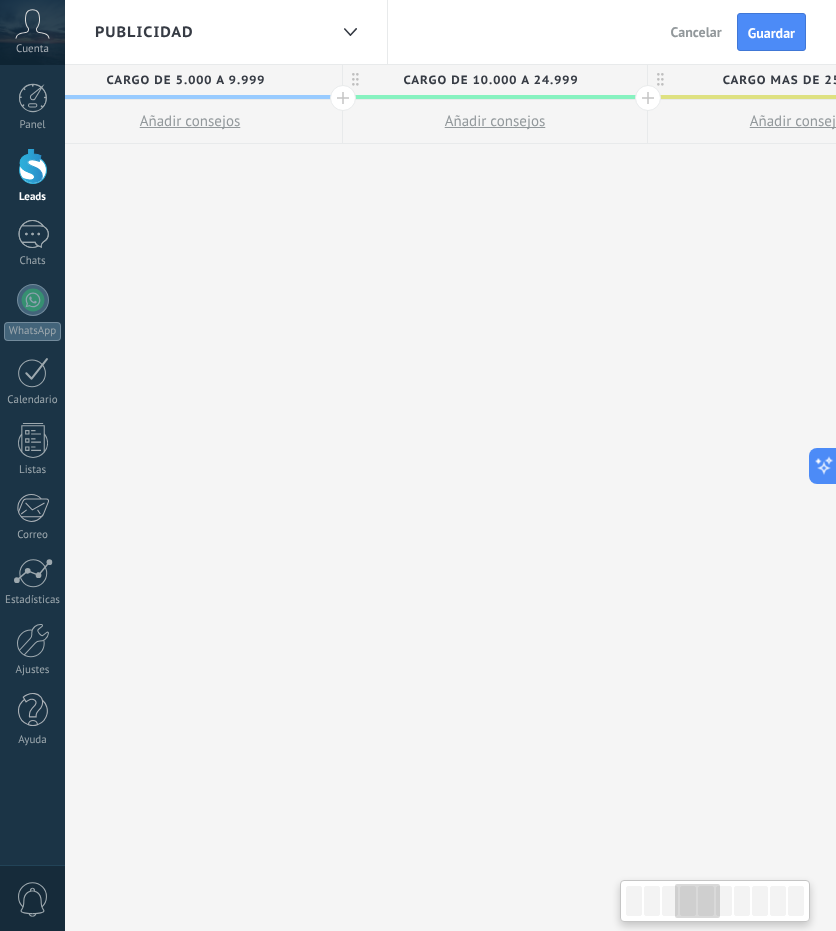 drag, startPoint x: 236, startPoint y: 184, endPoint x: 601, endPoint y: 184, distance: 365 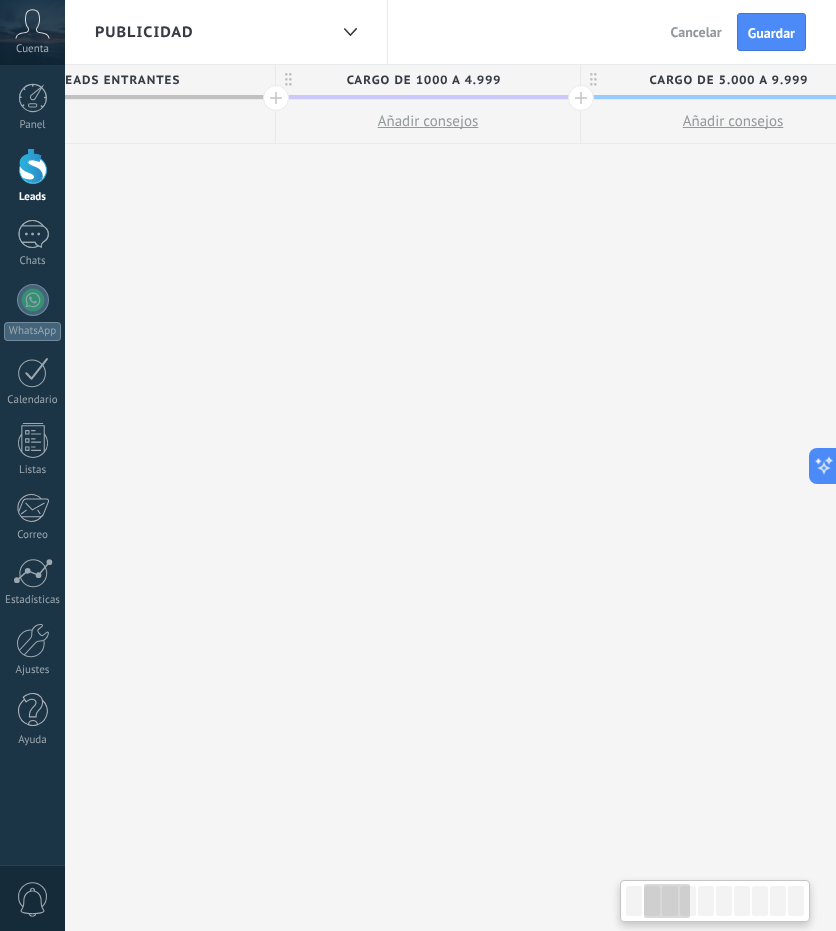 drag, startPoint x: 257, startPoint y: 195, endPoint x: 851, endPoint y: 193, distance: 594.00336 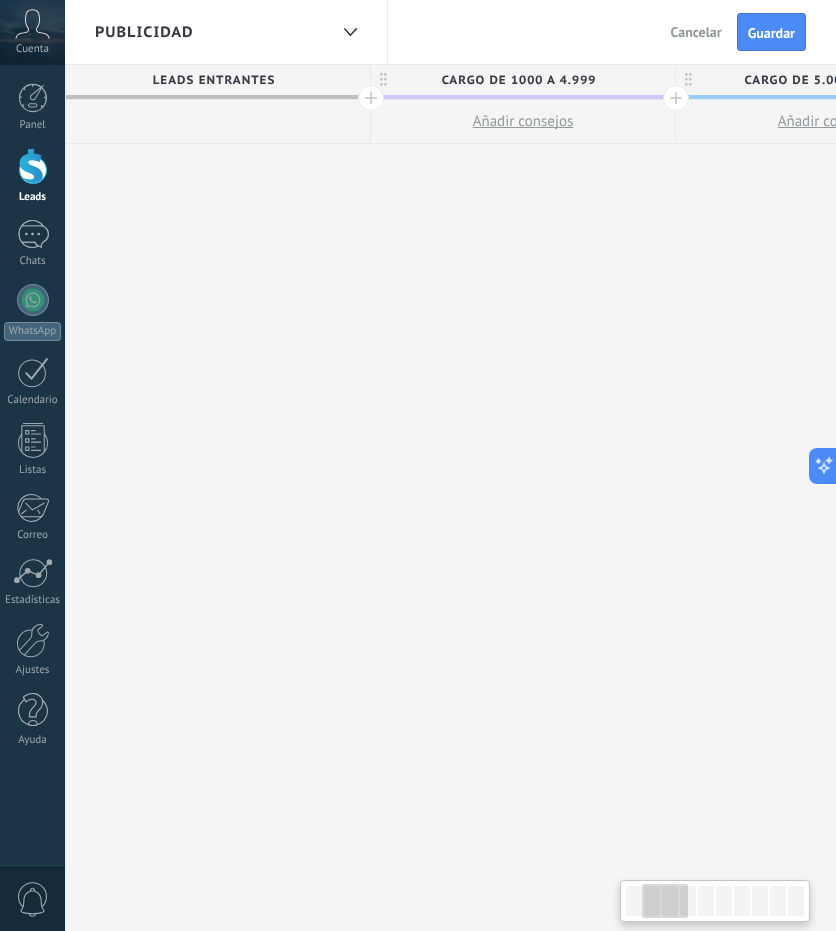 scroll, scrollTop: 0, scrollLeft: 146, axis: horizontal 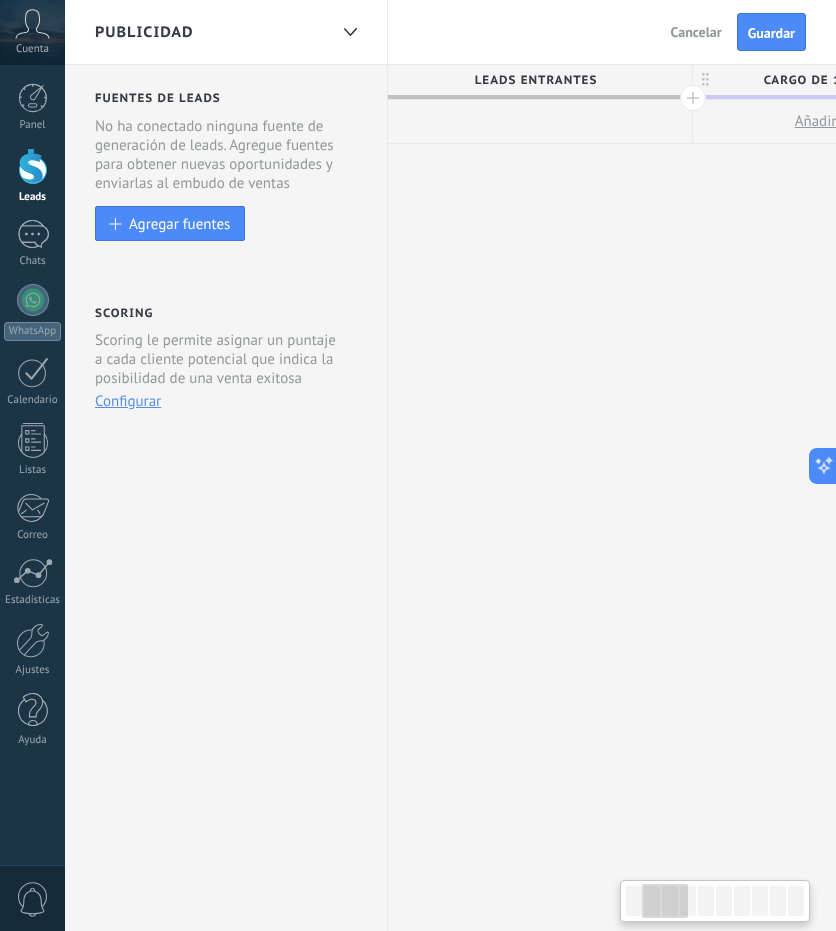 drag, startPoint x: 265, startPoint y: 395, endPoint x: 777, endPoint y: 371, distance: 512.5622 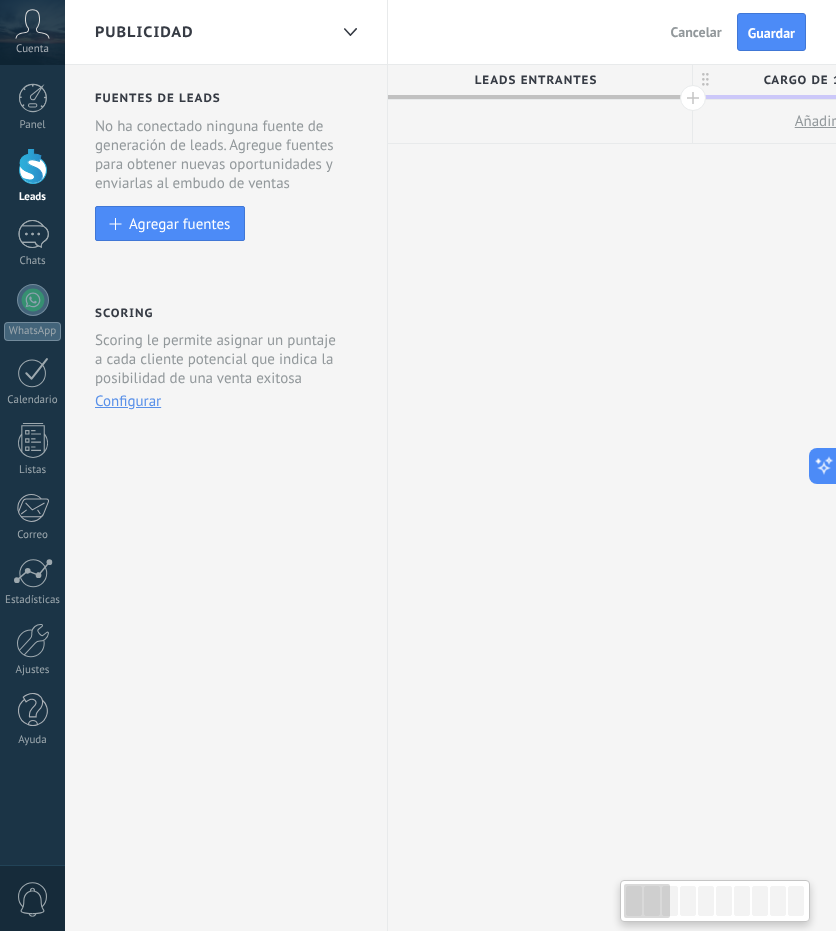 scroll, scrollTop: 0, scrollLeft: 0, axis: both 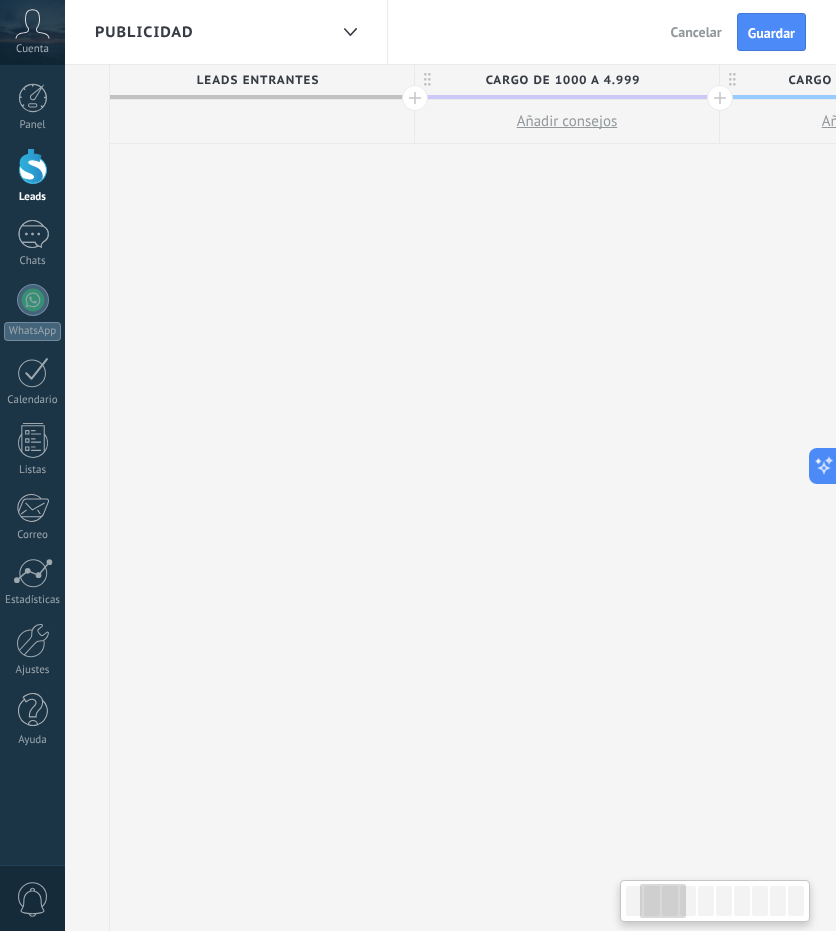 drag, startPoint x: 504, startPoint y: 415, endPoint x: 228, endPoint y: 417, distance: 276.00723 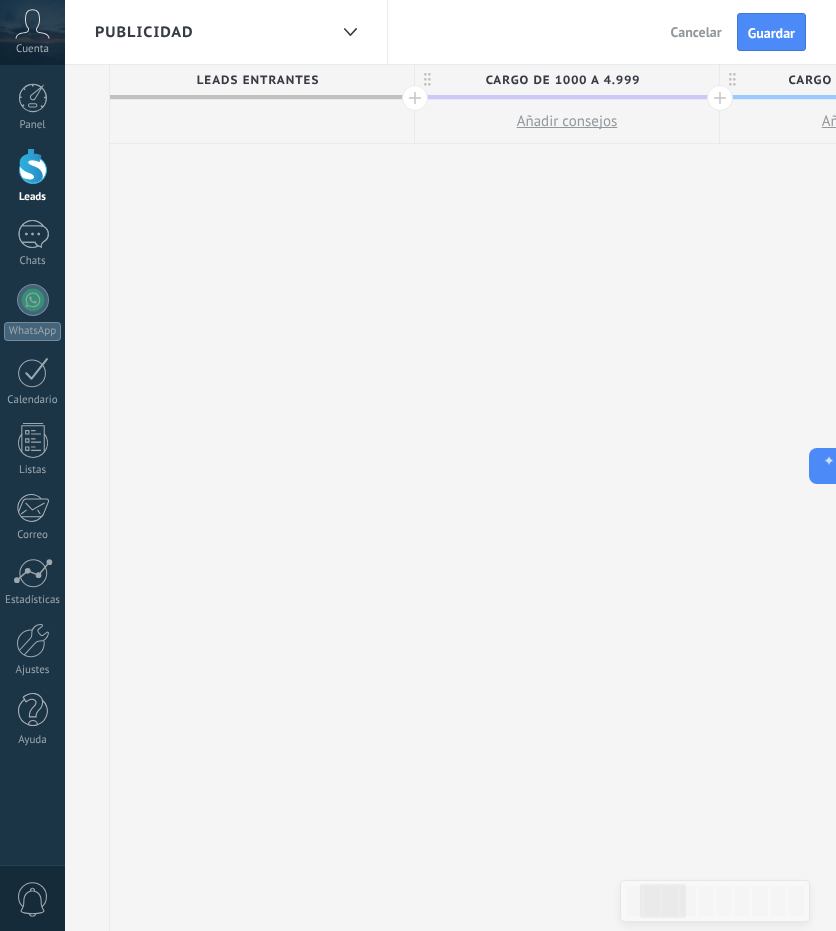 click on "Guardar" at bounding box center [771, 33] 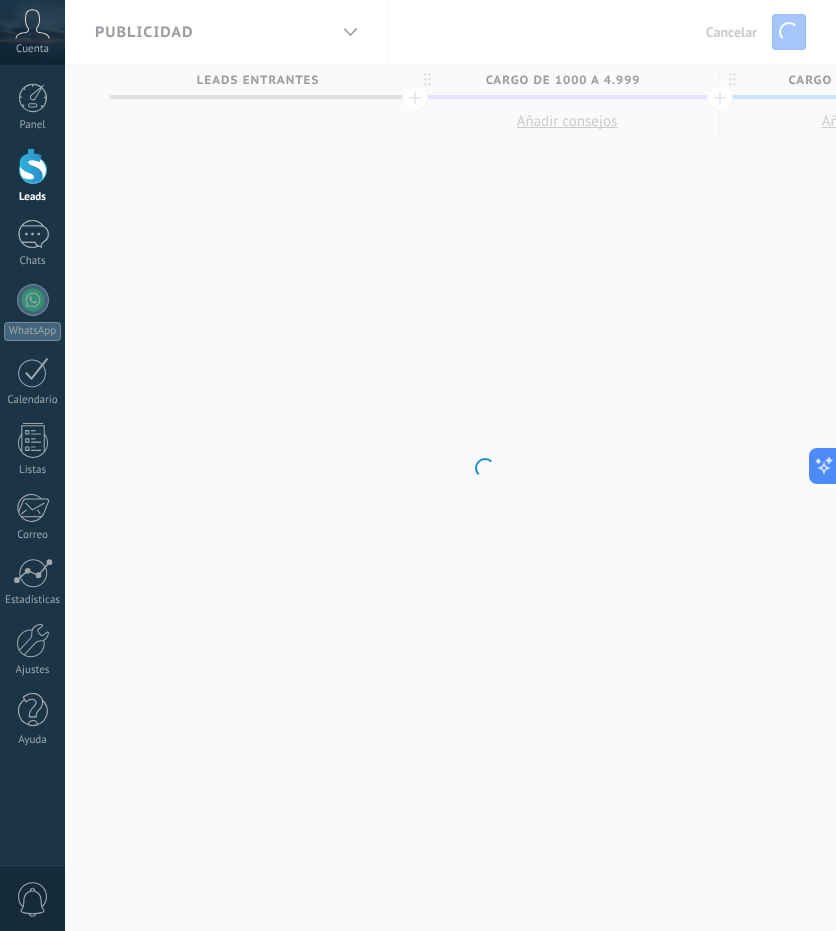 drag, startPoint x: 573, startPoint y: 238, endPoint x: 498, endPoint y: 239, distance: 75.00667 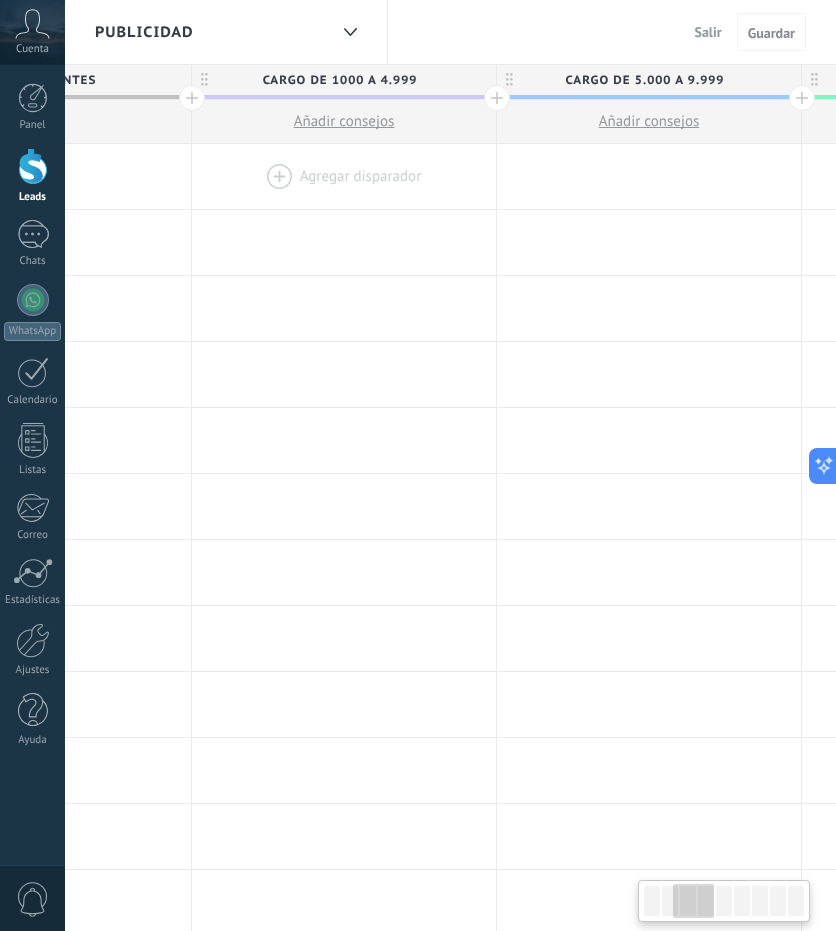 scroll, scrollTop: 0, scrollLeft: 574, axis: horizontal 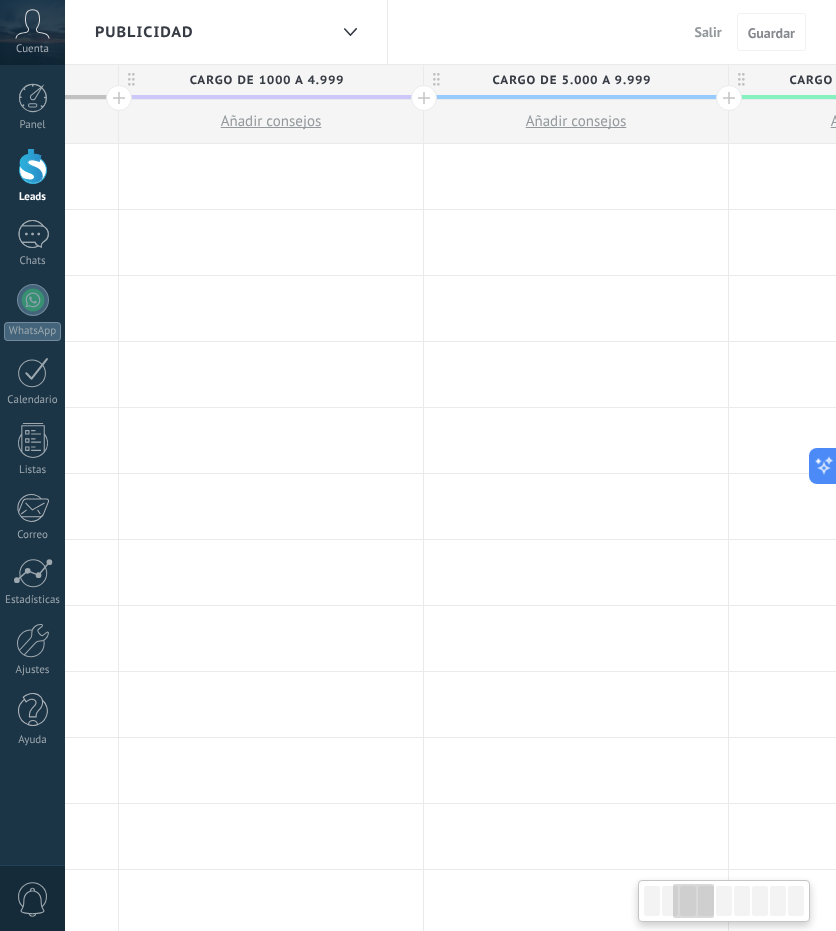 drag, startPoint x: 667, startPoint y: 211, endPoint x: 240, endPoint y: 133, distance: 434.06567 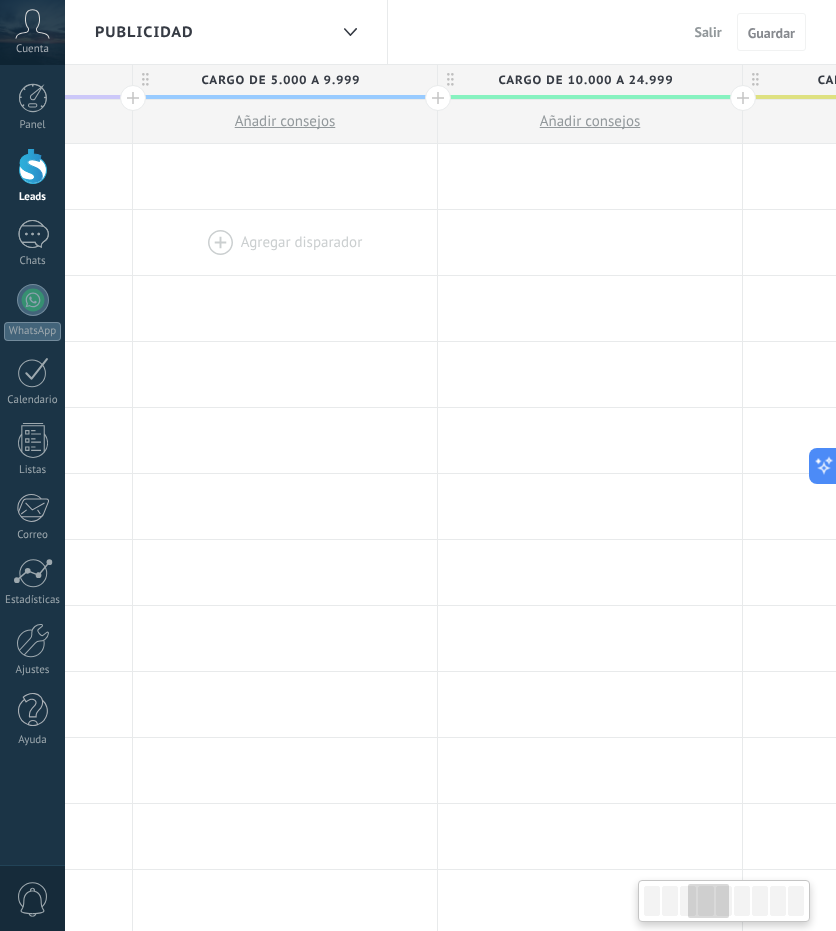 drag, startPoint x: 622, startPoint y: 195, endPoint x: 298, endPoint y: 209, distance: 324.30234 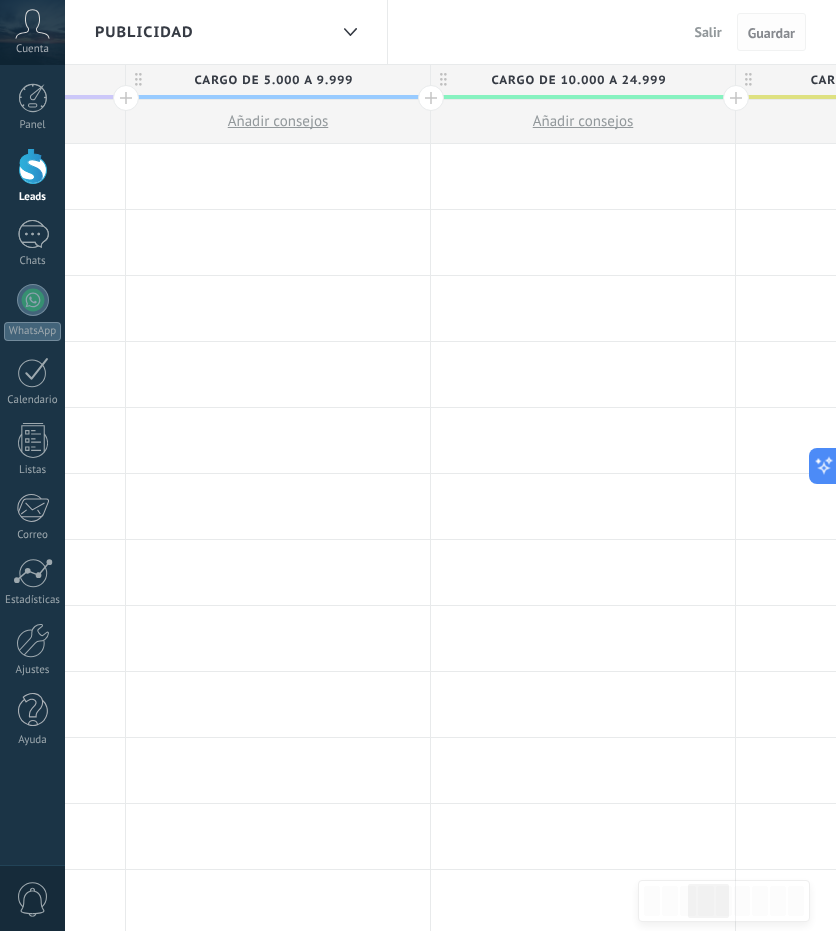 click on "Guardar" at bounding box center (771, 33) 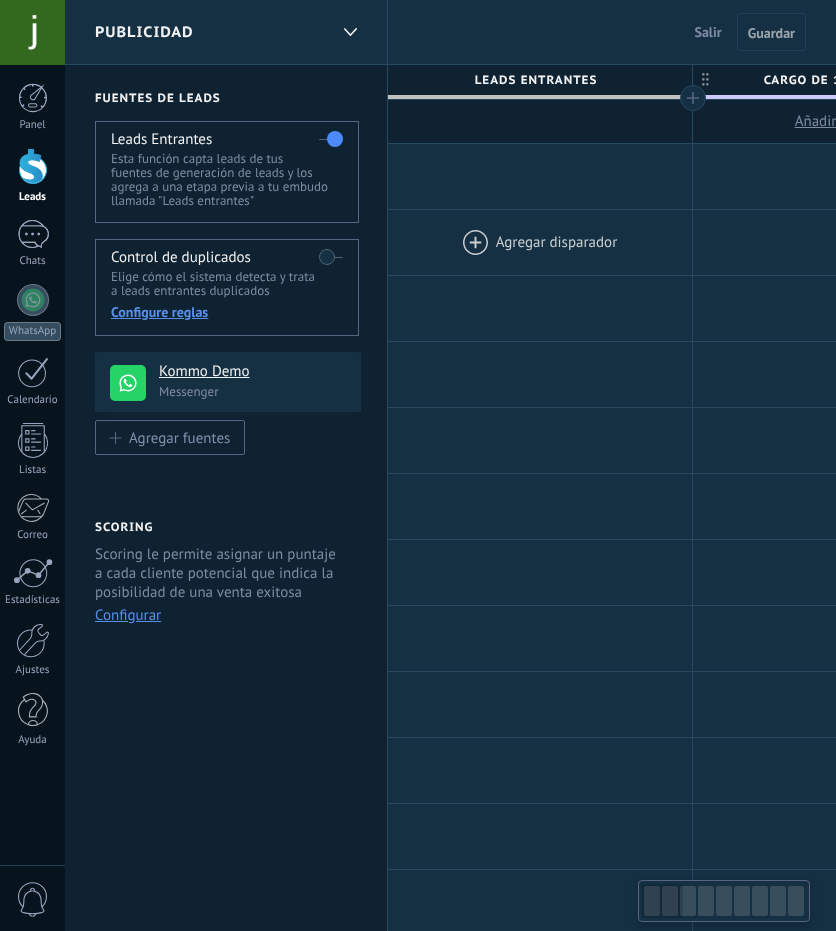 scroll, scrollTop: 0, scrollLeft: 0, axis: both 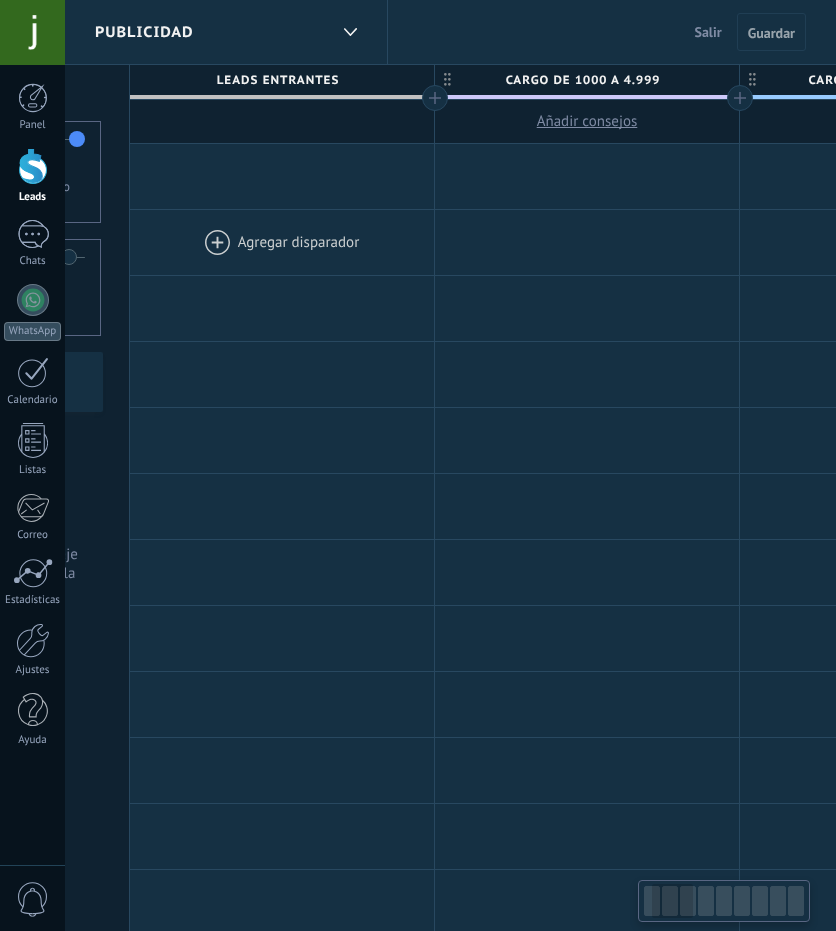 drag, startPoint x: 572, startPoint y: 263, endPoint x: 391, endPoint y: 265, distance: 181.01105 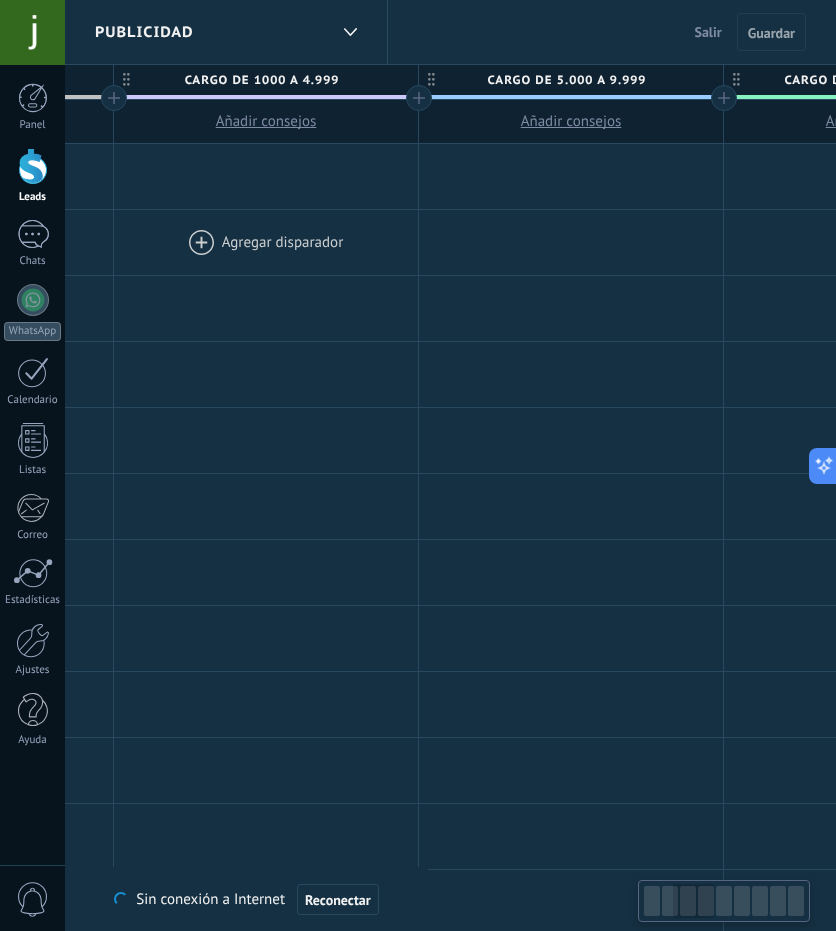drag, startPoint x: 720, startPoint y: 265, endPoint x: 399, endPoint y: 267, distance: 321.00623 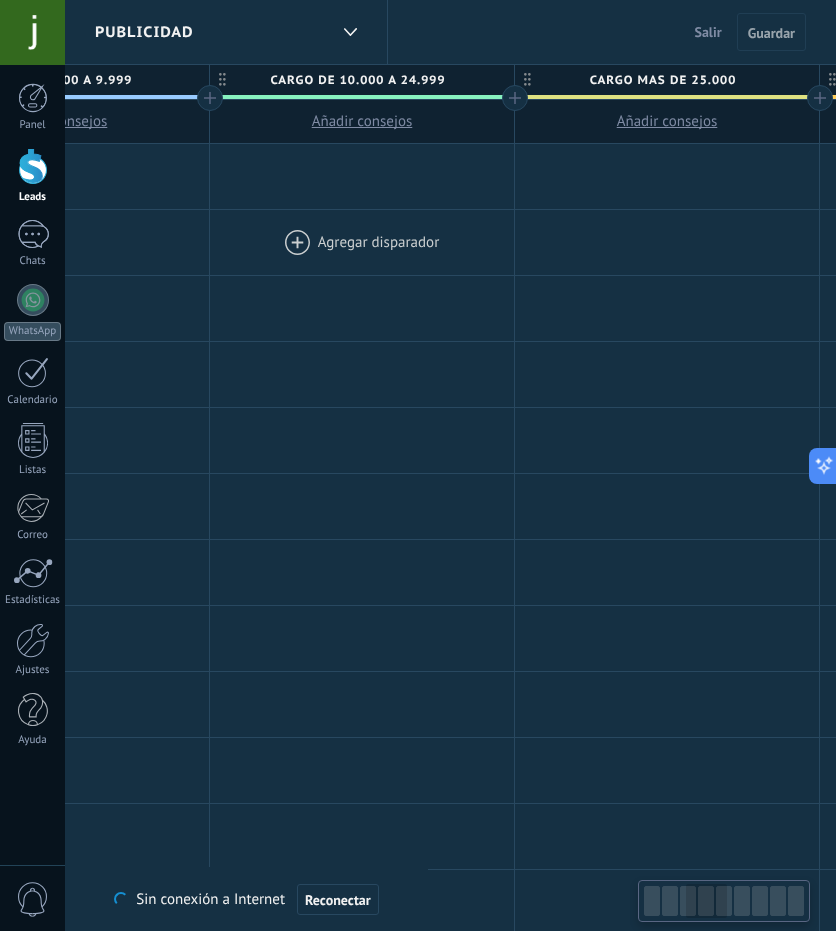 drag, startPoint x: 698, startPoint y: 207, endPoint x: 186, endPoint y: 244, distance: 513.33514 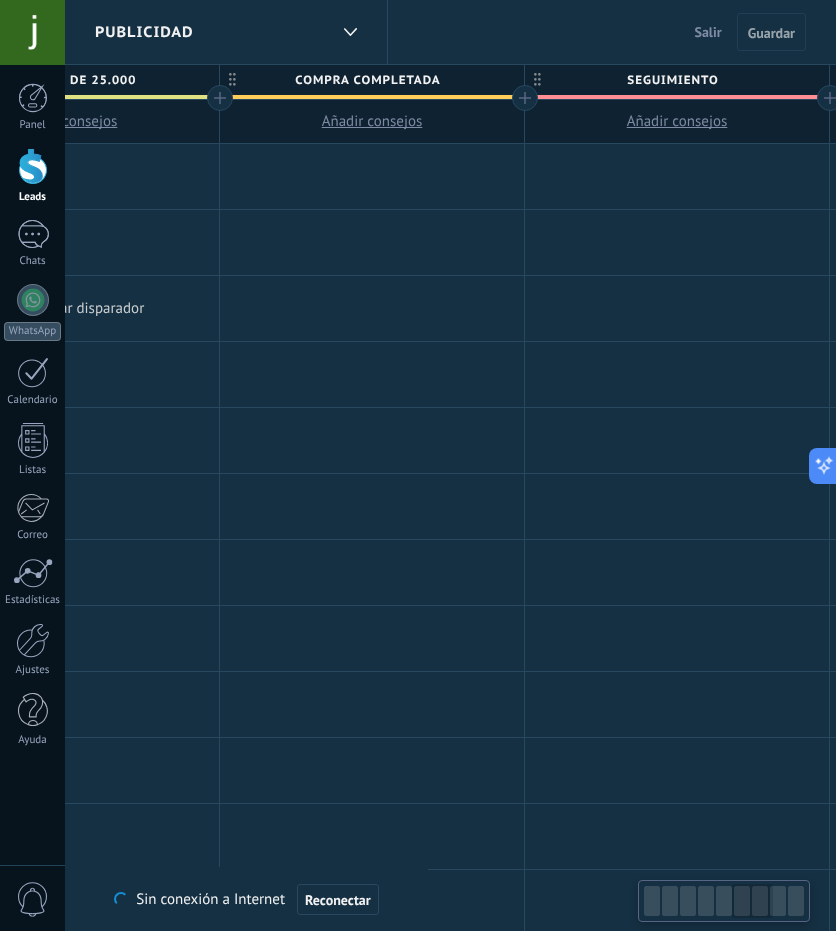 drag, startPoint x: 727, startPoint y: 239, endPoint x: 168, endPoint y: 323, distance: 565.27606 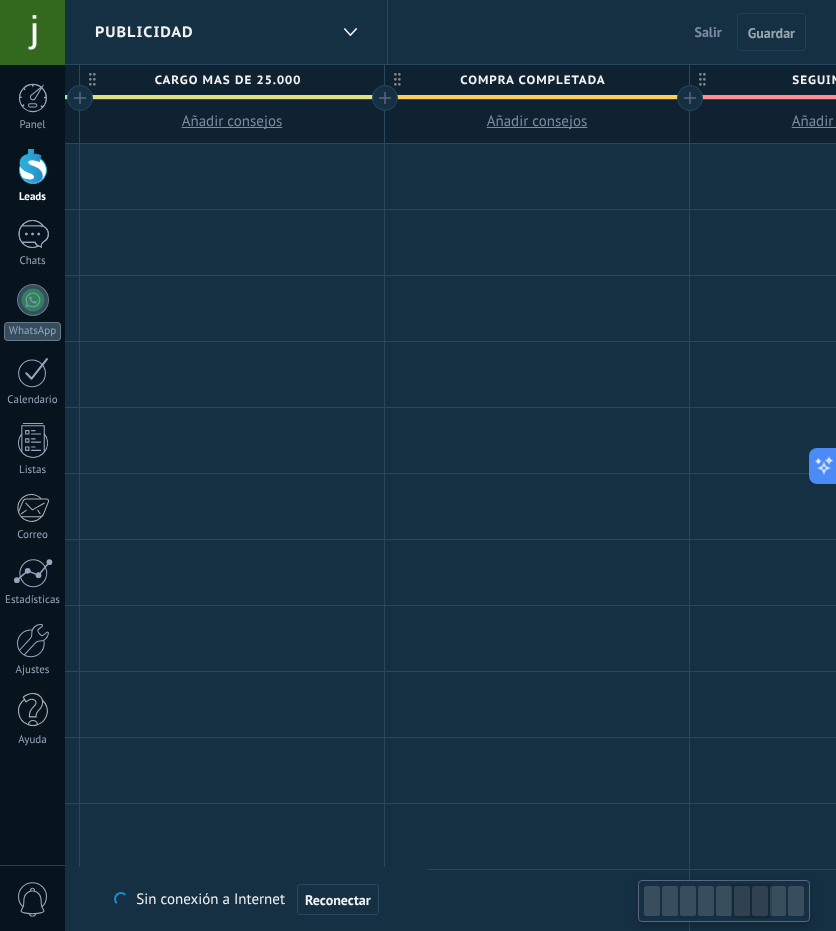 drag, startPoint x: 598, startPoint y: 282, endPoint x: 851, endPoint y: 242, distance: 256.14255 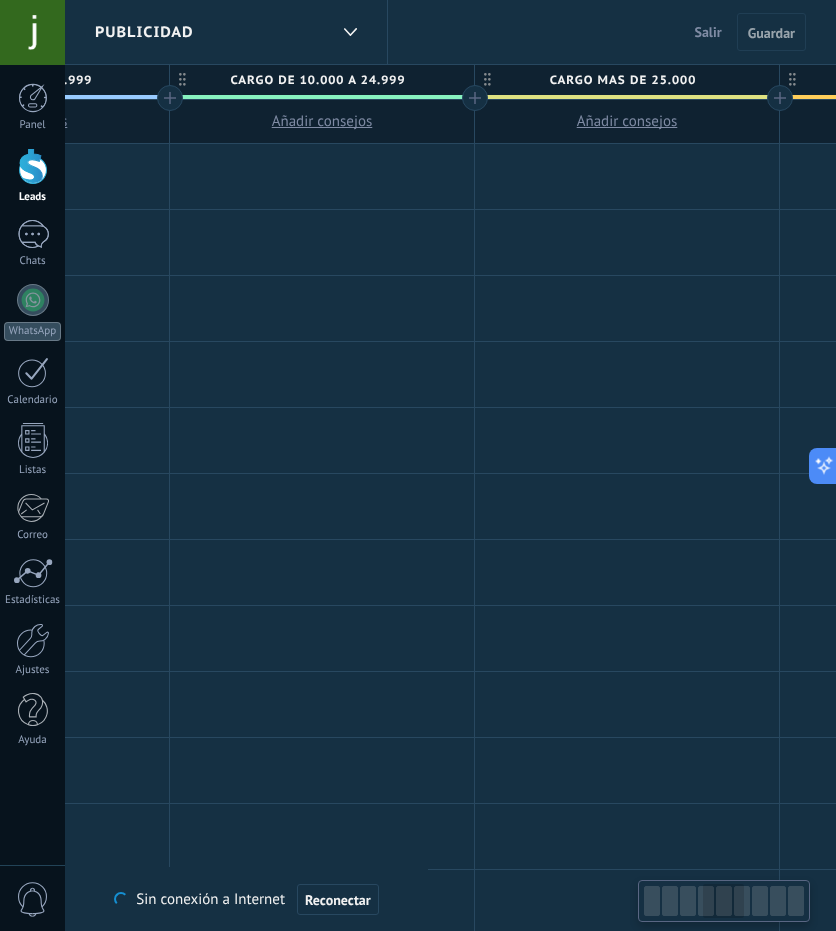 drag, startPoint x: 362, startPoint y: 274, endPoint x: 851, endPoint y: 275, distance: 489.00104 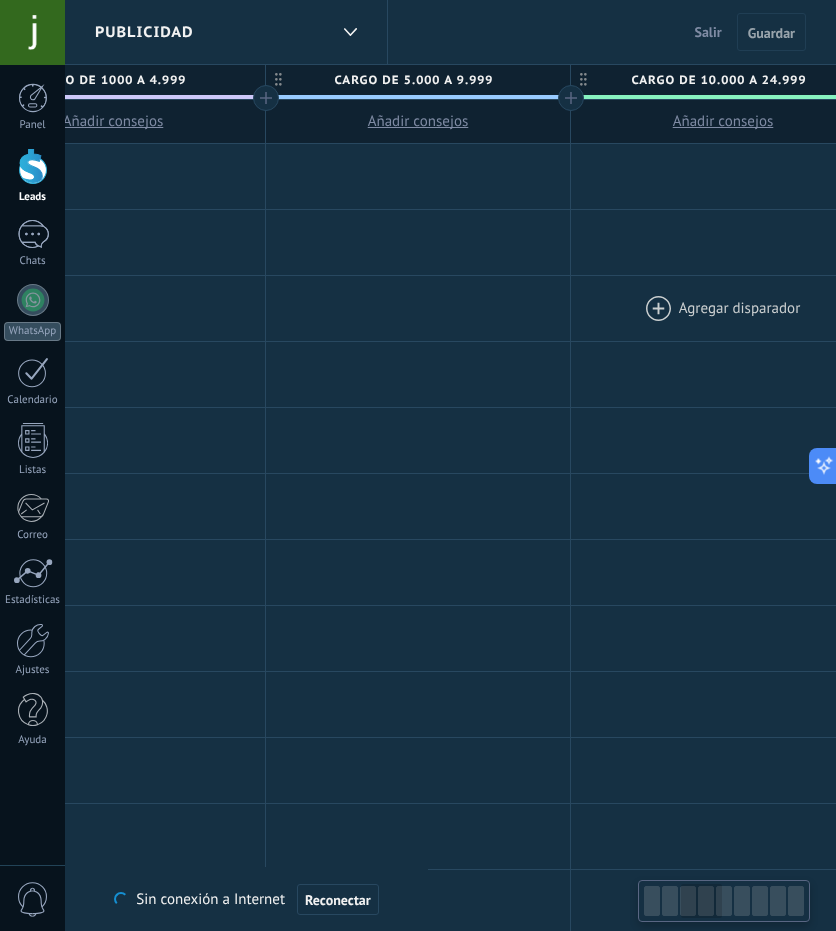drag, startPoint x: 559, startPoint y: 265, endPoint x: 801, endPoint y: 283, distance: 242.6685 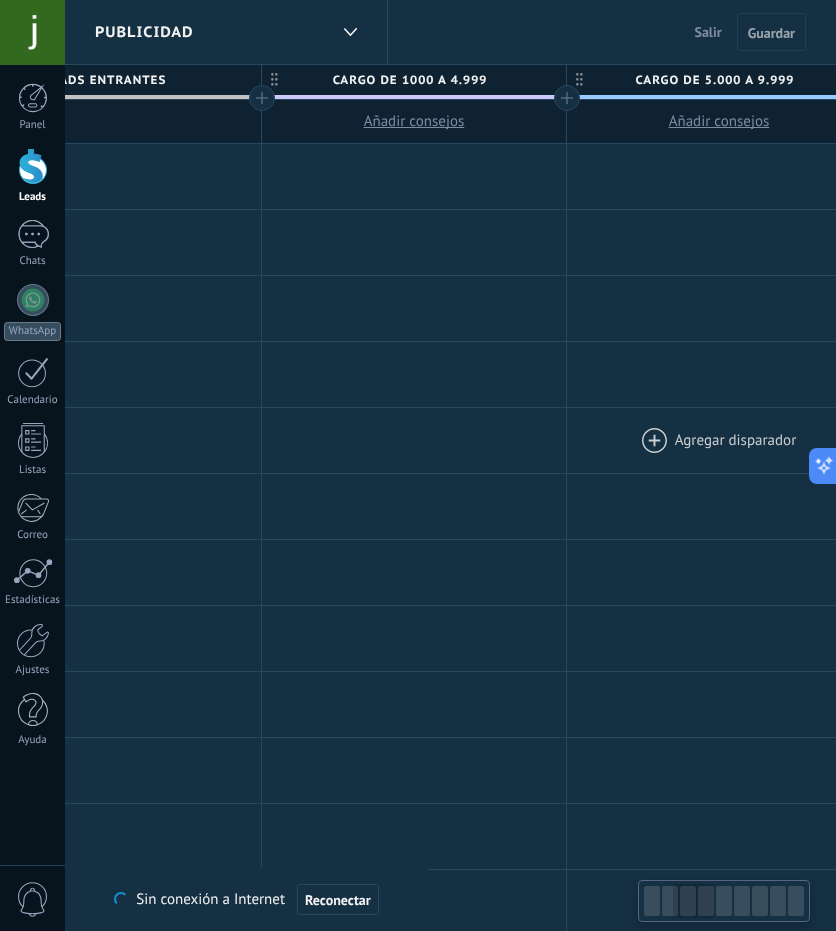 scroll, scrollTop: 0, scrollLeft: 336, axis: horizontal 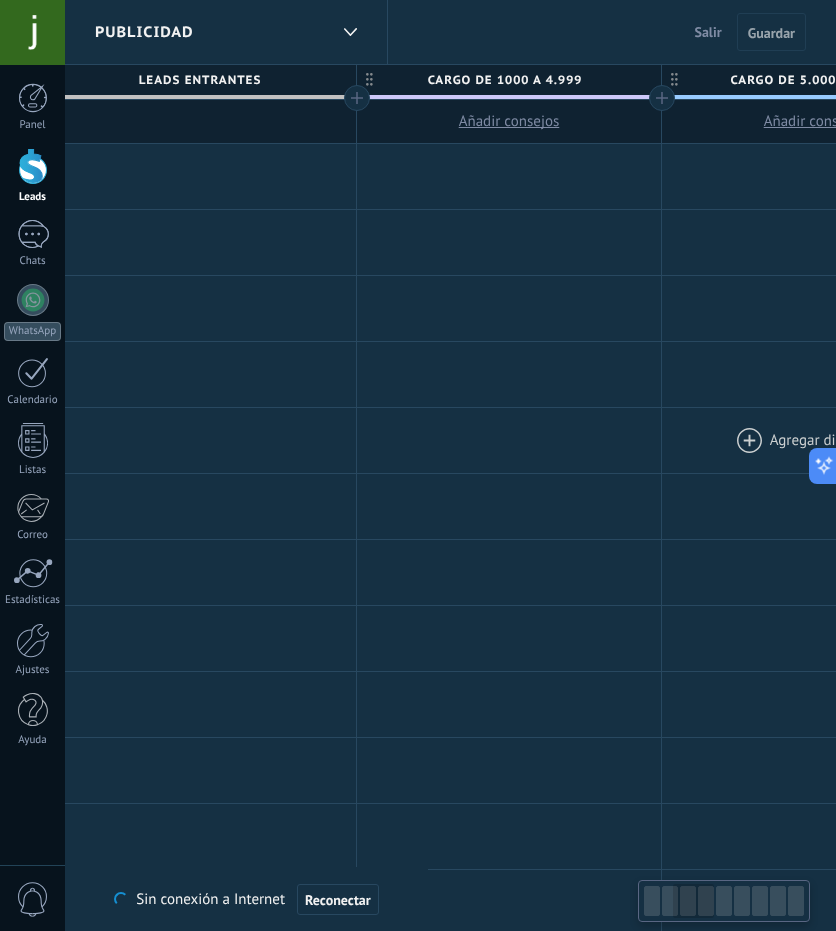 drag, startPoint x: 430, startPoint y: 393, endPoint x: 811, endPoint y: 405, distance: 381.18893 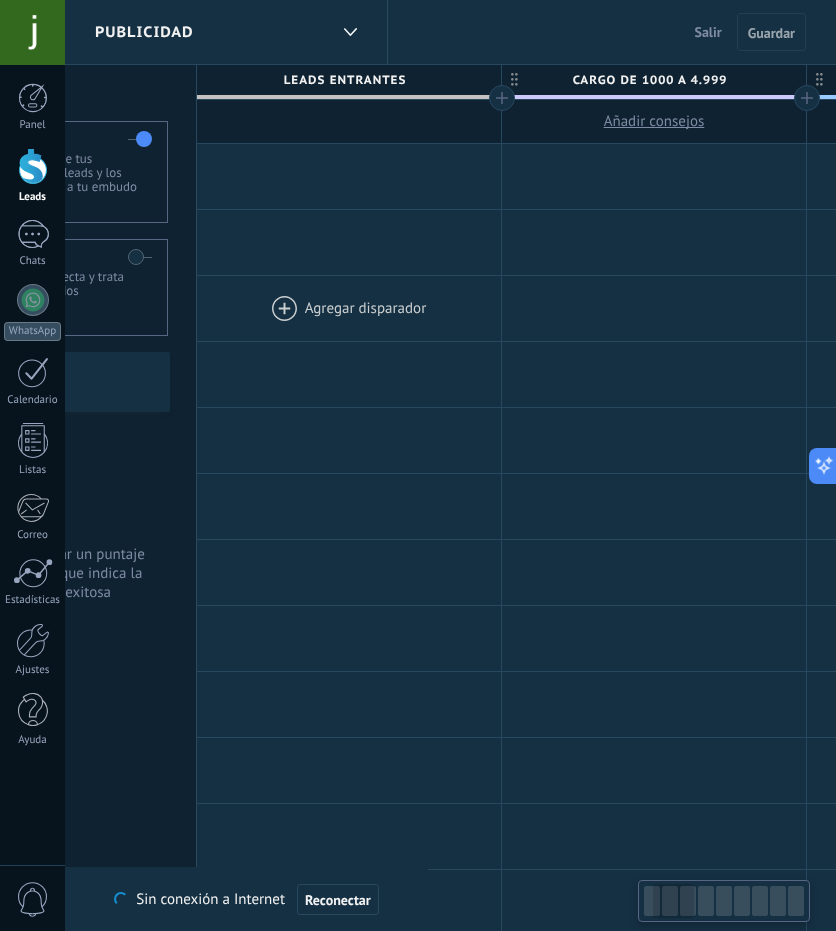 scroll, scrollTop: 0, scrollLeft: 0, axis: both 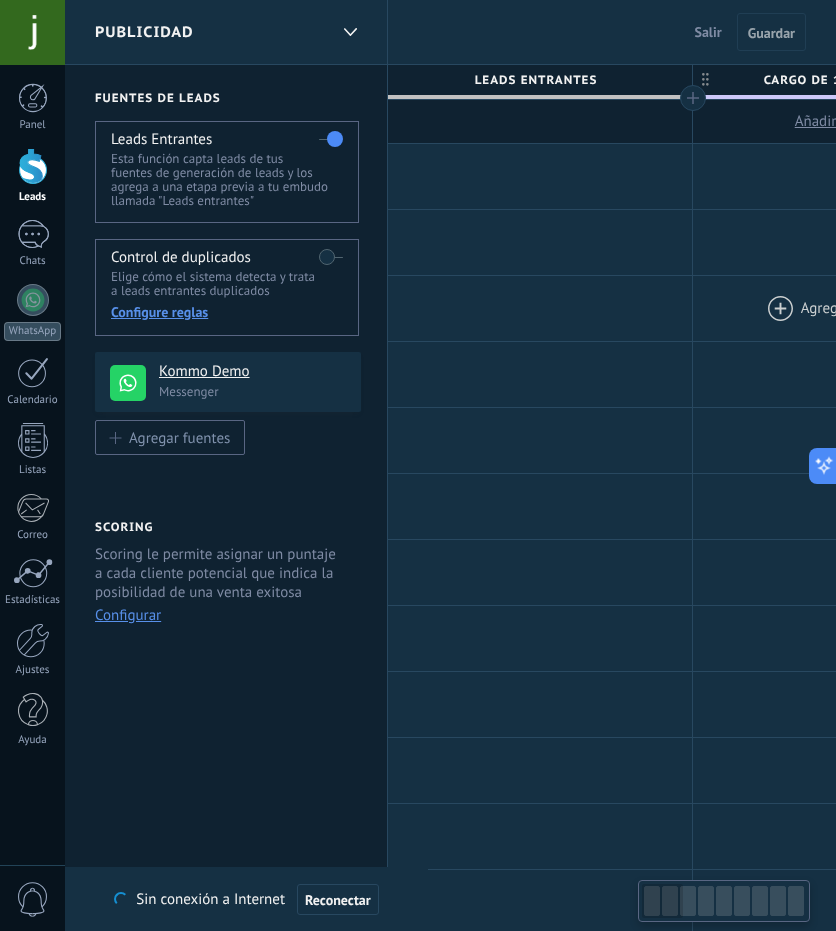 drag, startPoint x: 315, startPoint y: 317, endPoint x: 778, endPoint y: 317, distance: 463 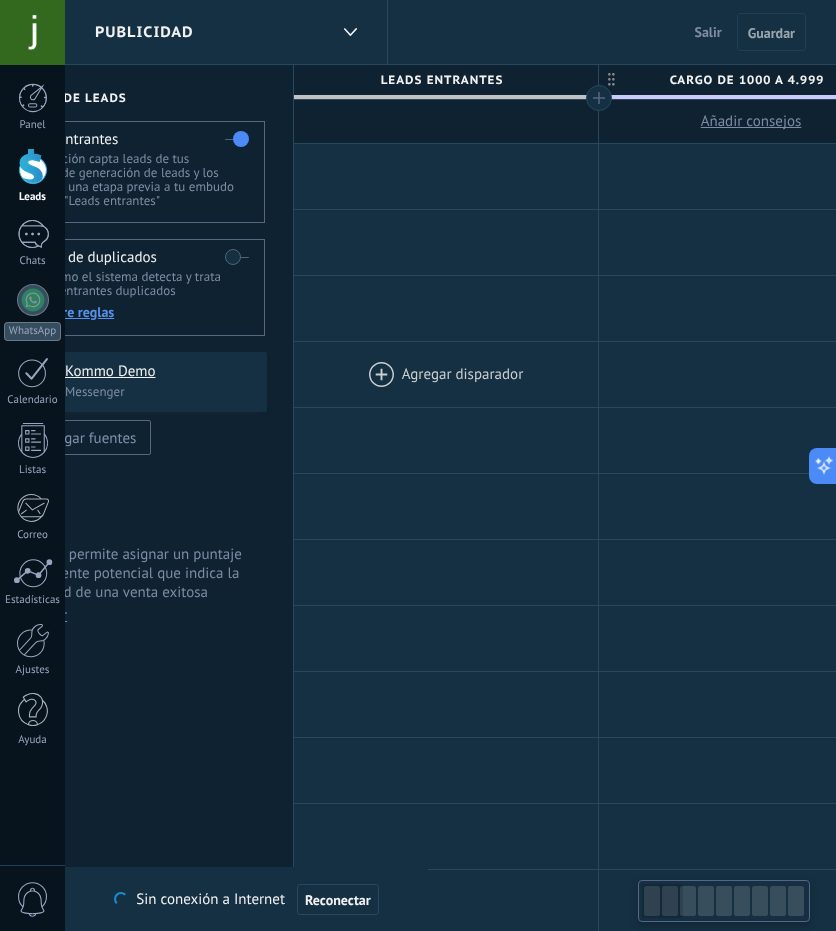 scroll, scrollTop: 0, scrollLeft: 165, axis: horizontal 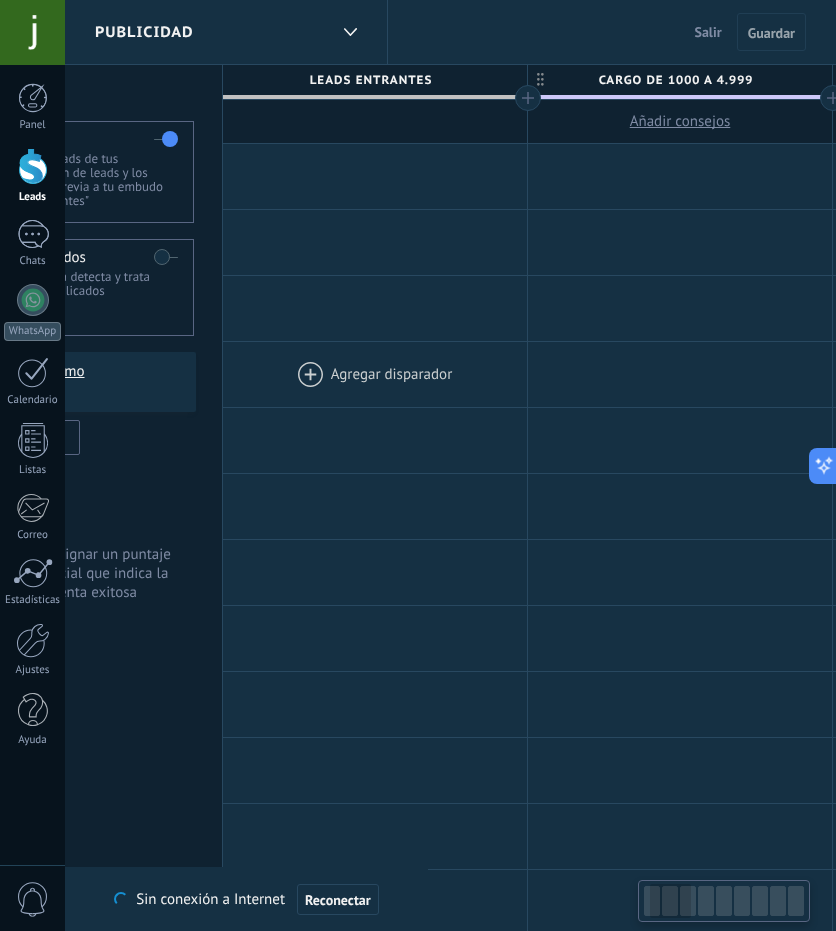 drag, startPoint x: 584, startPoint y: 364, endPoint x: 419, endPoint y: 364, distance: 165 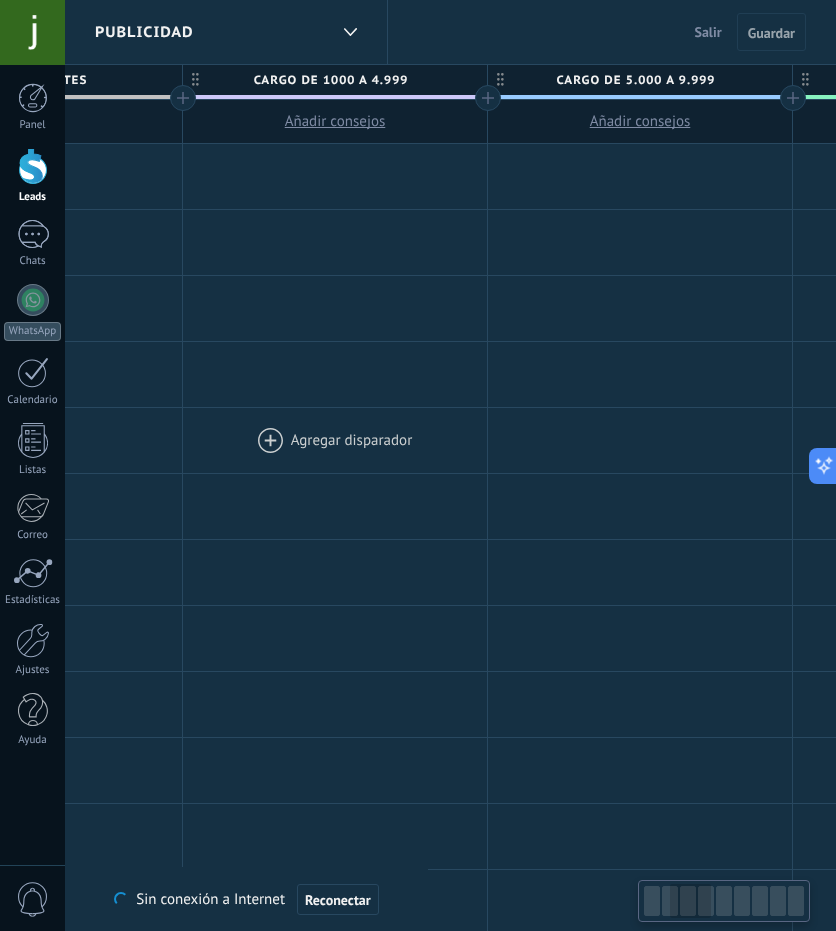 drag, startPoint x: 538, startPoint y: 403, endPoint x: 196, endPoint y: 409, distance: 342.0526 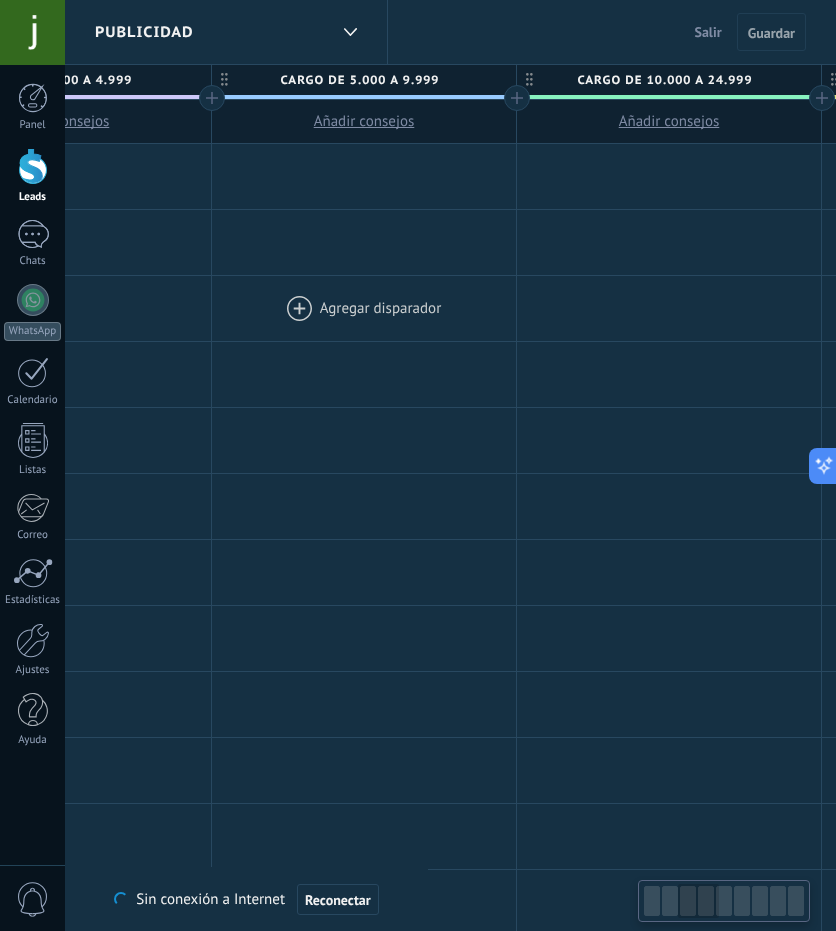 drag, startPoint x: 625, startPoint y: 302, endPoint x: 282, endPoint y: 313, distance: 343.17633 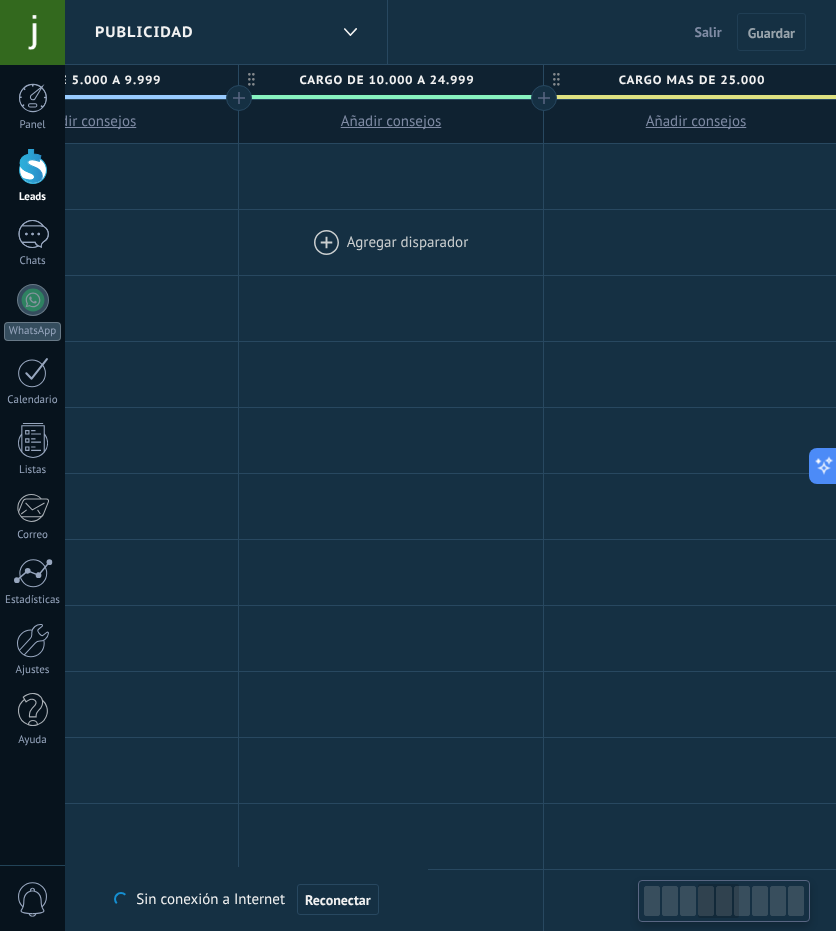 scroll, scrollTop: 0, scrollLeft: 1074, axis: horizontal 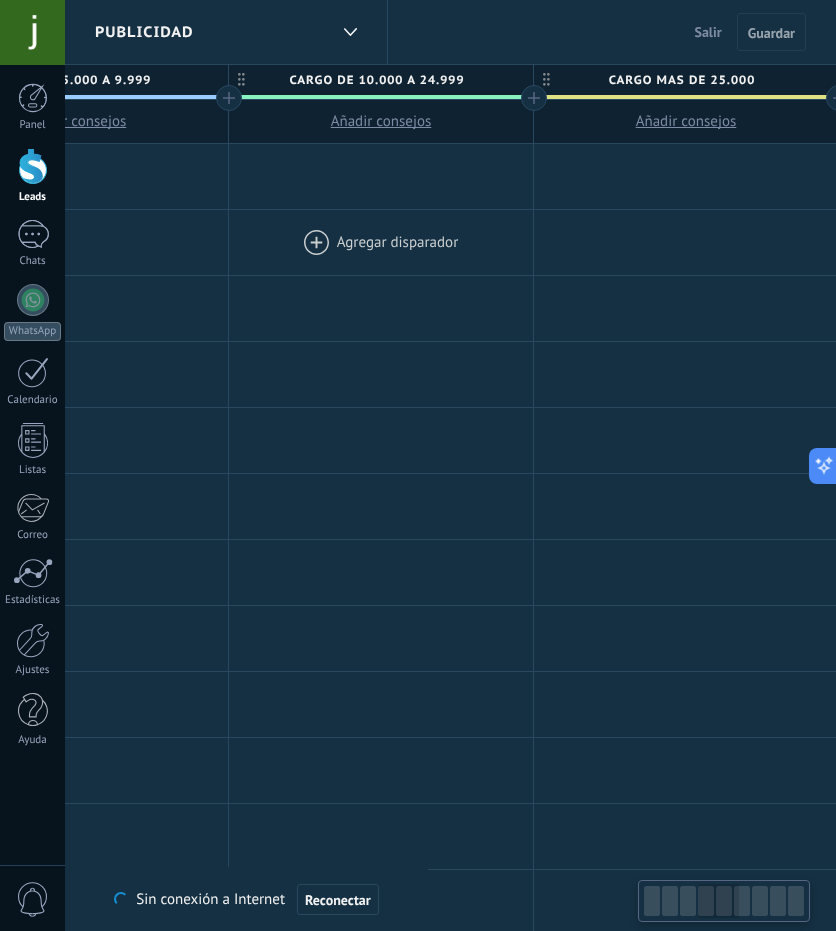 drag, startPoint x: 622, startPoint y: 220, endPoint x: 418, endPoint y: 220, distance: 204 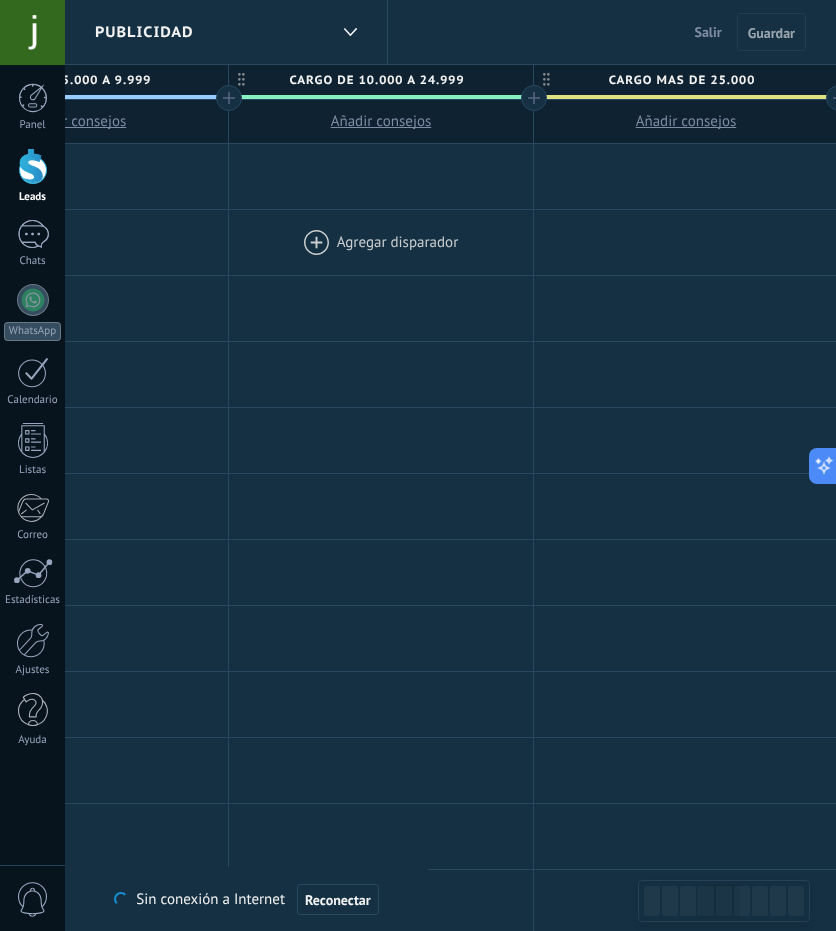 drag, startPoint x: 340, startPoint y: 237, endPoint x: 340, endPoint y: 248, distance: 11 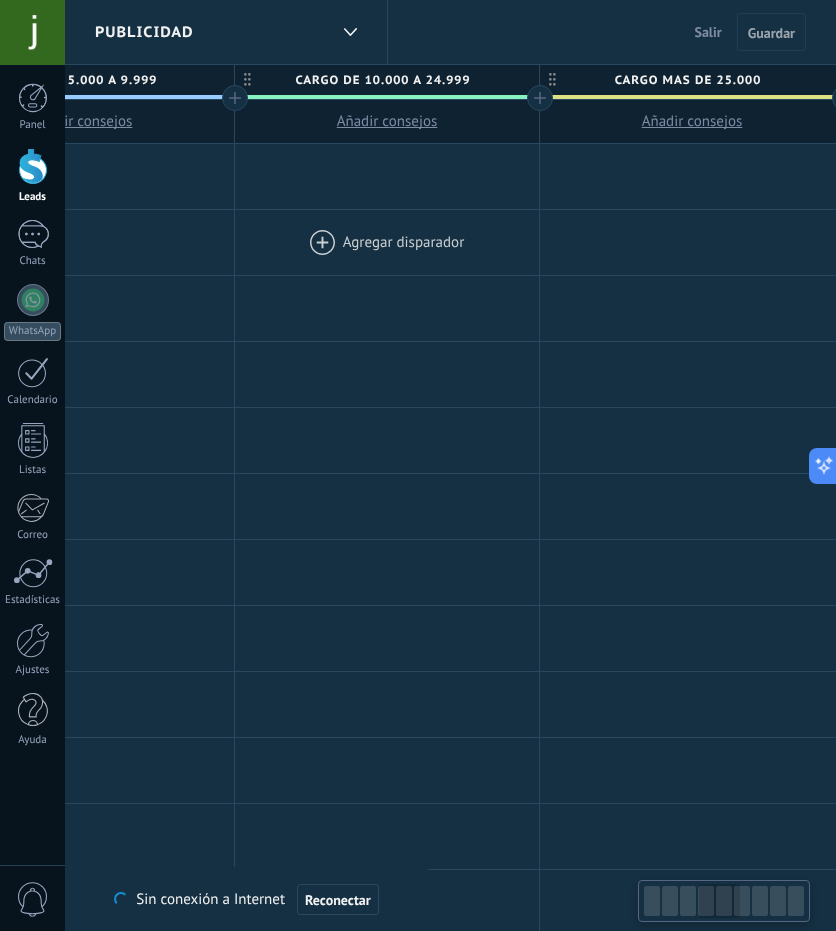 drag, startPoint x: 303, startPoint y: 239, endPoint x: 314, endPoint y: 259, distance: 22.825424 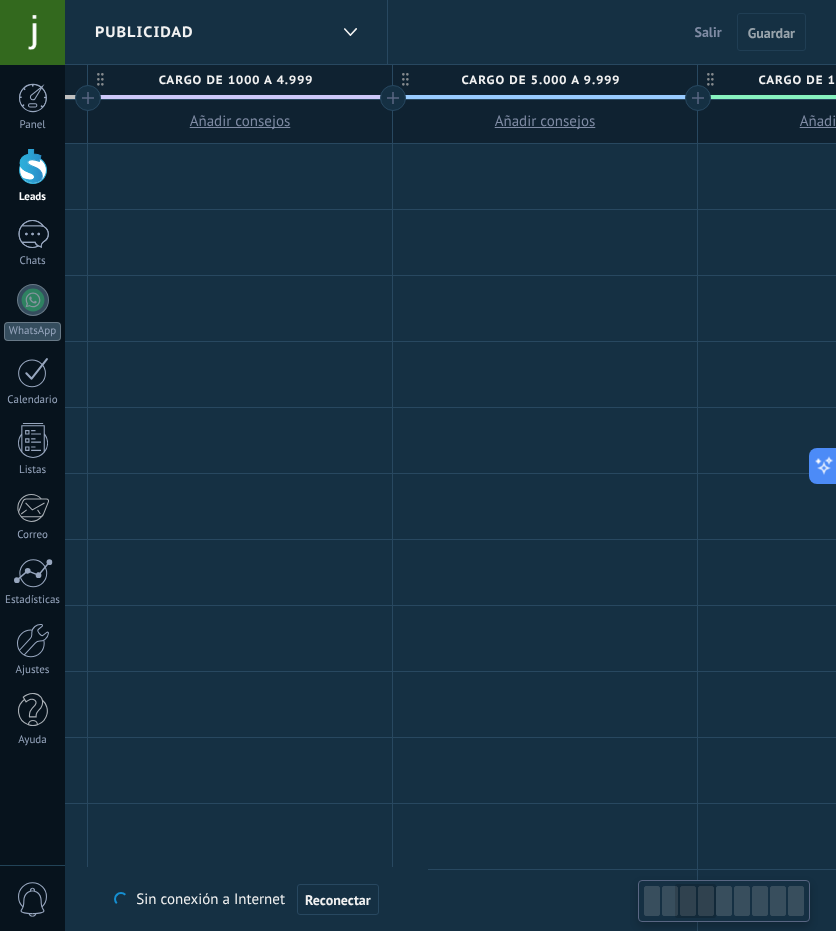 drag, startPoint x: 308, startPoint y: 565, endPoint x: 851, endPoint y: 447, distance: 555.67346 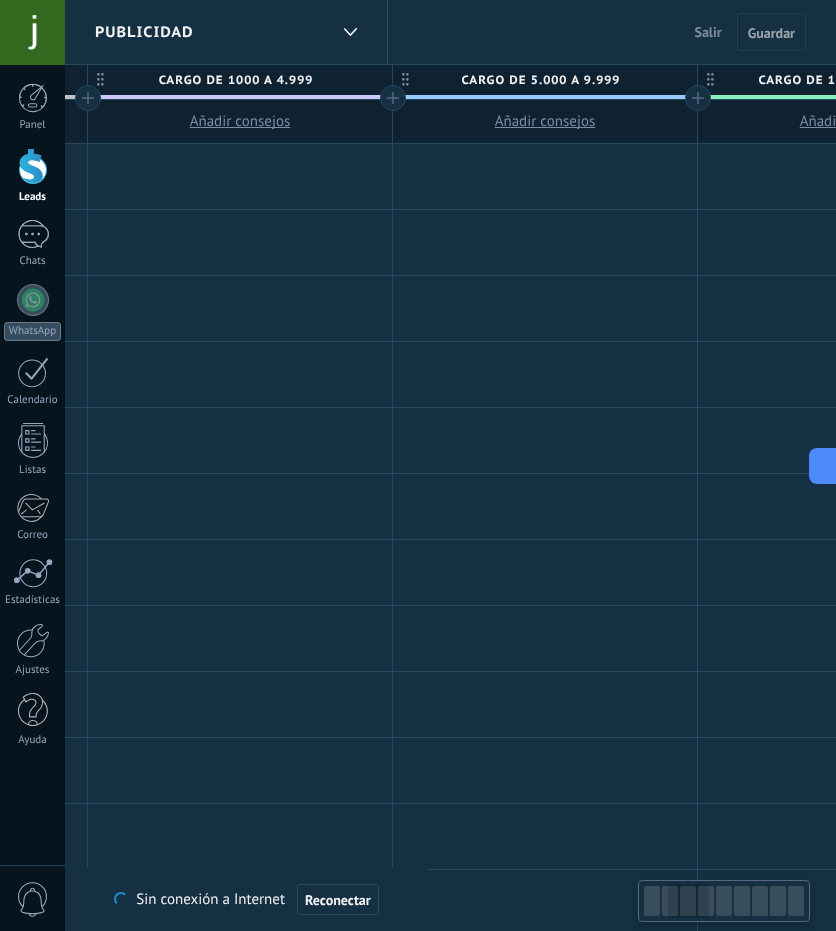 scroll, scrollTop: 0, scrollLeft: 68, axis: horizontal 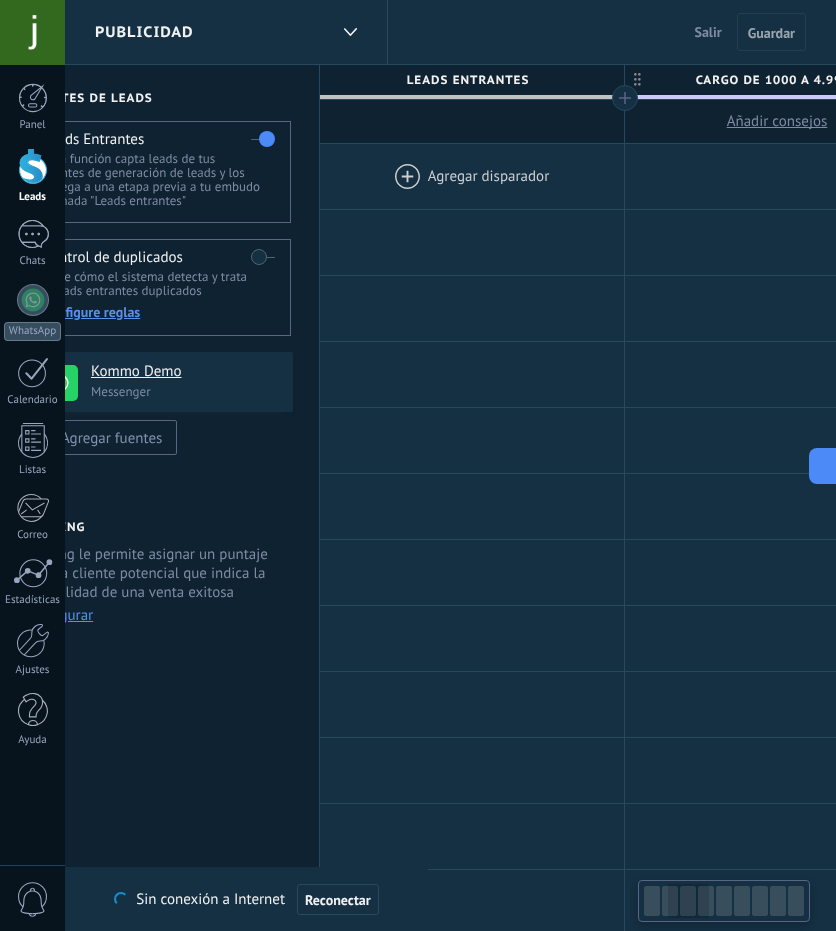 drag, startPoint x: 286, startPoint y: 189, endPoint x: 851, endPoint y: 202, distance: 565.14954 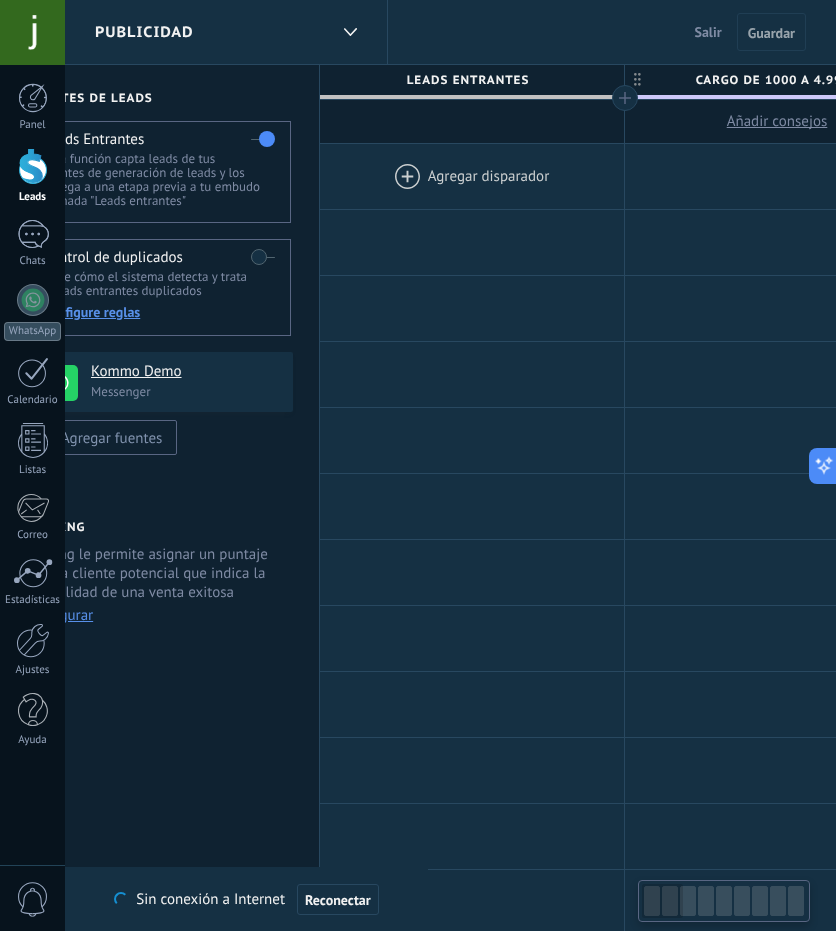 scroll, scrollTop: 0, scrollLeft: 0, axis: both 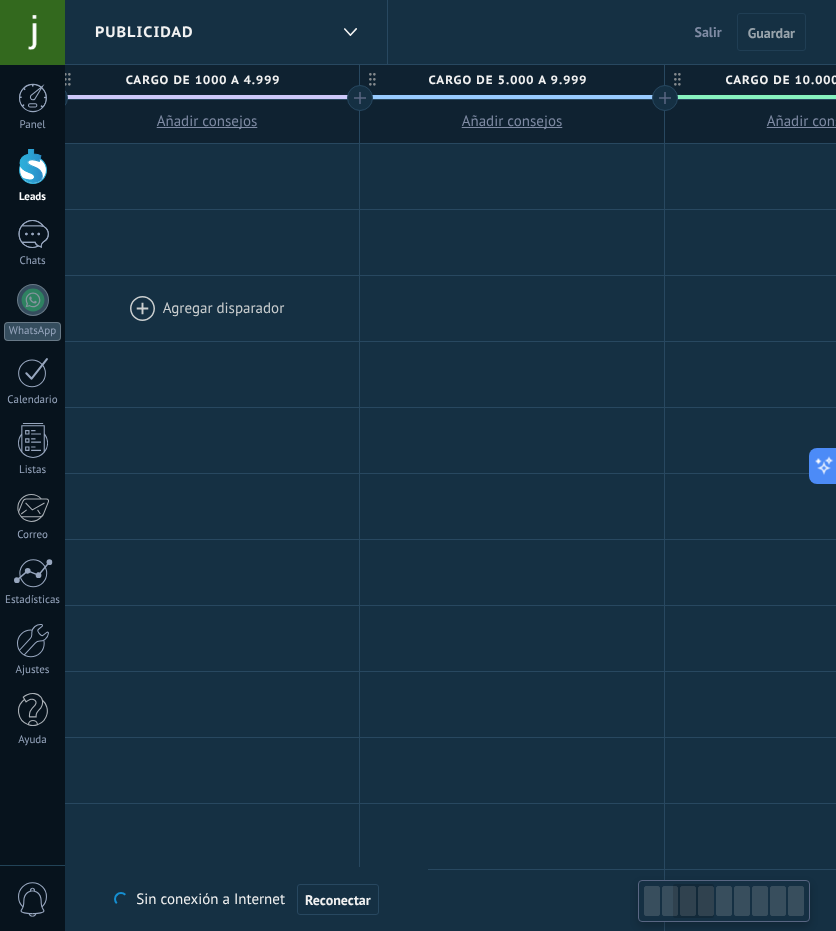 drag, startPoint x: 410, startPoint y: 271, endPoint x: 169, endPoint y: 274, distance: 241.01868 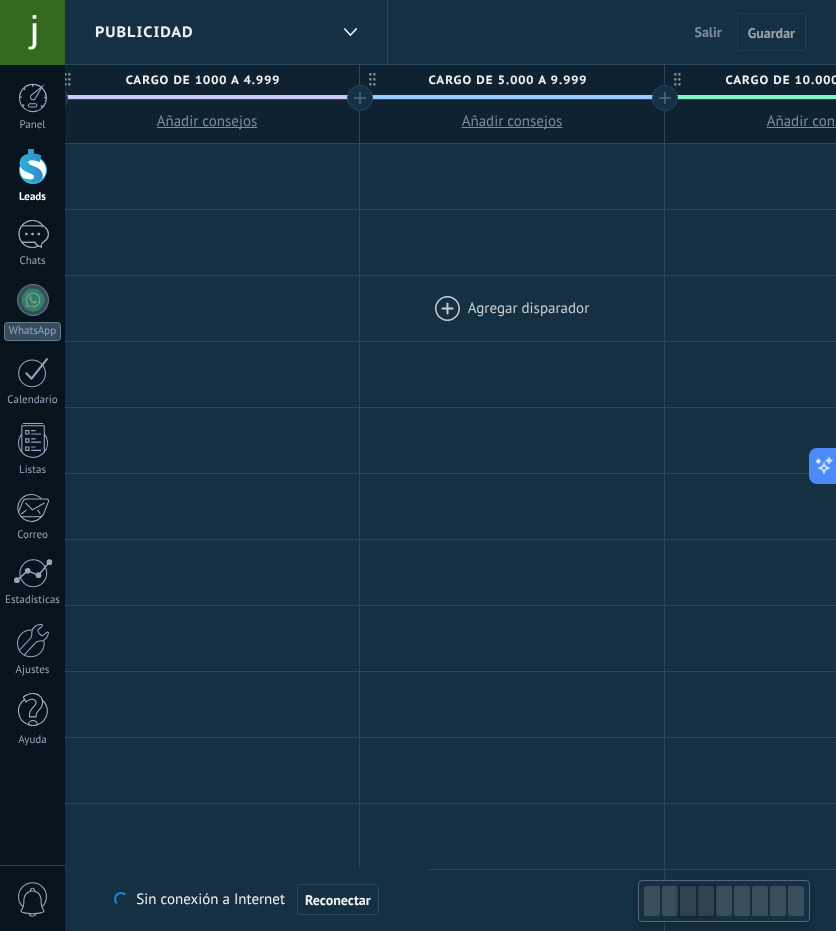 drag, startPoint x: 495, startPoint y: 285, endPoint x: 249, endPoint y: 282, distance: 246.0183 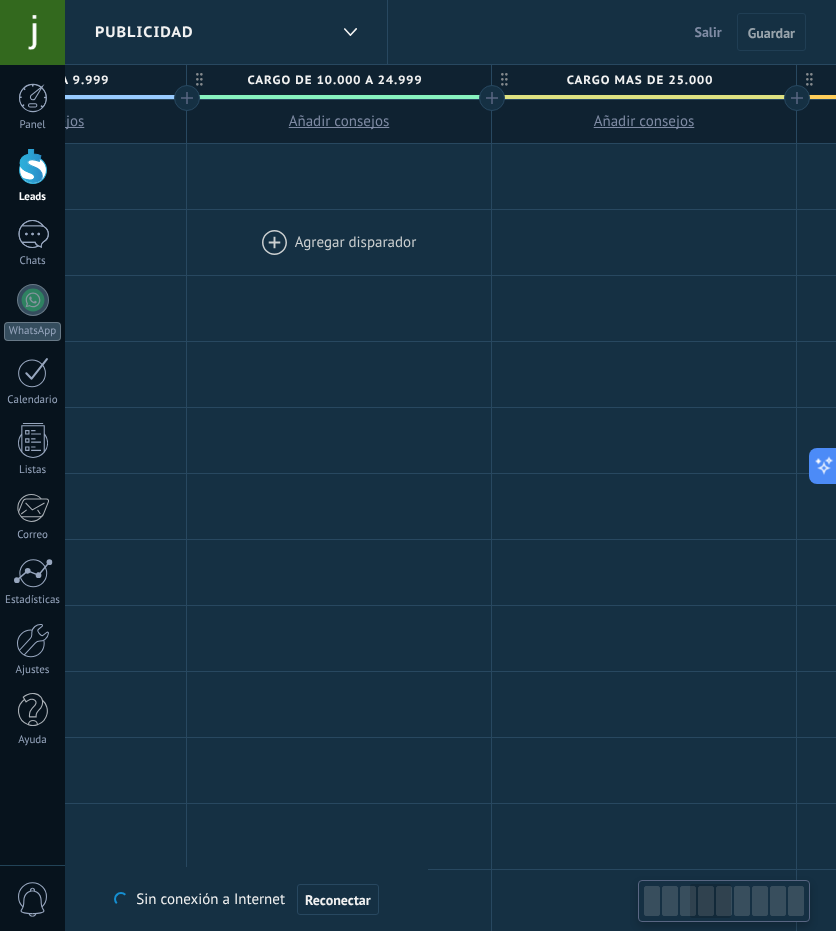 drag, startPoint x: 723, startPoint y: 199, endPoint x: 450, endPoint y: 213, distance: 273.35873 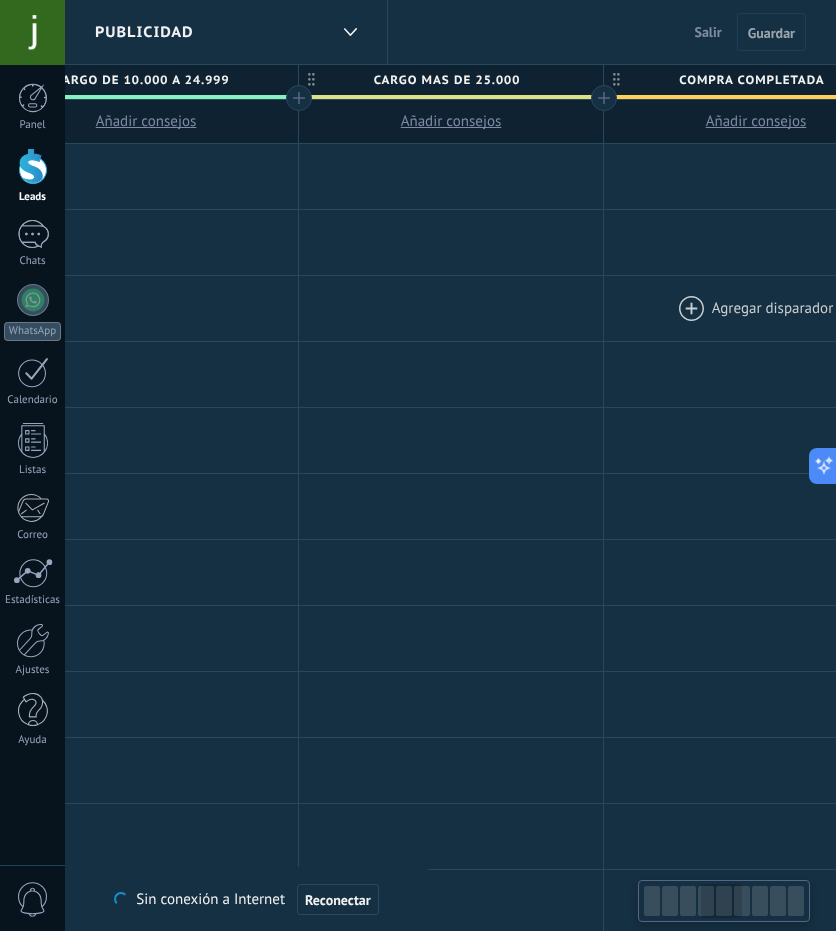 drag, startPoint x: 727, startPoint y: 203, endPoint x: 507, endPoint y: 291, distance: 236.94725 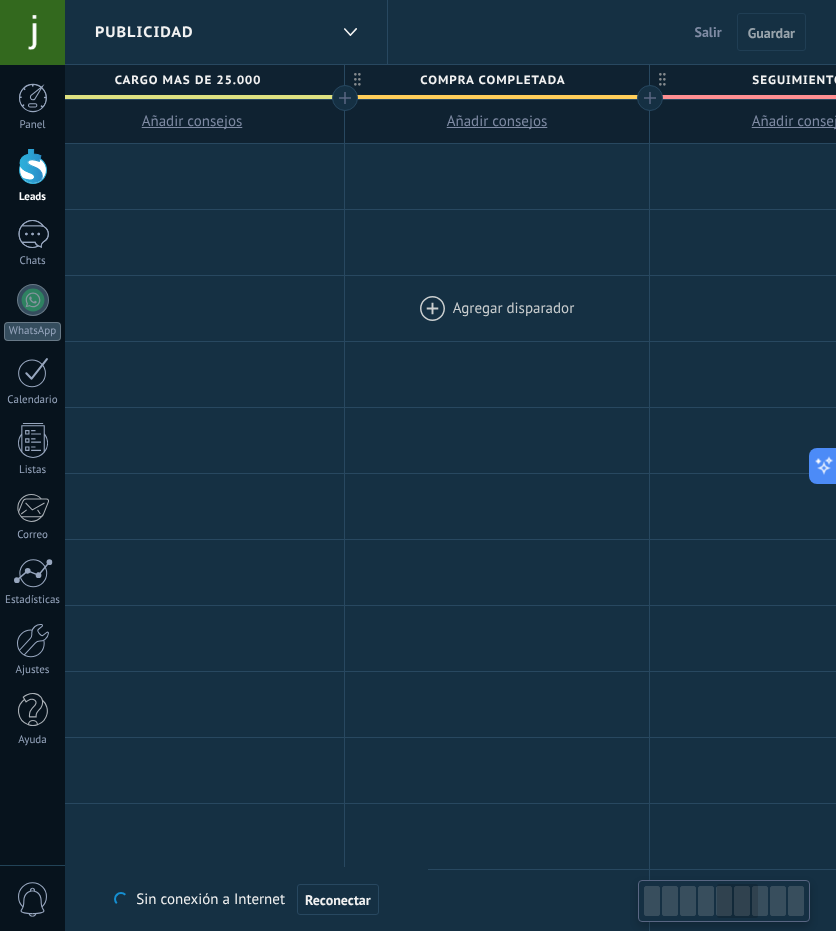 drag, startPoint x: 623, startPoint y: 317, endPoint x: 455, endPoint y: 310, distance: 168.14577 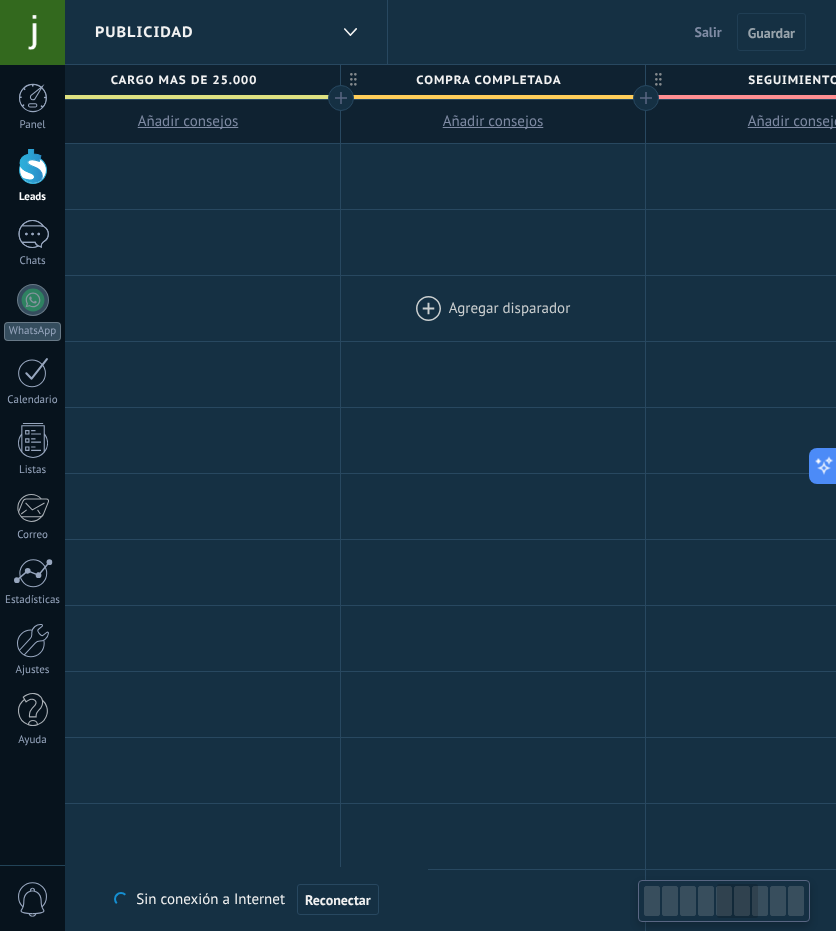 click at bounding box center (493, 308) 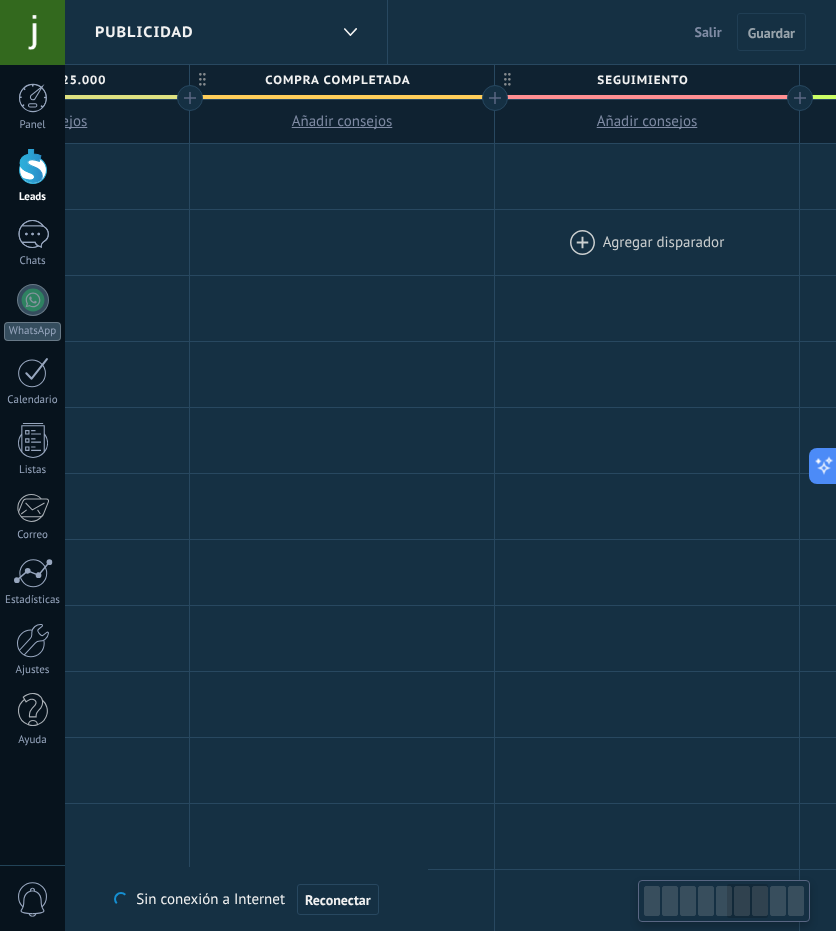 drag, startPoint x: 796, startPoint y: 242, endPoint x: 667, endPoint y: 242, distance: 129 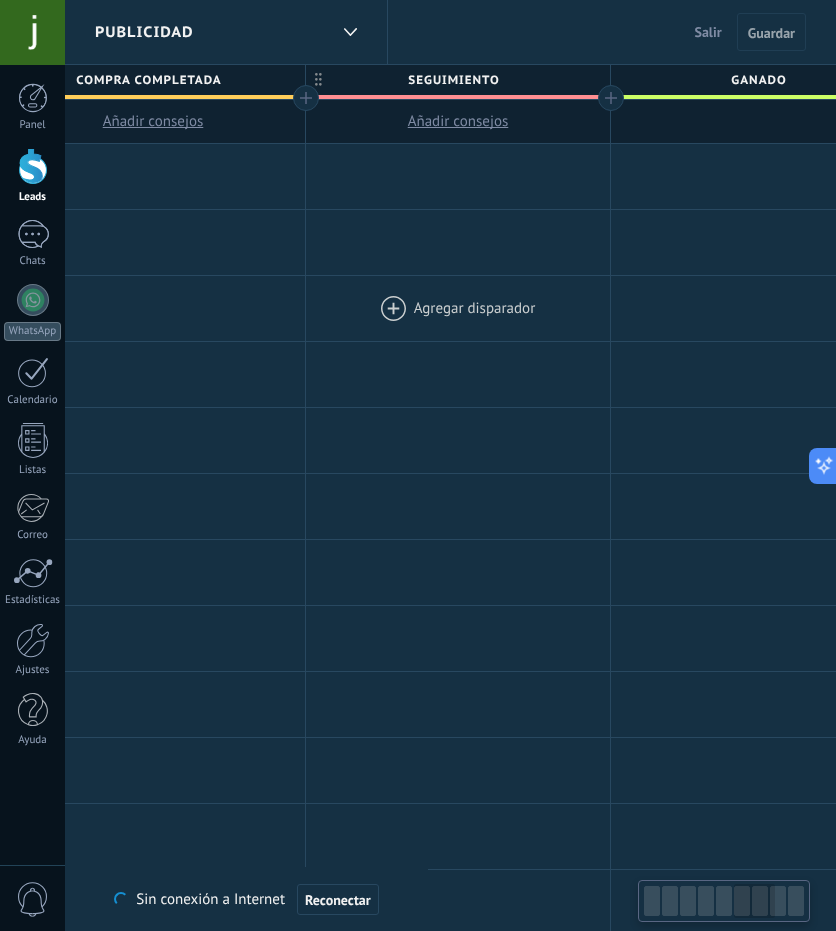 drag, startPoint x: 643, startPoint y: 318, endPoint x: 576, endPoint y: 308, distance: 67.74216 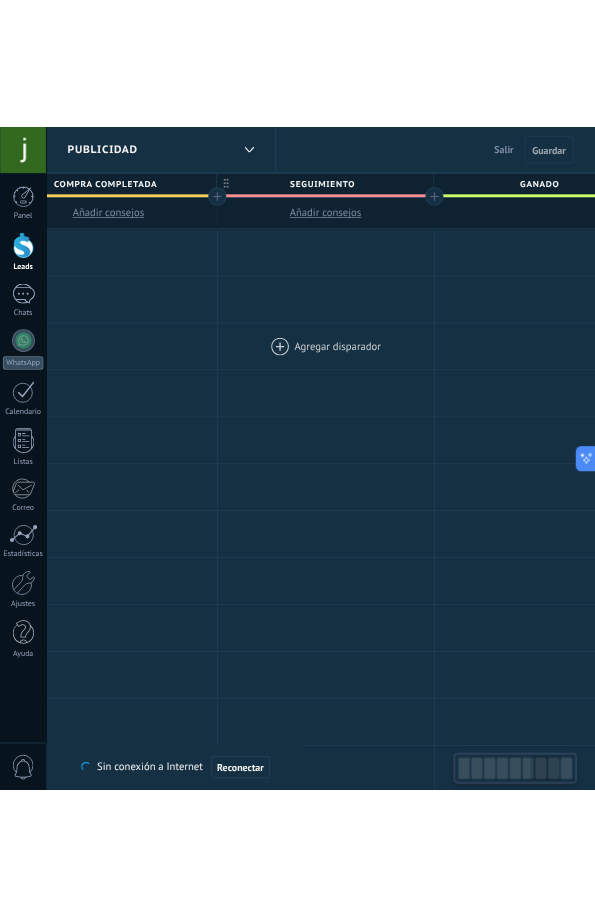 scroll, scrollTop: 0, scrollLeft: 1928, axis: horizontal 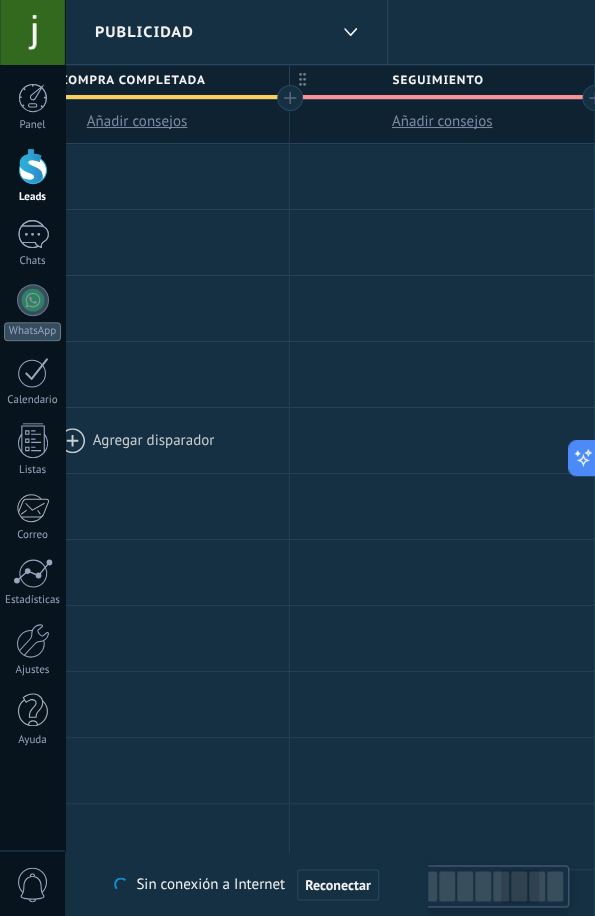 drag, startPoint x: 530, startPoint y: 309, endPoint x: 184, endPoint y: 430, distance: 366.5474 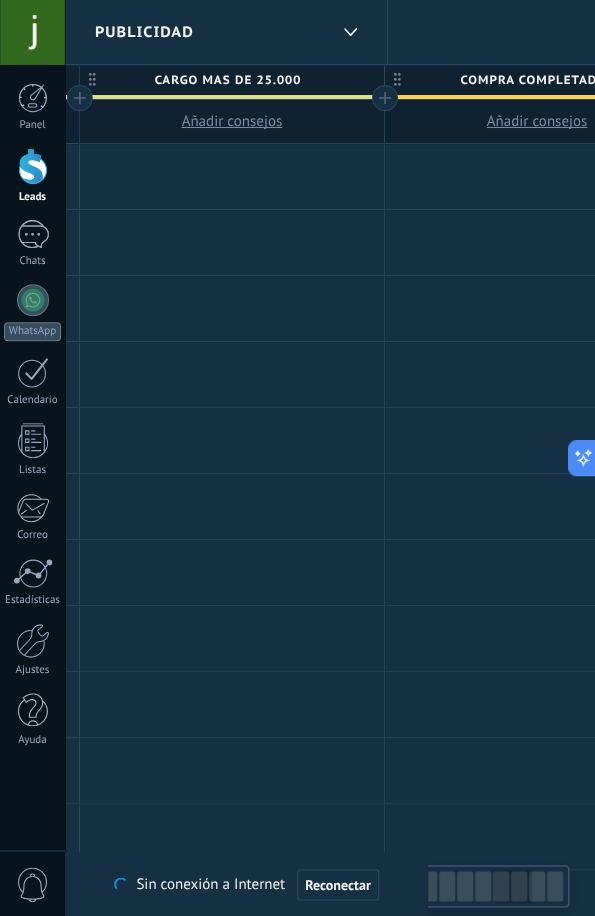 drag, startPoint x: 199, startPoint y: 433, endPoint x: 619, endPoint y: 377, distance: 423.7169 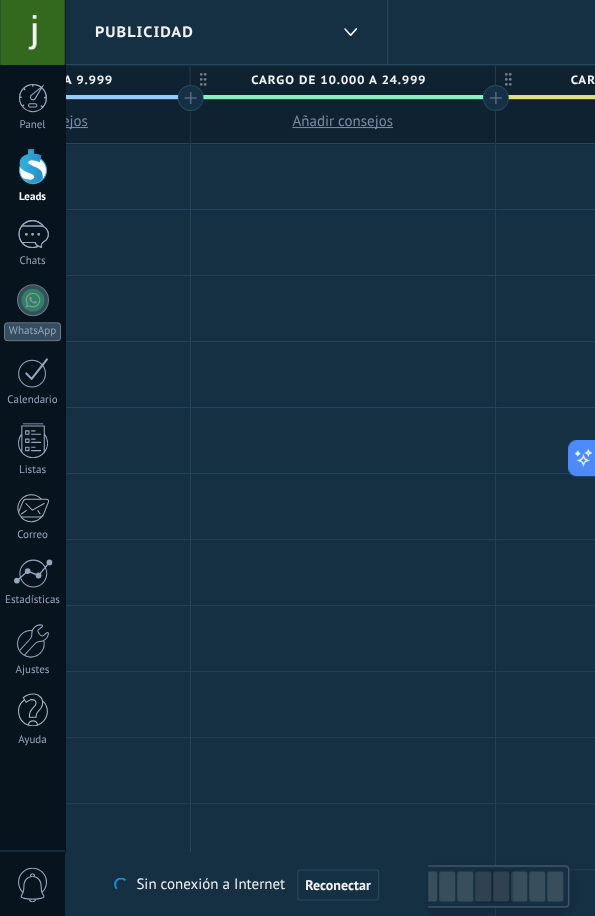 drag, startPoint x: 222, startPoint y: 251, endPoint x: 679, endPoint y: 239, distance: 457.15753 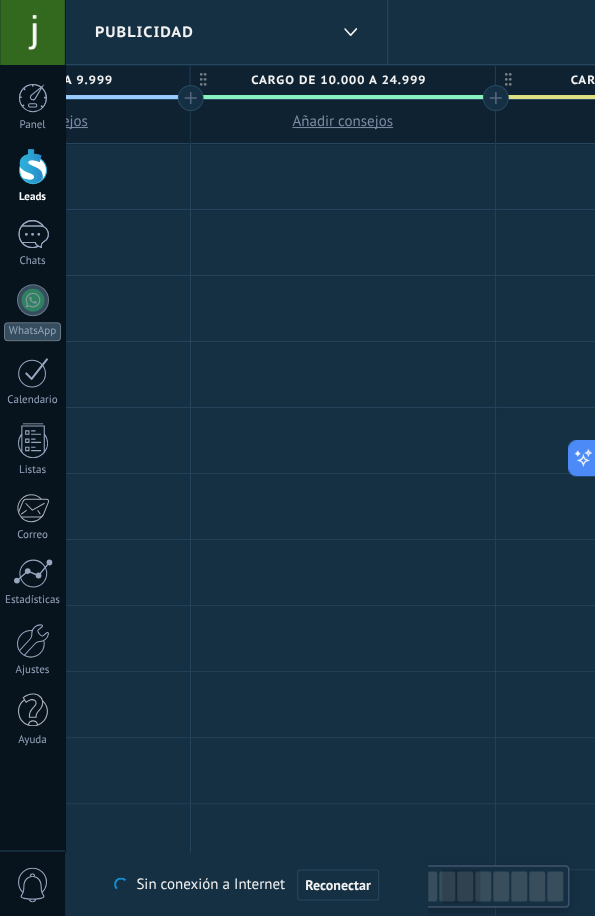 drag, startPoint x: 243, startPoint y: 242, endPoint x: 643, endPoint y: 233, distance: 400.10123 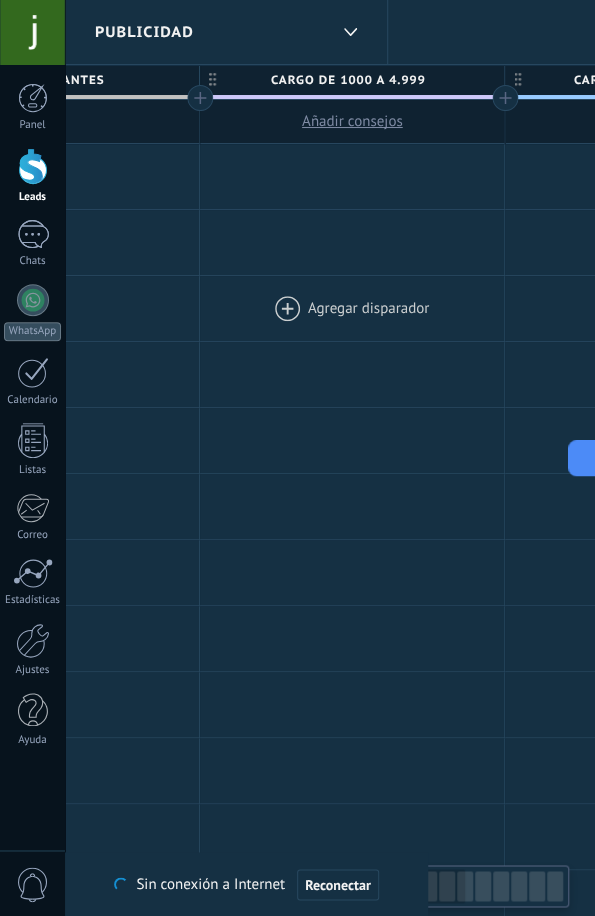 drag, startPoint x: 234, startPoint y: 251, endPoint x: 428, endPoint y: 281, distance: 196.30588 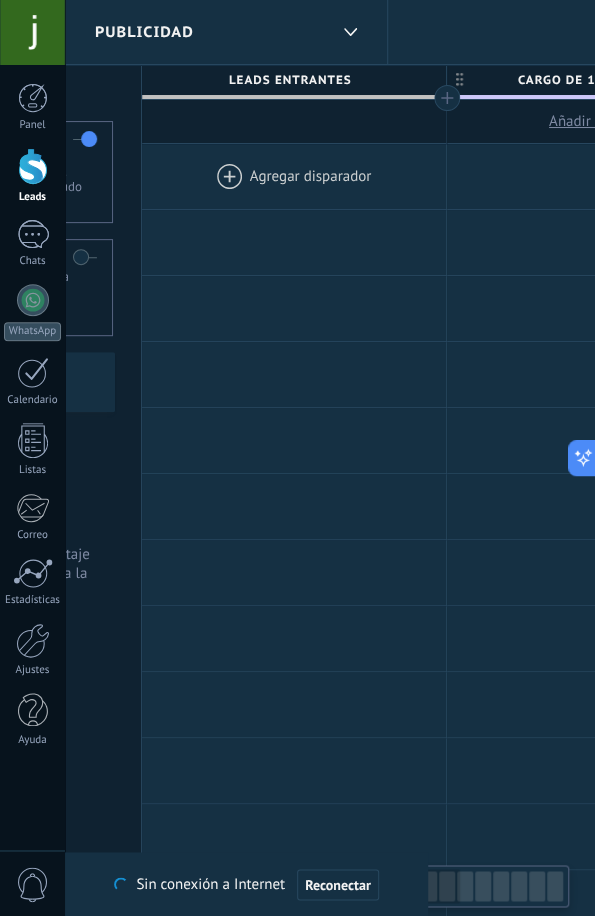 drag, startPoint x: 298, startPoint y: 281, endPoint x: 718, endPoint y: 239, distance: 422.0948 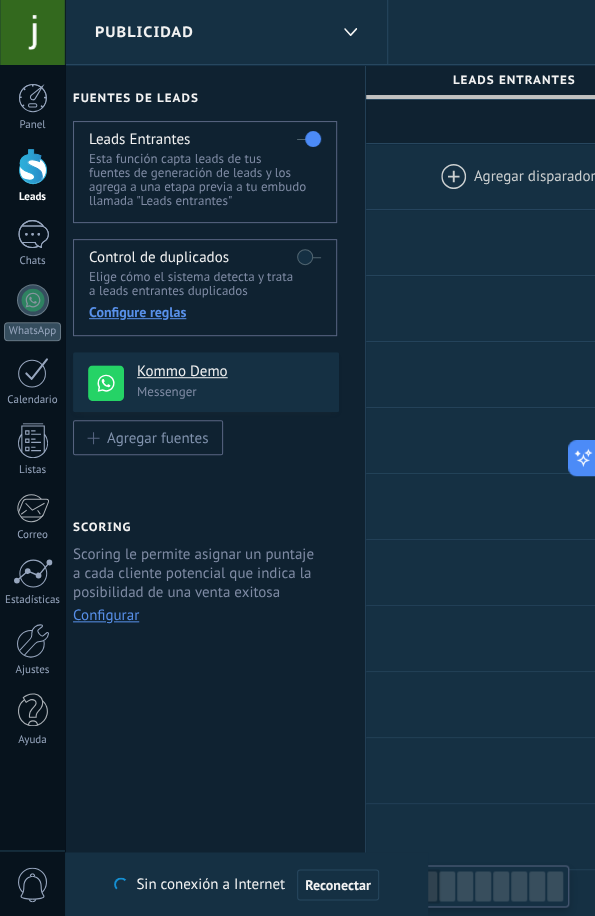 scroll, scrollTop: 0, scrollLeft: 0, axis: both 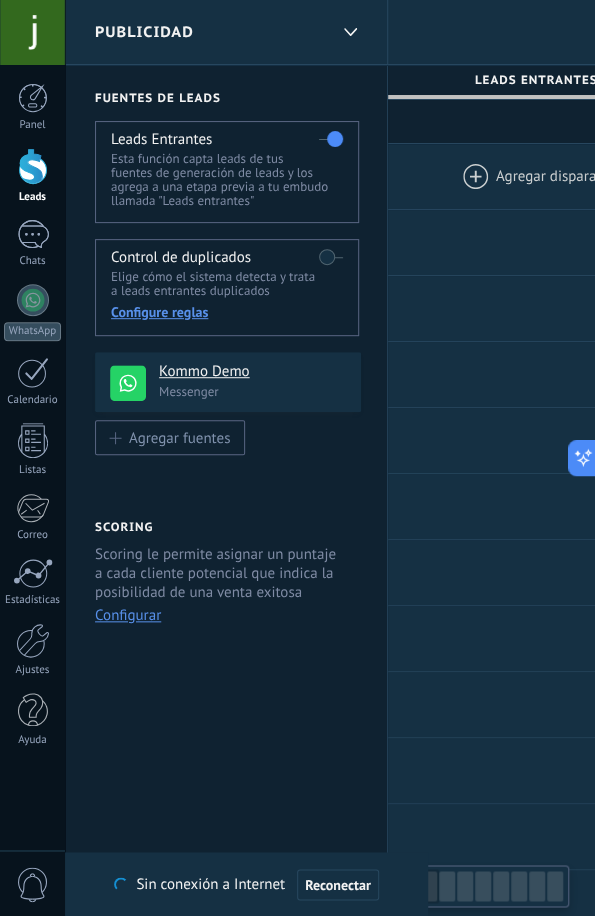 drag, startPoint x: 240, startPoint y: 316, endPoint x: 691, endPoint y: 269, distance: 453.44238 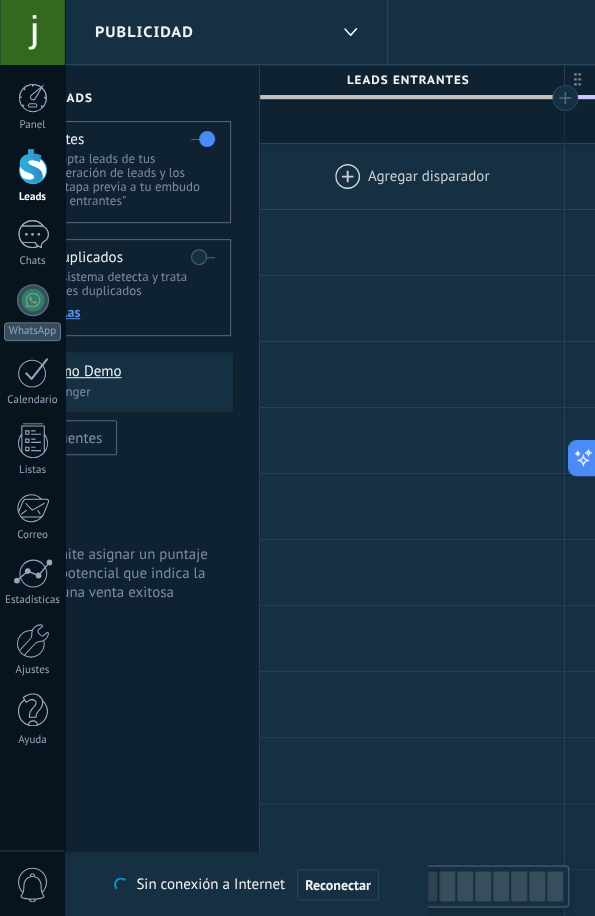 scroll, scrollTop: 0, scrollLeft: 172, axis: horizontal 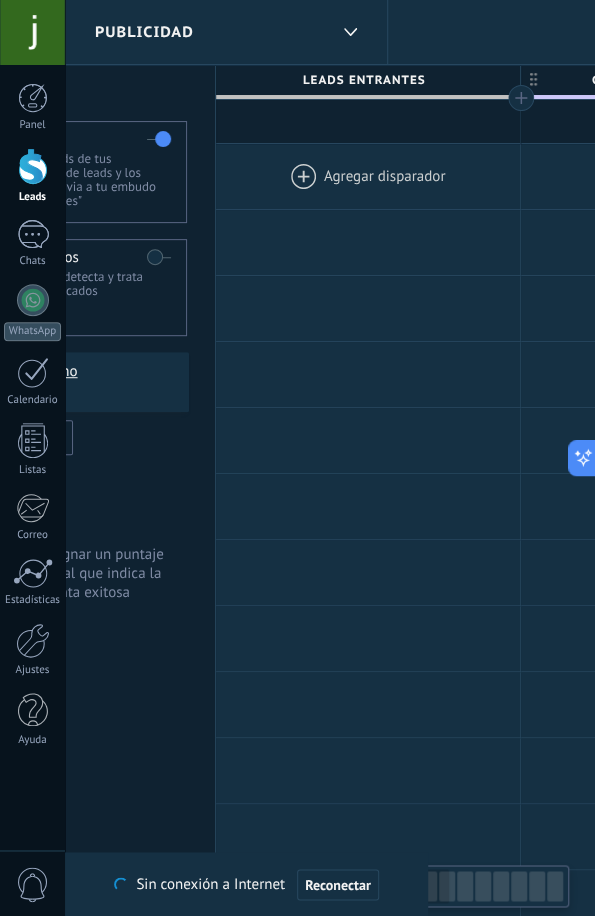 drag, startPoint x: 246, startPoint y: 499, endPoint x: -131, endPoint y: 499, distance: 377 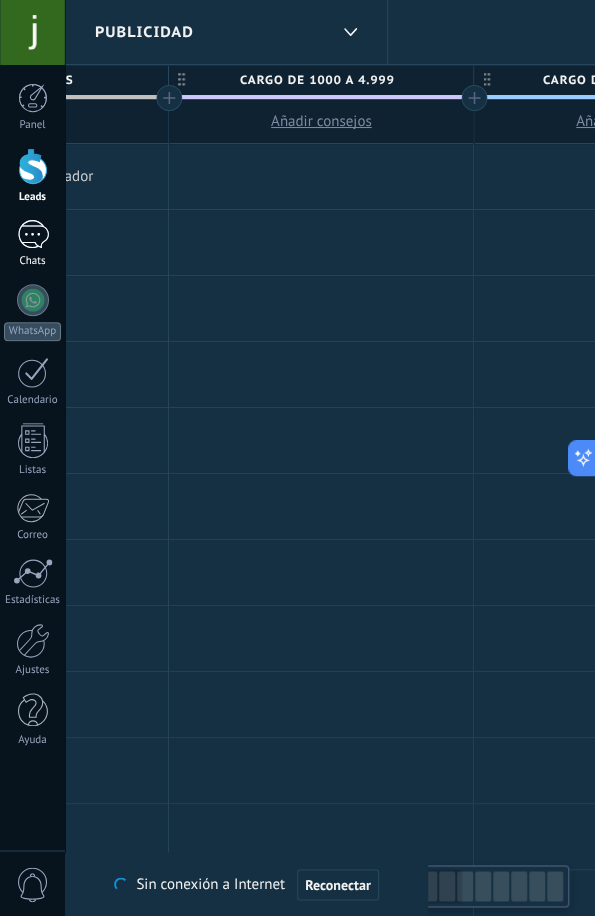 drag, startPoint x: 428, startPoint y: 240, endPoint x: 47, endPoint y: 225, distance: 381.29517 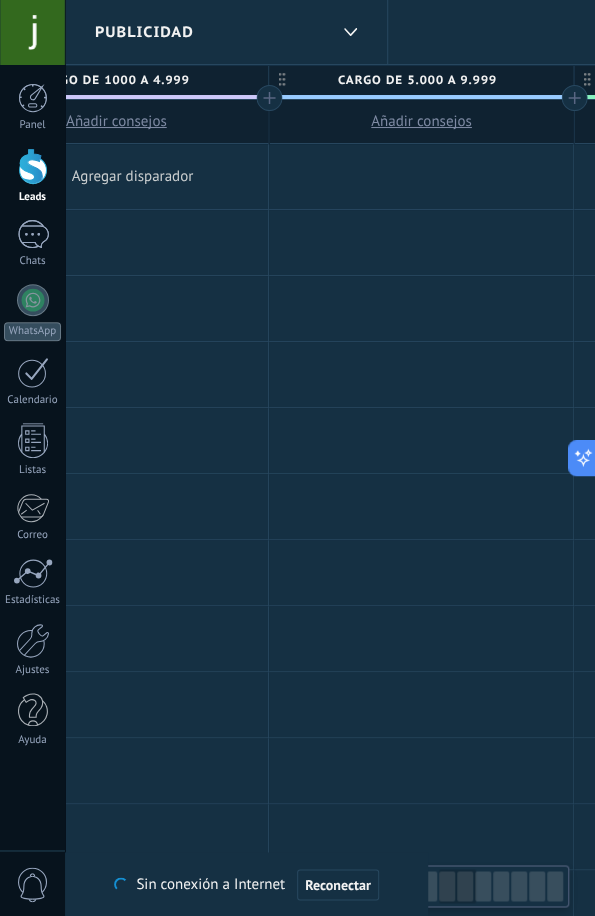 scroll, scrollTop: 0, scrollLeft: 795, axis: horizontal 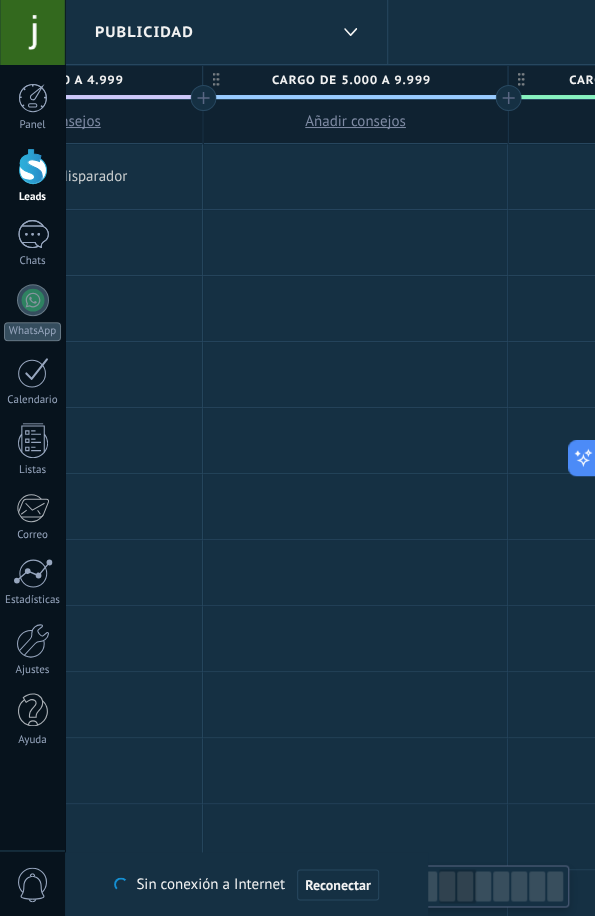 drag, startPoint x: 359, startPoint y: 177, endPoint x: 100, endPoint y: 177, distance: 259 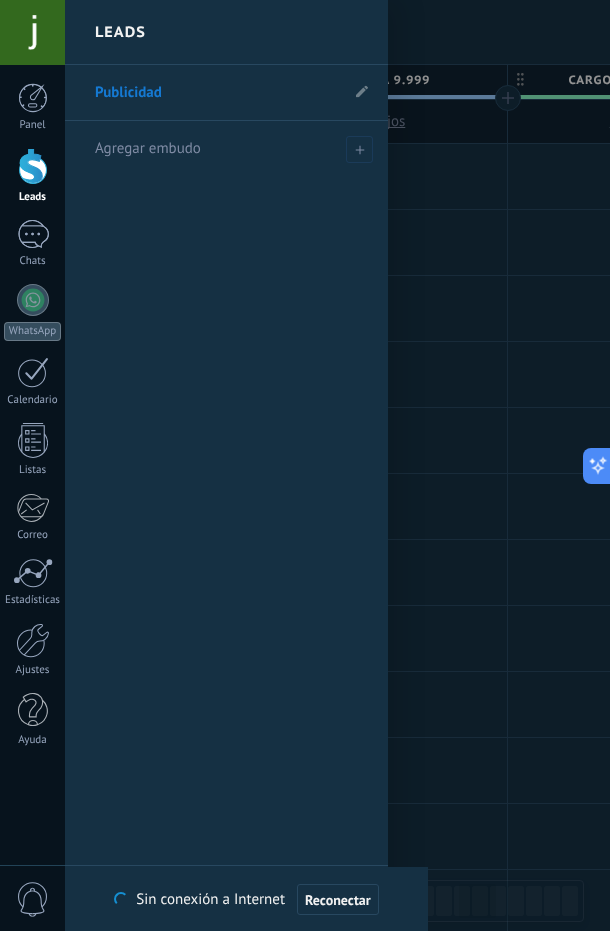 drag, startPoint x: 260, startPoint y: 261, endPoint x: 171, endPoint y: 264, distance: 89.050545 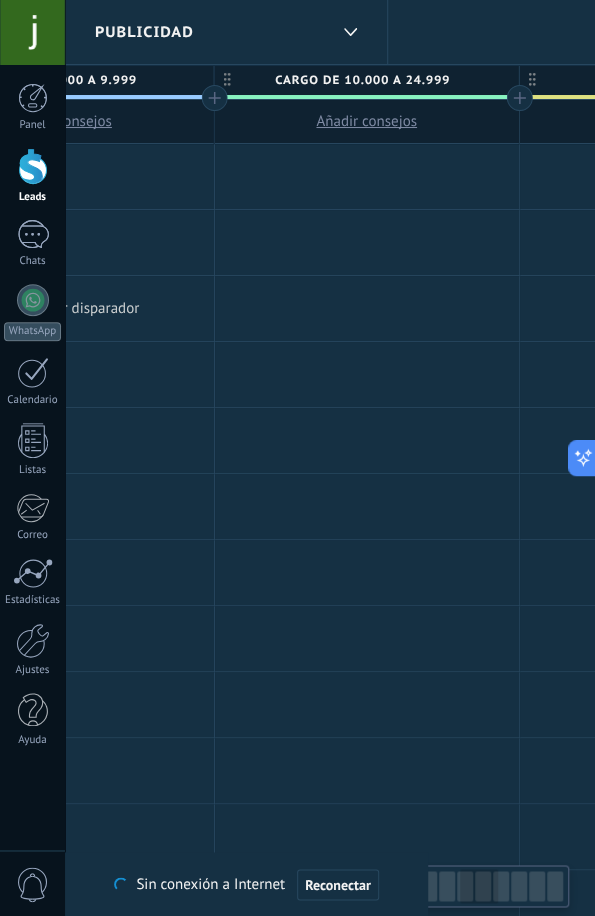 drag, startPoint x: 458, startPoint y: 207, endPoint x: 166, endPoint y: 285, distance: 302.2383 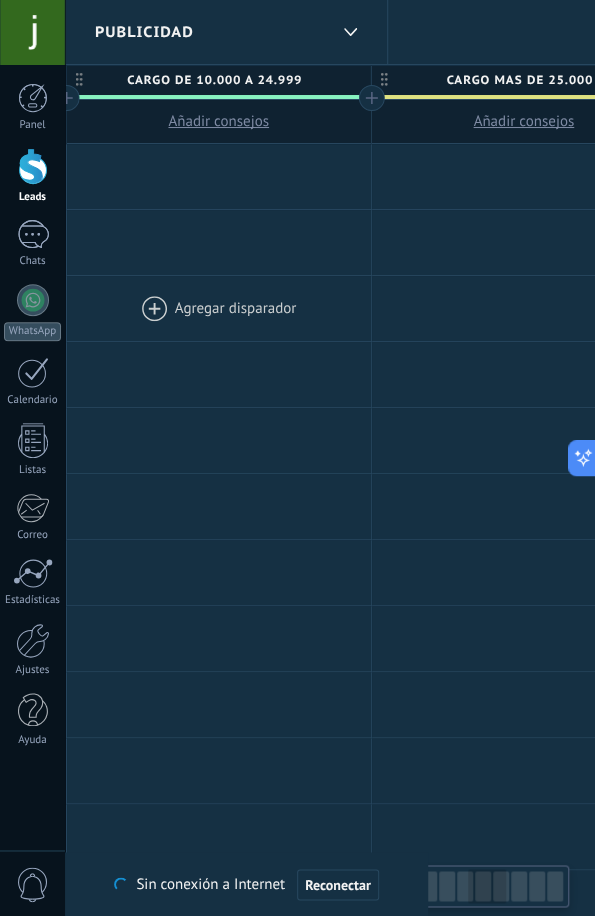 drag, startPoint x: 358, startPoint y: 273, endPoint x: 201, endPoint y: 293, distance: 158.26875 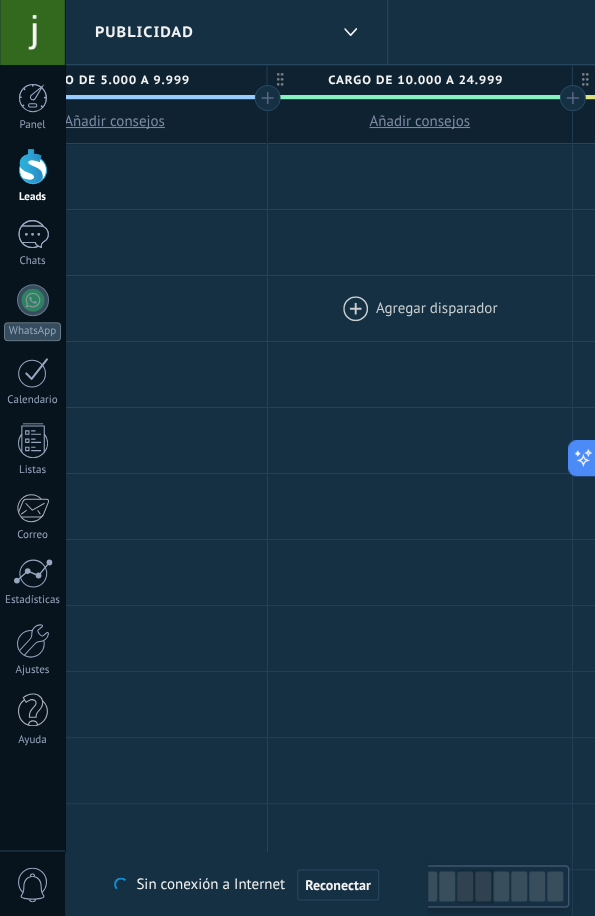 drag, startPoint x: 322, startPoint y: 319, endPoint x: 509, endPoint y: 287, distance: 189.71822 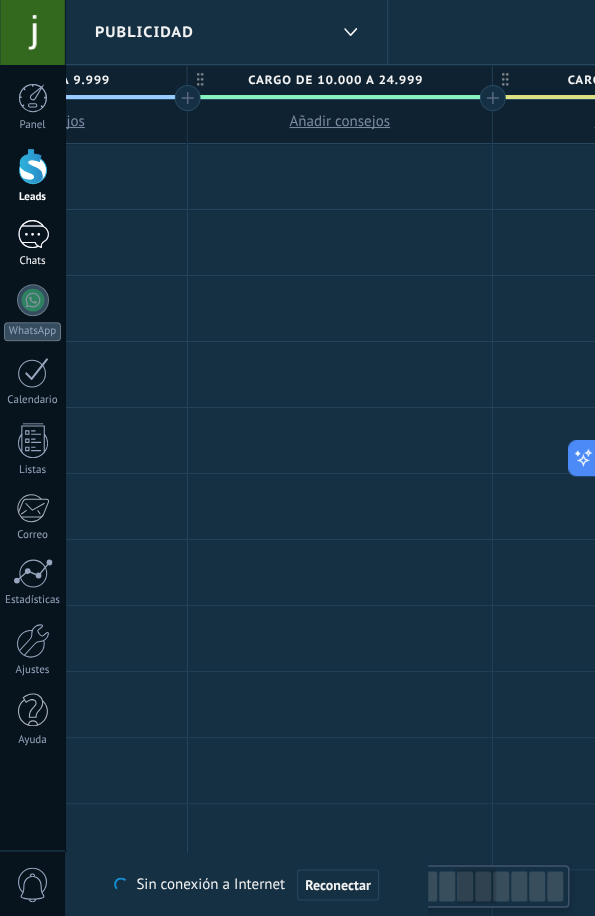 drag, startPoint x: 430, startPoint y: 252, endPoint x: 28, endPoint y: 252, distance: 402 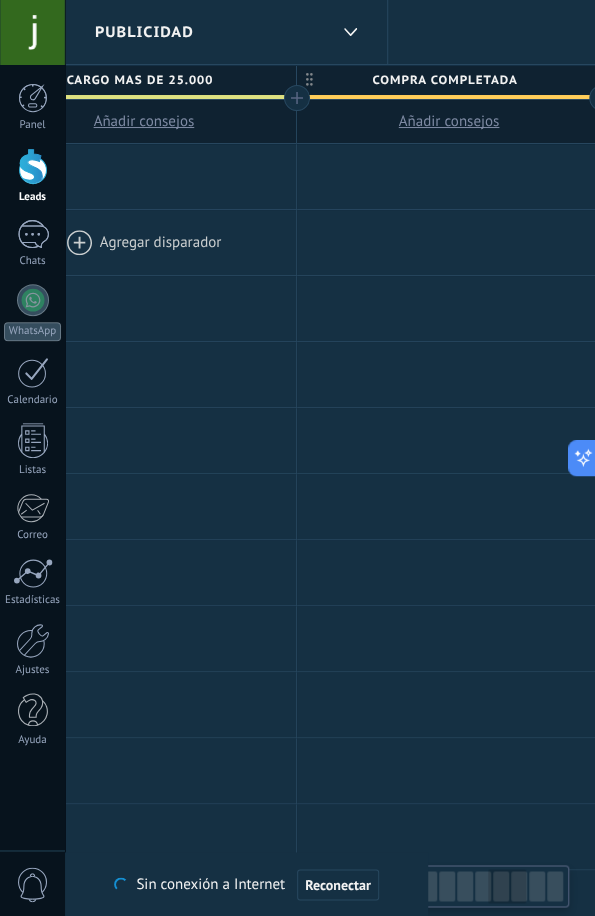 drag, startPoint x: 476, startPoint y: 252, endPoint x: 252, endPoint y: 243, distance: 224.18073 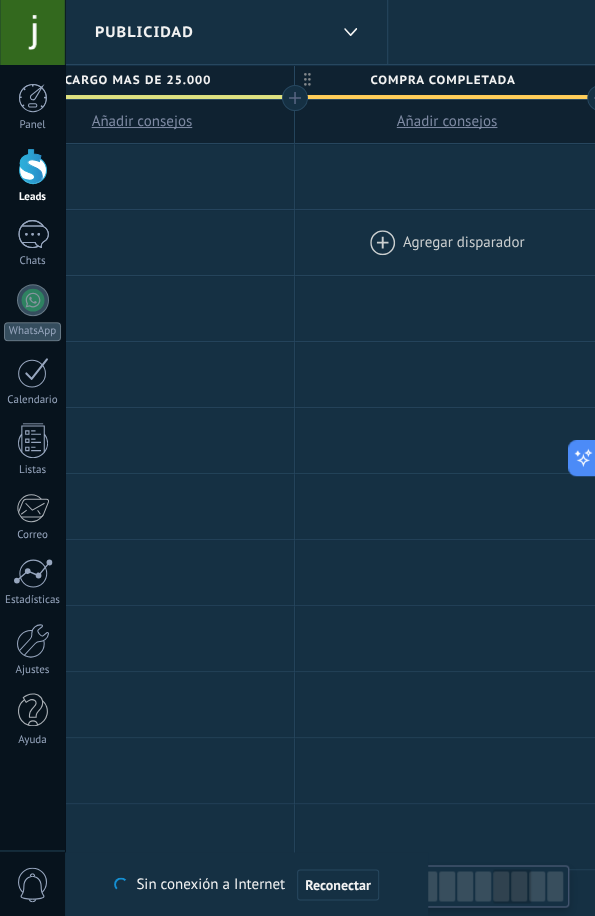 scroll, scrollTop: 0, scrollLeft: 1720, axis: horizontal 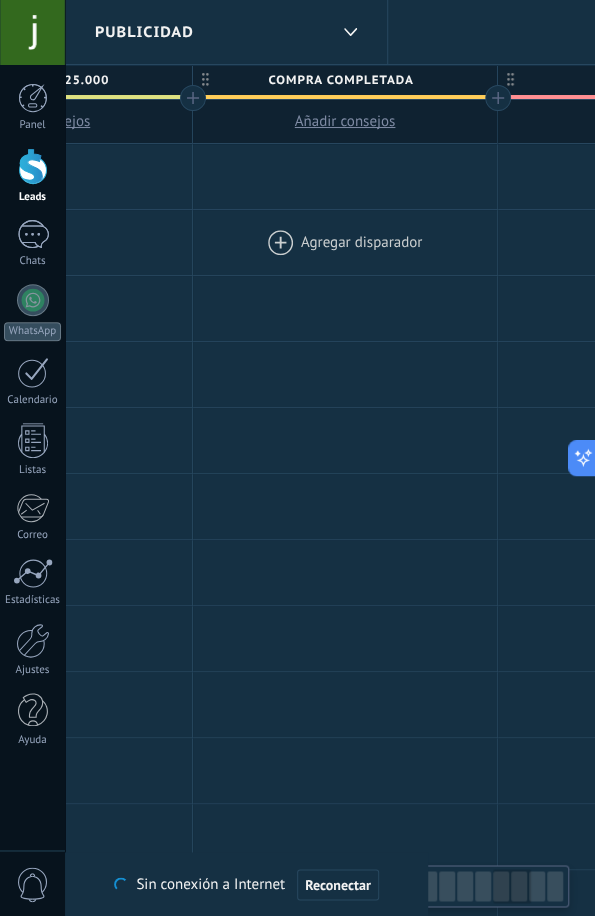 click at bounding box center [345, 242] 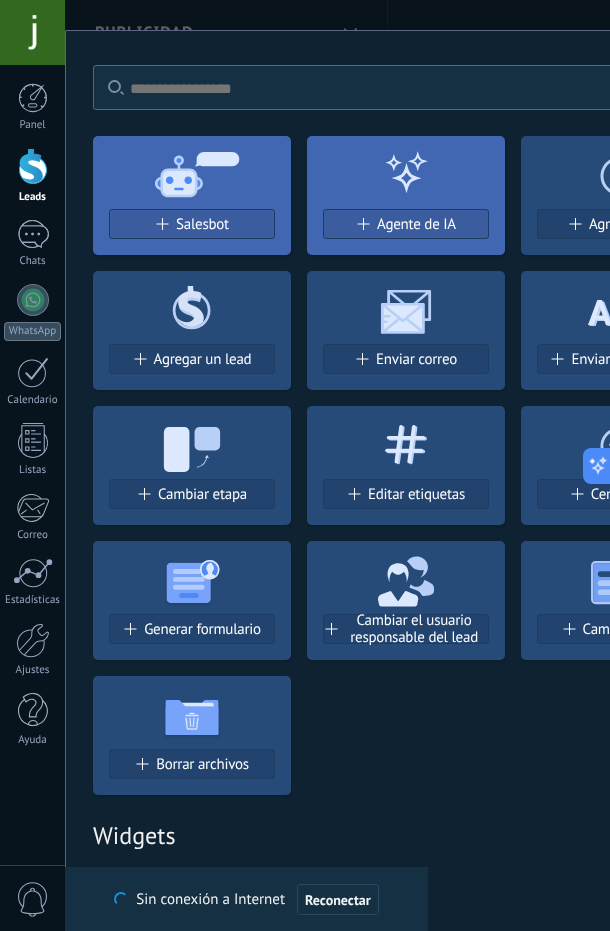 drag, startPoint x: 373, startPoint y: 233, endPoint x: 365, endPoint y: 799, distance: 566.0565 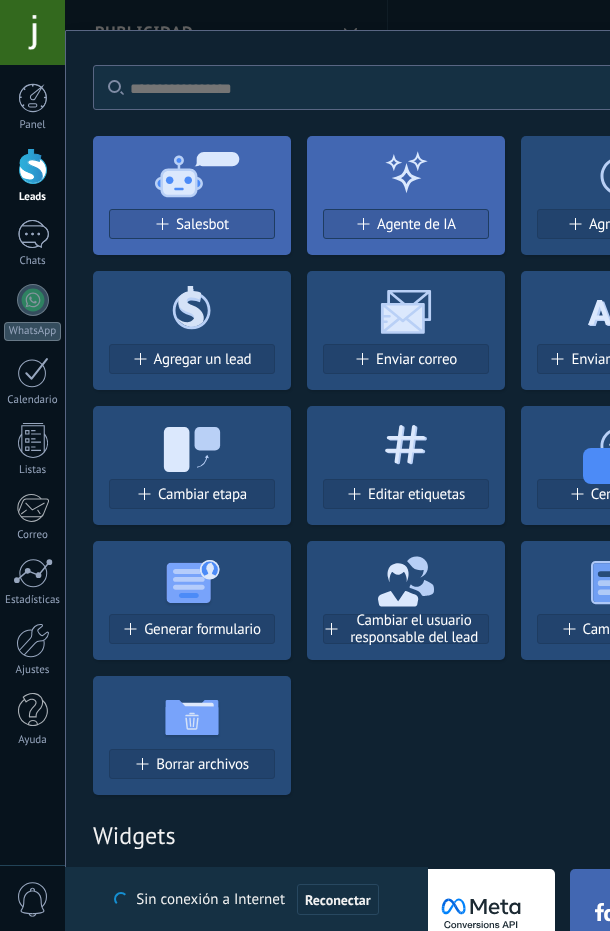 drag, startPoint x: 403, startPoint y: 745, endPoint x: 48, endPoint y: 748, distance: 355.01266 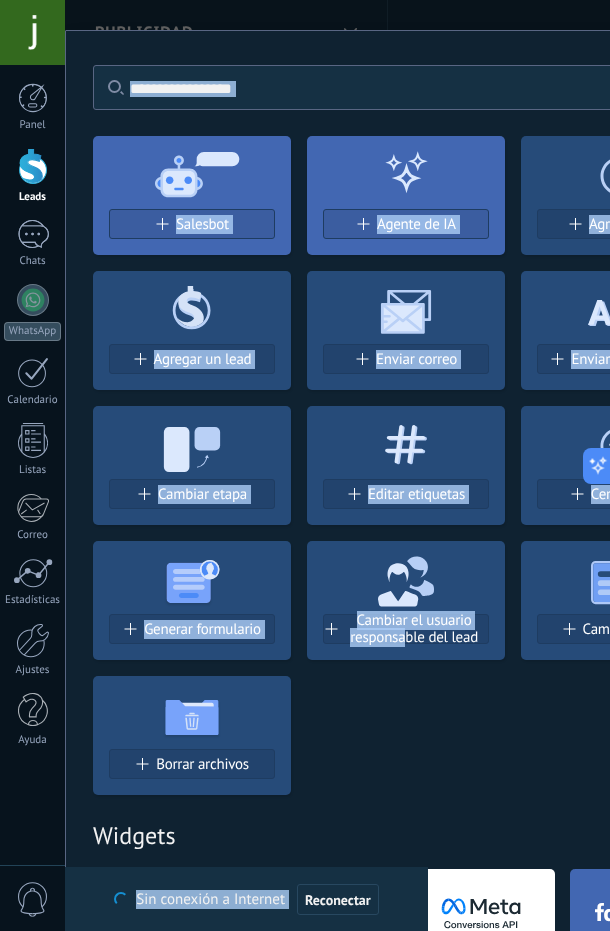 click on "No hay resultados Salesbot Agente de IA Agregar tarea Agregar un lead Enviar correo Enviar un webhook Cambiar etapa Editar etiquetas Cerrar Tareas Generar formulario Cambiar el usuario responsable del lead Cambiar campo Borrar archivos Widgets Google Analytics Connect your Google Analytics account and create custom Google Analytics Instalar AdWords Conecte su cuenta publicitaria y configure la publicidad en Google Autorizar Meta Conversions API Sincroniza tu cuenta Meta para mejorar tus anuncios Conectar Facebook Conecte este módulo y use la publicidad en Facebook Conectar Creditor por CatCode Control de pagos parciales en un lead Instalar Chatter - WA+ChatGPT via Komanda F5 Integración de WhatsApp, Telegram, Avito & VK Instalar Documentos de Google por AMOGURU Documentos de Google por AMOGURU Instalar Distribución Inteligente por AMOGURU Distribución inteligente de leads de amoGURU Instalar Bloque de cambio de estado de AMOGURU Mover leads solo a etapas configuradas. Instalar Whatsapp de YouMessages Zoom" at bounding box center [407, 2076] 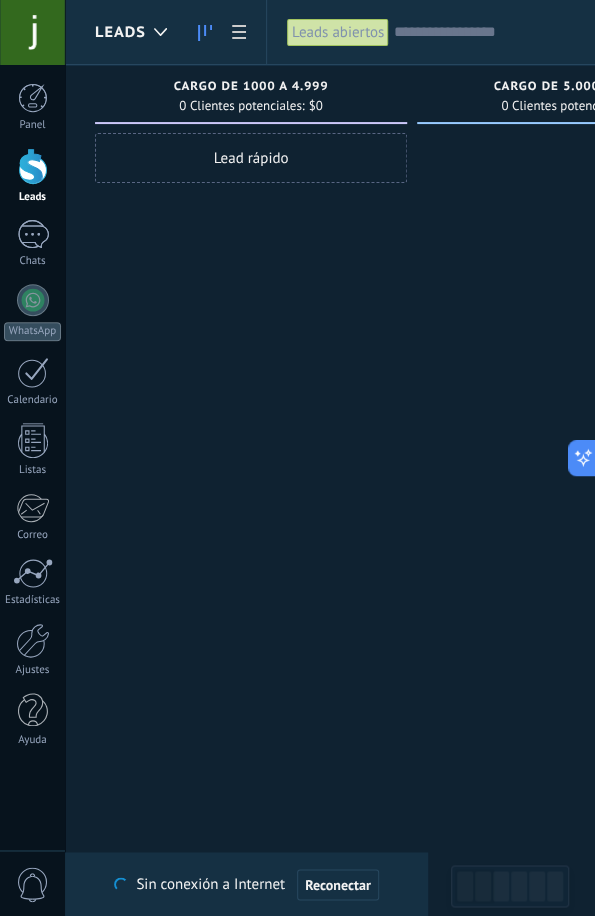 drag, startPoint x: 376, startPoint y: 334, endPoint x: 474, endPoint y: 302, distance: 103.09219 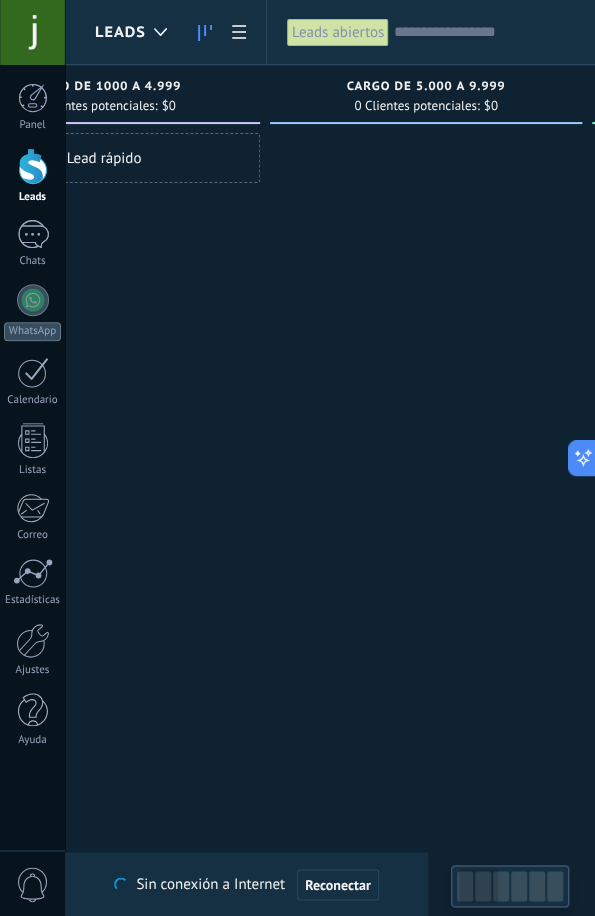 drag, startPoint x: 474, startPoint y: 302, endPoint x: 328, endPoint y: 301, distance: 146.00342 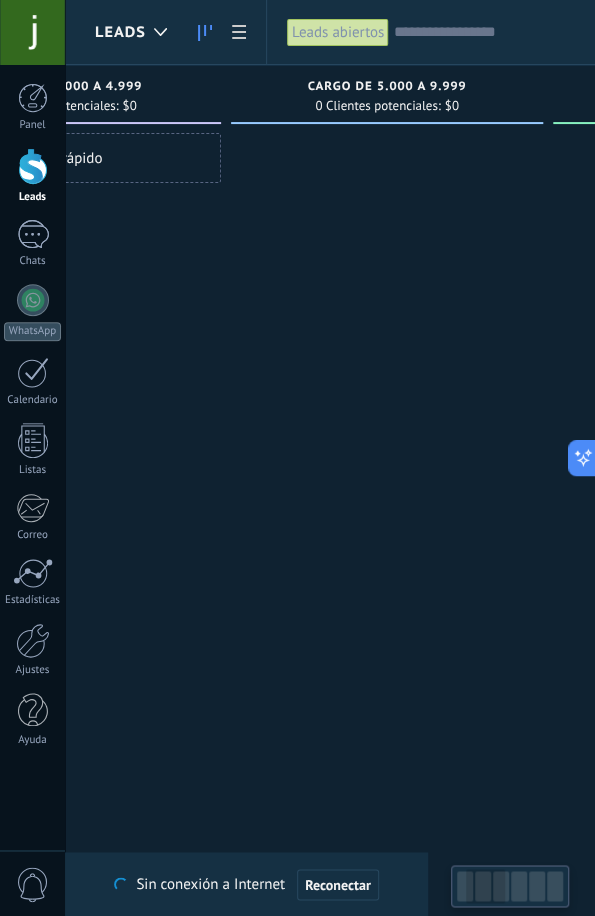 scroll, scrollTop: 0, scrollLeft: 209, axis: horizontal 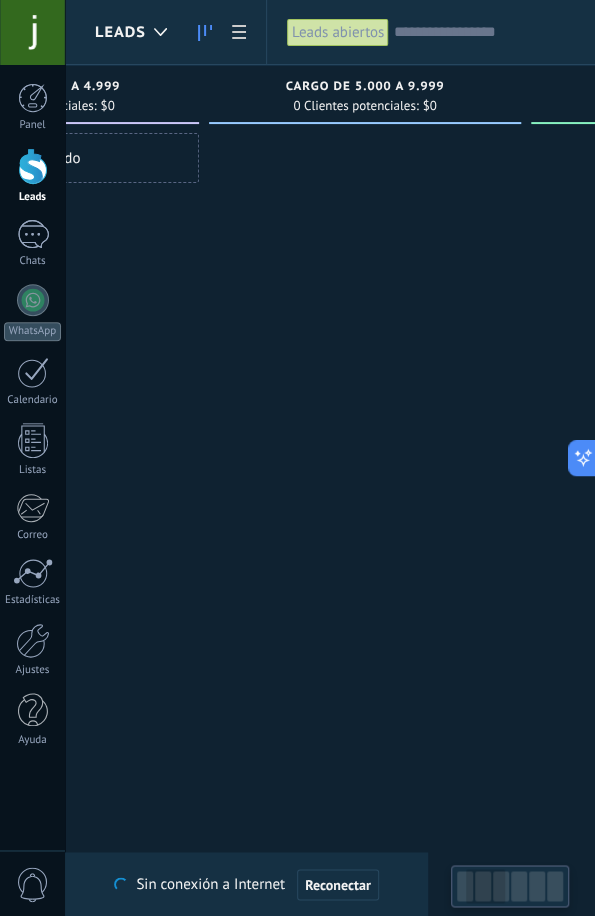drag, startPoint x: 437, startPoint y: 287, endPoint x: 377, endPoint y: 285, distance: 60.033325 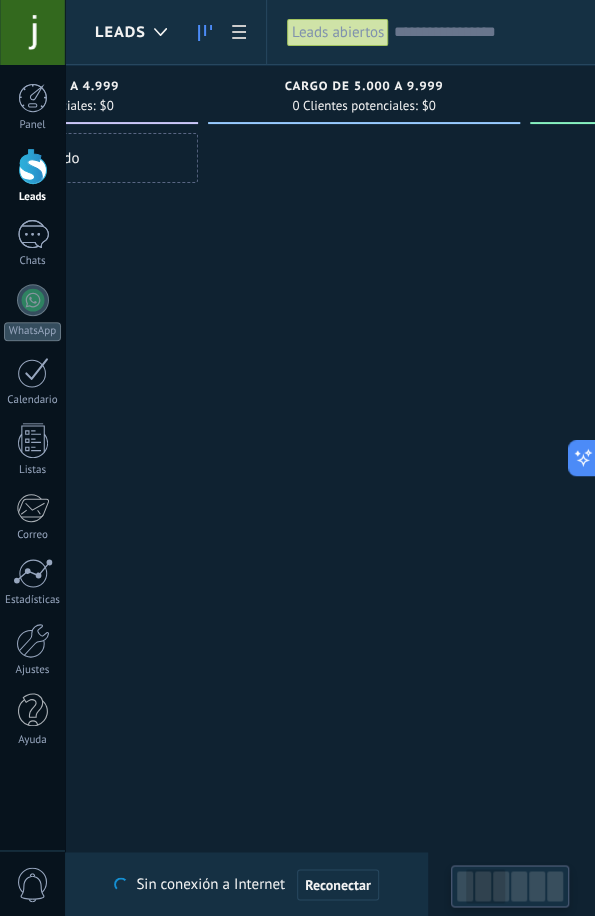click at bounding box center (364, 460) 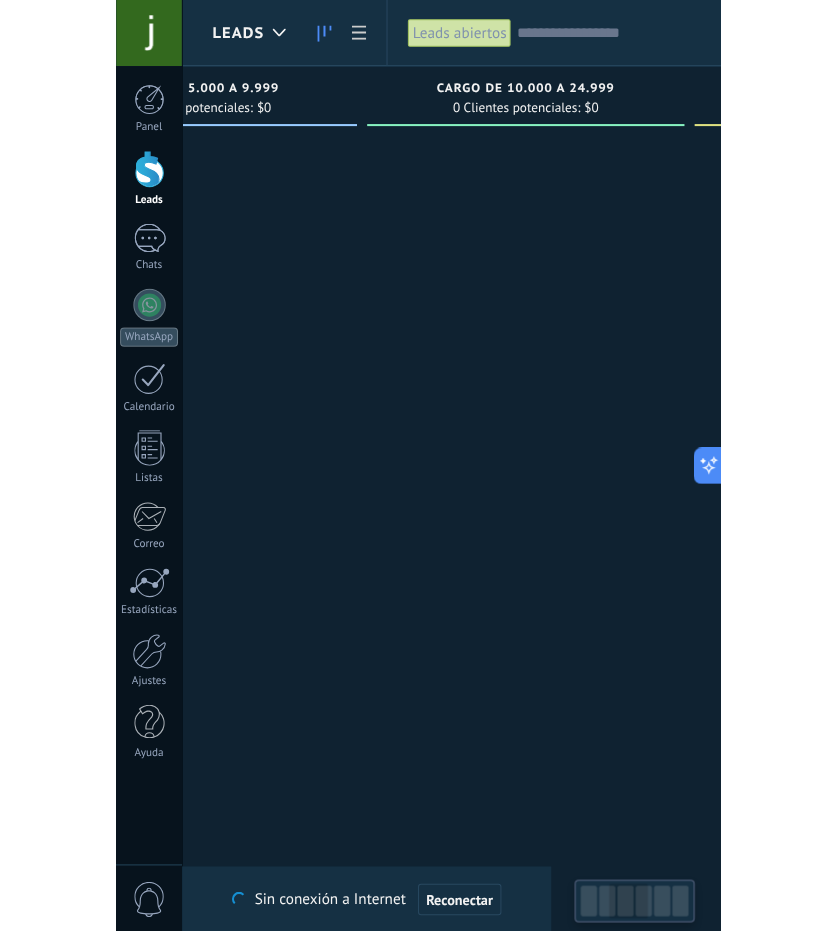 scroll, scrollTop: 0, scrollLeft: 527, axis: horizontal 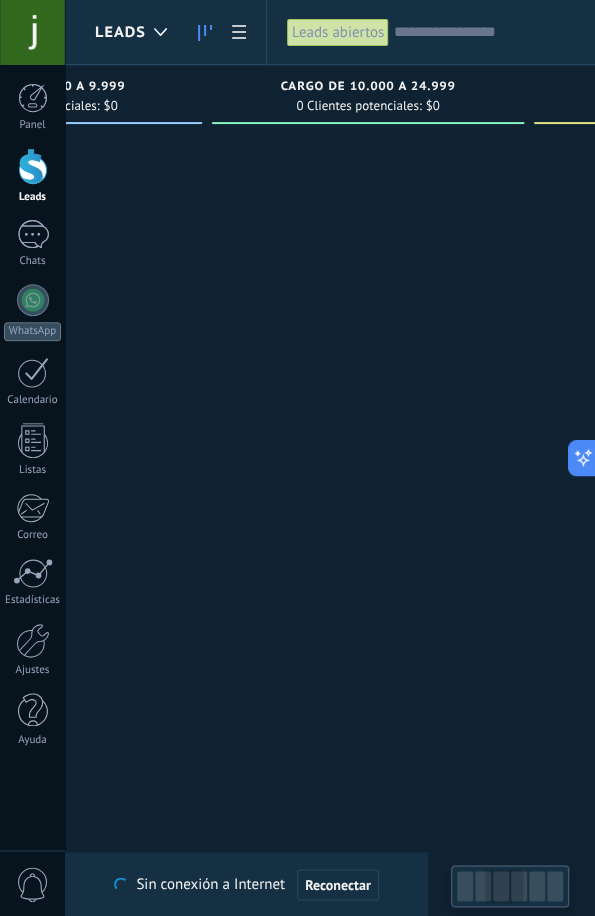 drag, startPoint x: 394, startPoint y: 332, endPoint x: -9, endPoint y: 423, distance: 413.14645 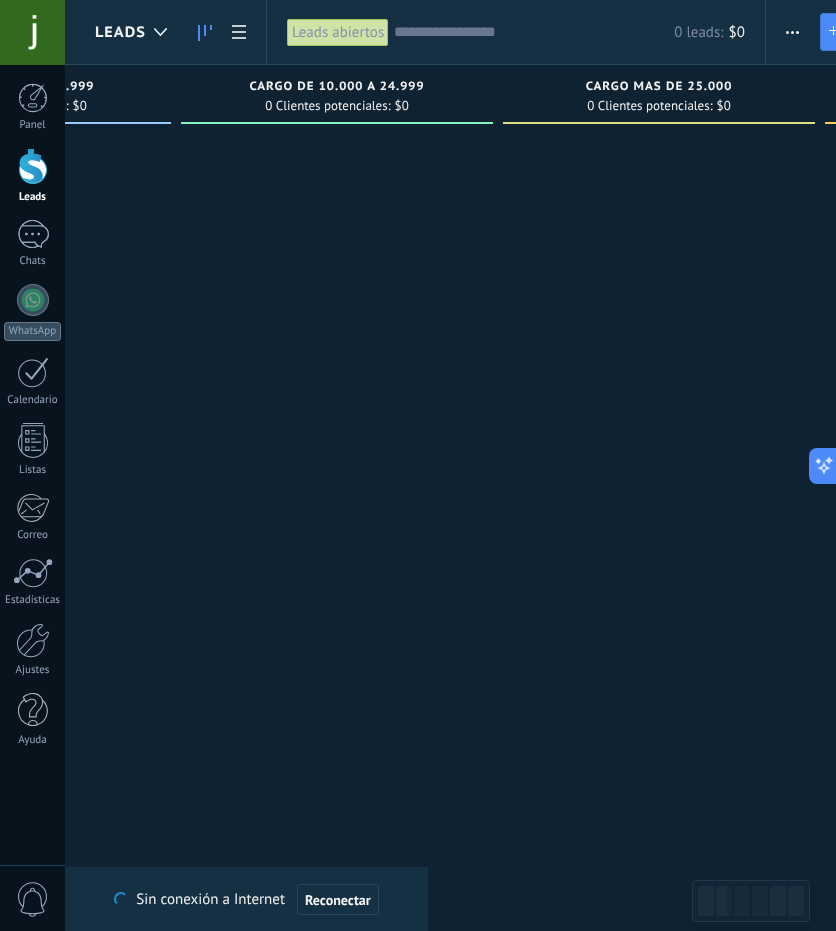 drag, startPoint x: 424, startPoint y: 429, endPoint x: 359, endPoint y: 431, distance: 65.03076 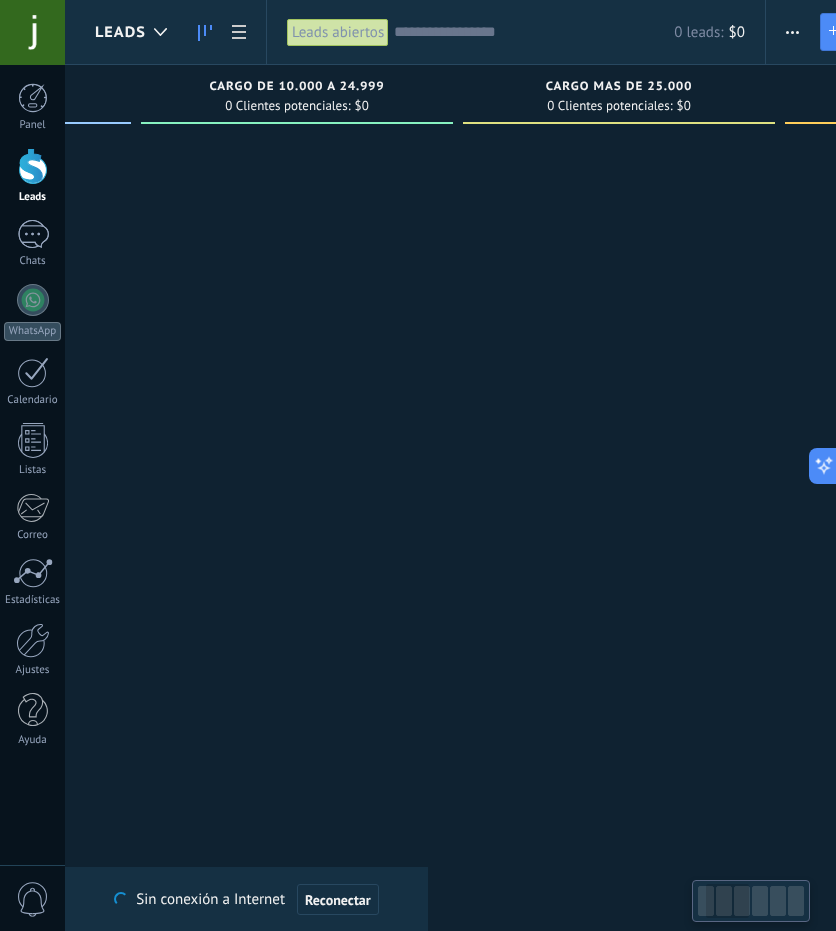 scroll, scrollTop: 0, scrollLeft: 170, axis: horizontal 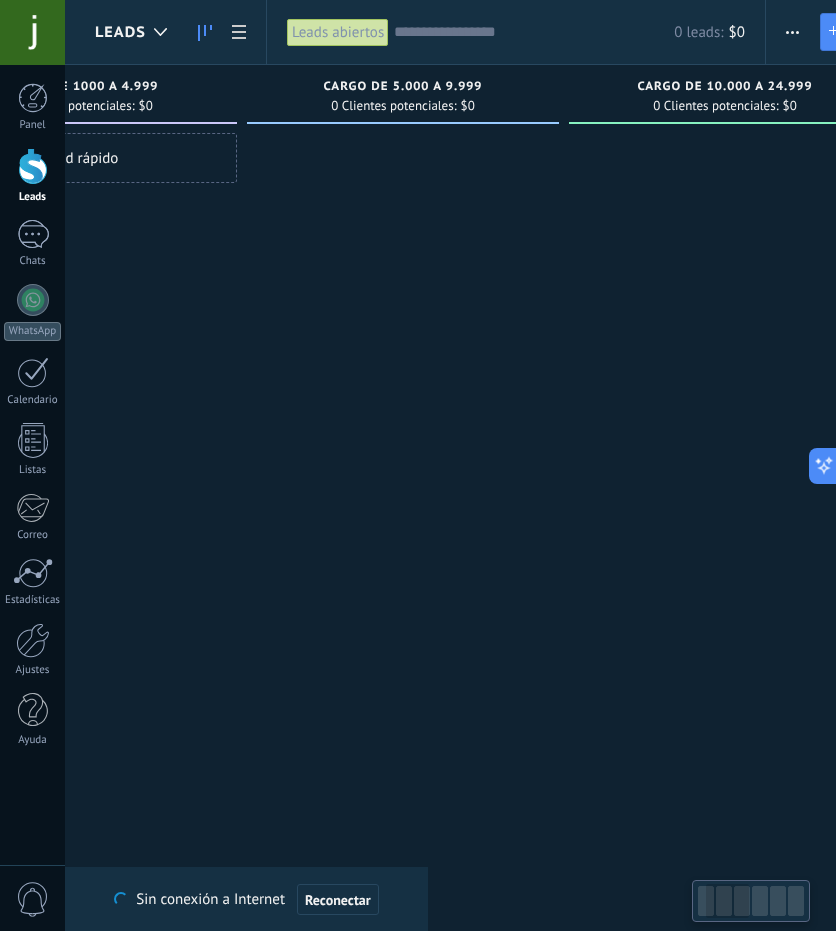 drag, startPoint x: 357, startPoint y: 431, endPoint x: 849, endPoint y: 291, distance: 511.53104 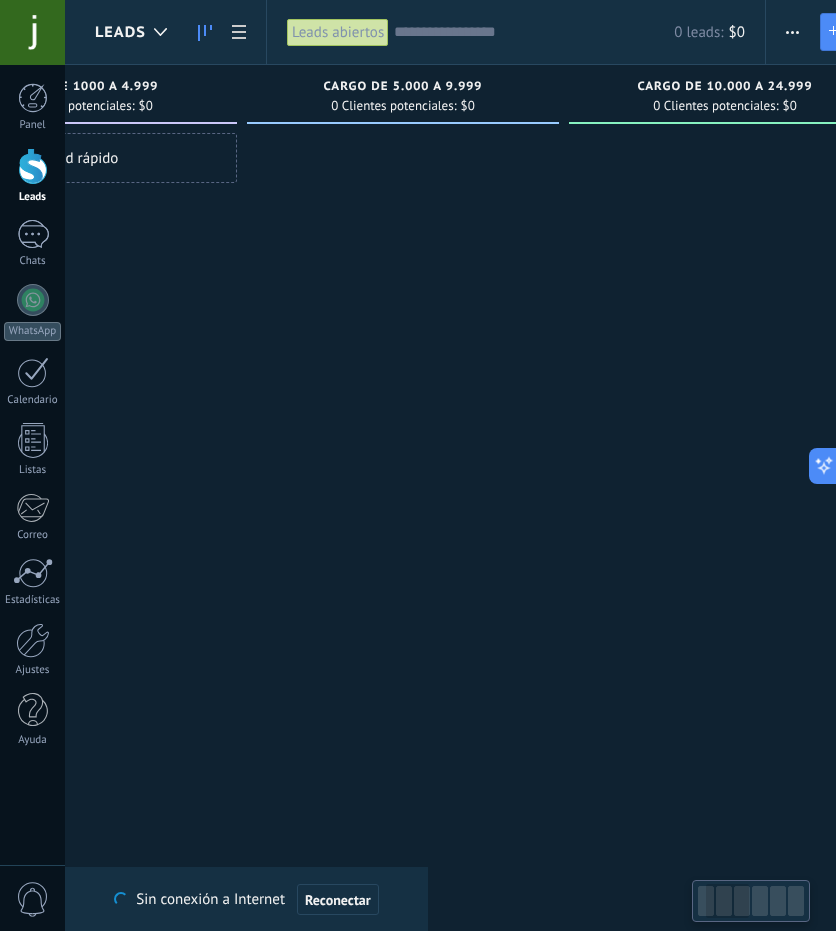 click on ".abccls-1,.abccls-2{fill-rule:evenodd}.abccls-2{fill:#fff} .abfcls-1{fill:none}.abfcls-2{fill:#fff} .abncls-1{isolation:isolate}.abncls-2{opacity:.06}.abncls-2,.abncls-3,.abncls-6{mix-blend-mode:multiply}.abncls-3{opacity:.15}.abncls-4,.abncls-8{fill:#fff}.abncls-5{fill:url(#abnlinear-gradient)}.abncls-6{opacity:.04}.abncls-7{fill:url(#abnlinear-gradient-2)}.abncls-8{fill-rule:evenodd} .abqst0{fill:#ffa200} .abwcls-1{fill:#252525} .cls-1{isolation:isolate} .acicls-1{fill:none} .aclcls-1{fill:#232323} .acnst0{display:none} .addcls-1,.addcls-2{fill:none;stroke-miterlimit:10}.addcls-1{stroke:#dfe0e5}.addcls-2{stroke:#a1a7ab} .adecls-1,.adecls-2{fill:none;stroke-miterlimit:10}.adecls-1{stroke:#dfe0e5}.adecls-2{stroke:#a1a7ab} .adqcls-1{fill:#8591a5;fill-rule:evenodd} .aeccls-1{fill:#5c9f37} .aeecls-1{fill:#f86161} .aejcls-1{fill:#8591a5;fill-rule:evenodd} .aekcls-1{fill-rule:evenodd} .aelcls-1{fill-rule:evenodd;fill:currentColor} .aemcls-1{fill-rule:evenodd;fill:currentColor} .aercls-2{fill:#24bc8c}" at bounding box center (418, 465) 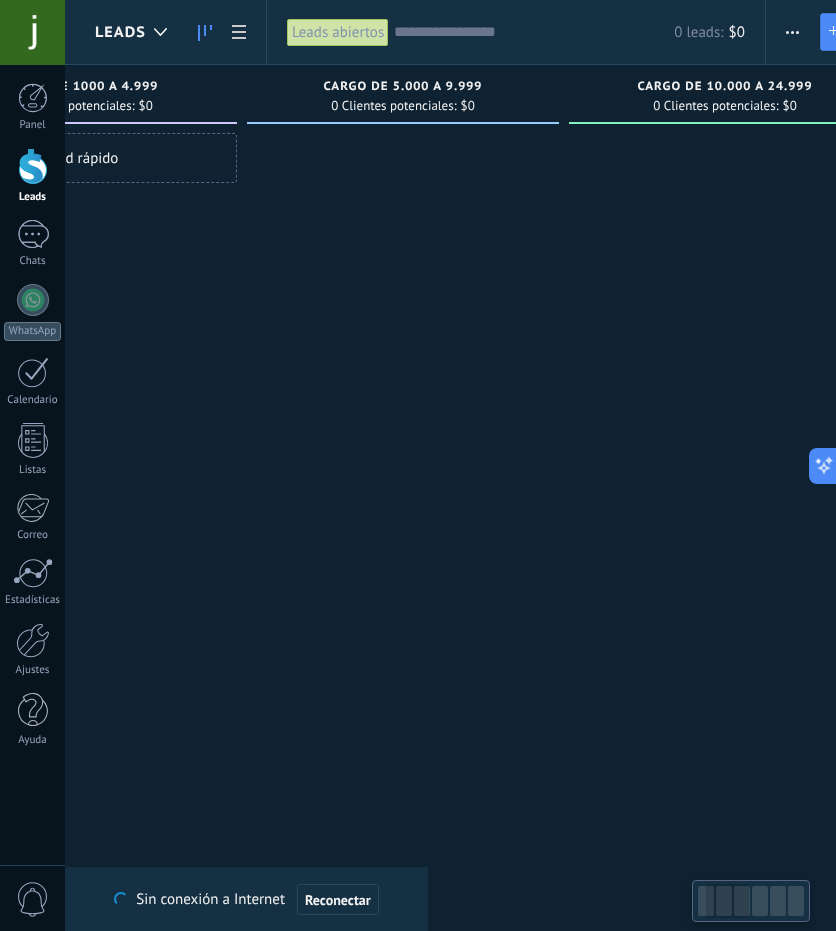click on "Lamentablemente, no hay leads con estos parámetros.  Mostrar todo Leads Entrantes Solicitudes: 0 0 0 0 0 0 0 0 0 CArgo de 1000 a 4.999 0  Clientes potenciales:  $0 Lead rápido cargo de 5.000 a 9.999 0  Clientes potenciales:  $0 cargo de 10.000 a 24.999 0  Clientes potenciales:  $0 cargo mas de 25.000 0  Clientes potenciales:  $0 Compra completada 0  Clientes potenciales:  $0 Seguimiento 0  Clientes potenciales:  $0" at bounding box center [901, 434] 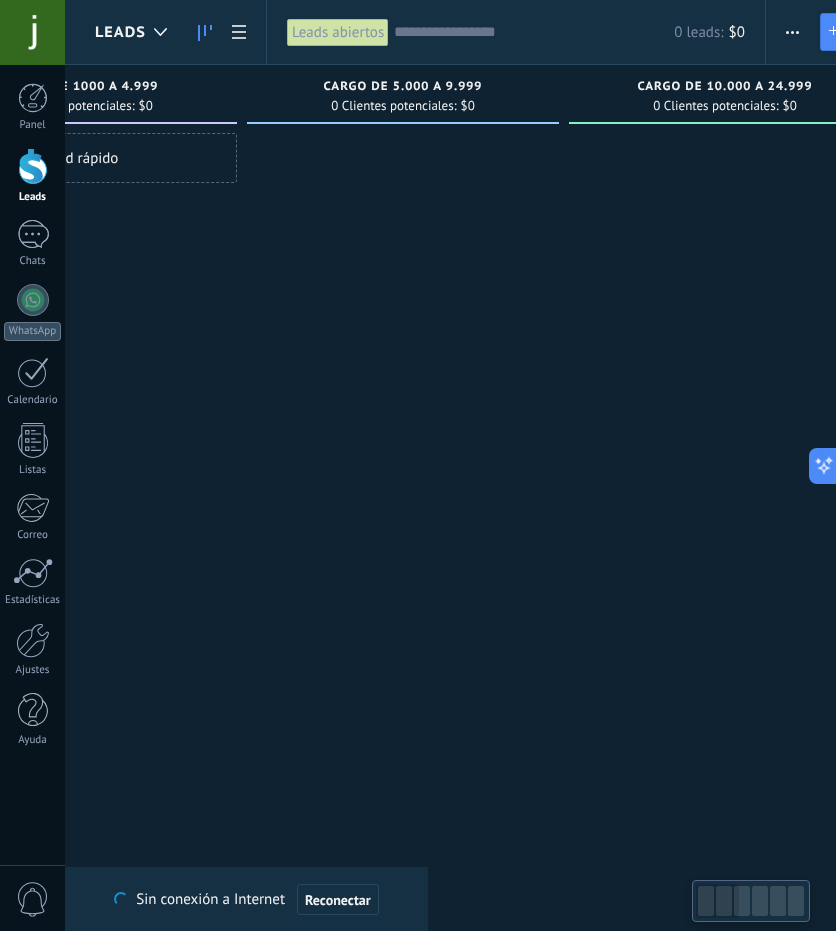 scroll, scrollTop: 0, scrollLeft: 0, axis: both 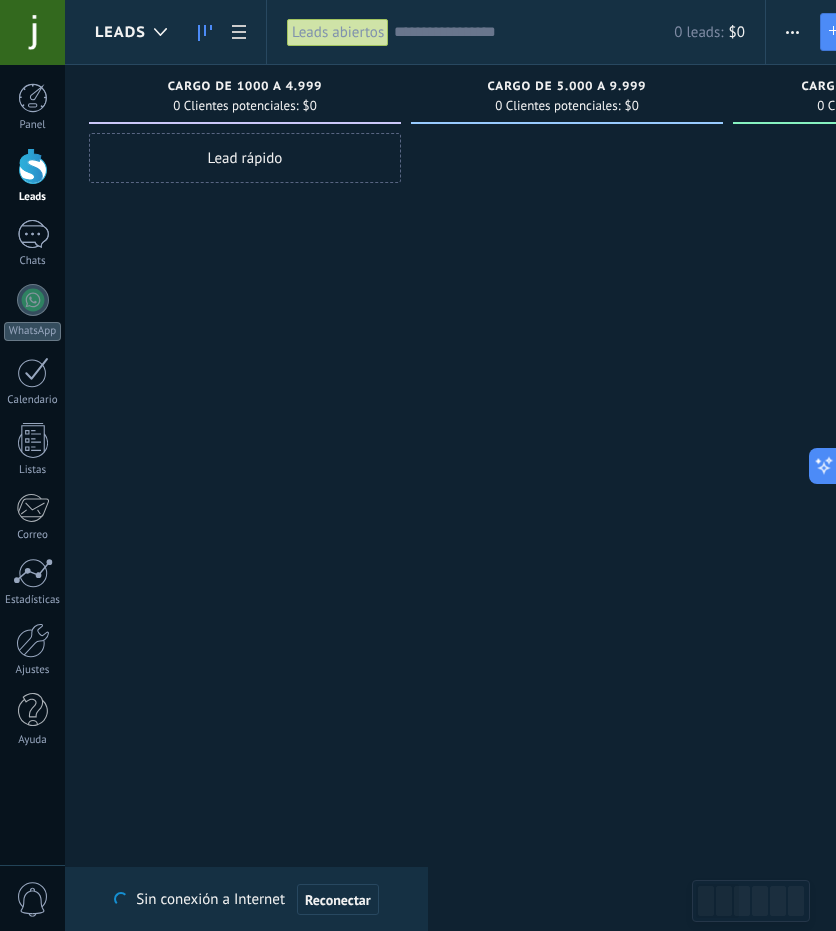 click on "Lead rápido" at bounding box center [245, 468] 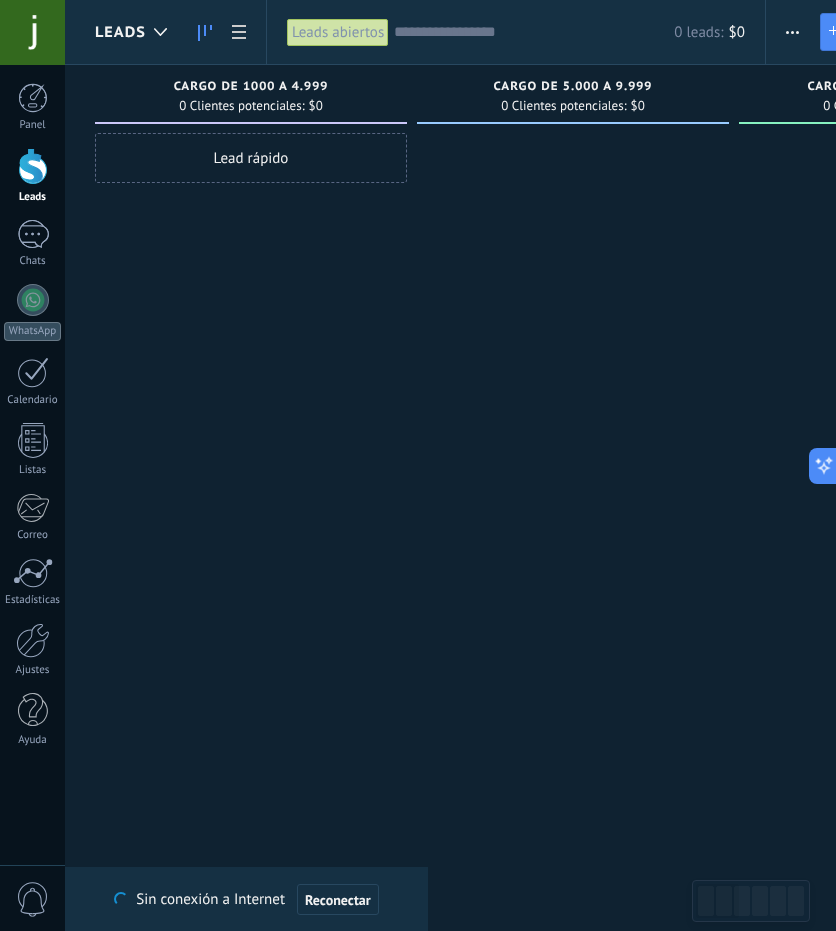 drag, startPoint x: 315, startPoint y: 334, endPoint x: 436, endPoint y: 297, distance: 126.53063 